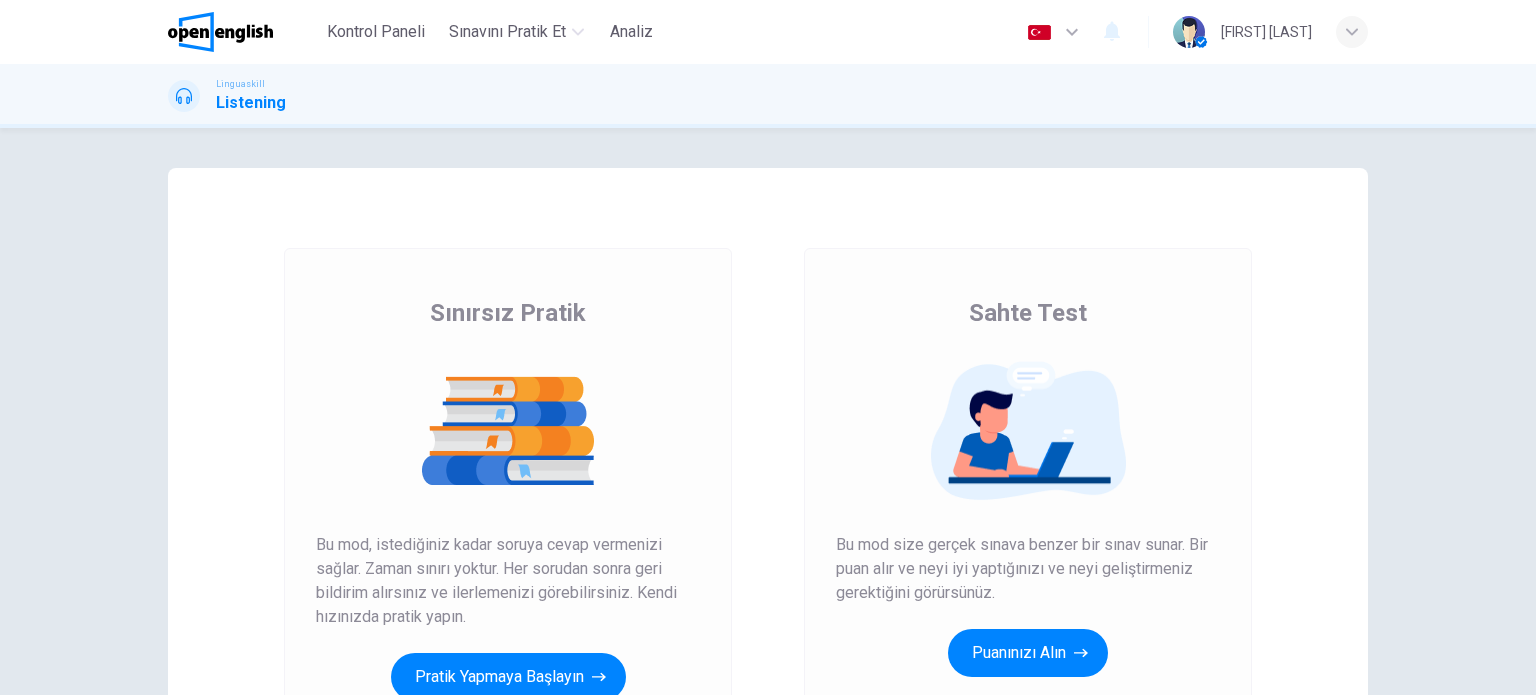 scroll, scrollTop: 0, scrollLeft: 0, axis: both 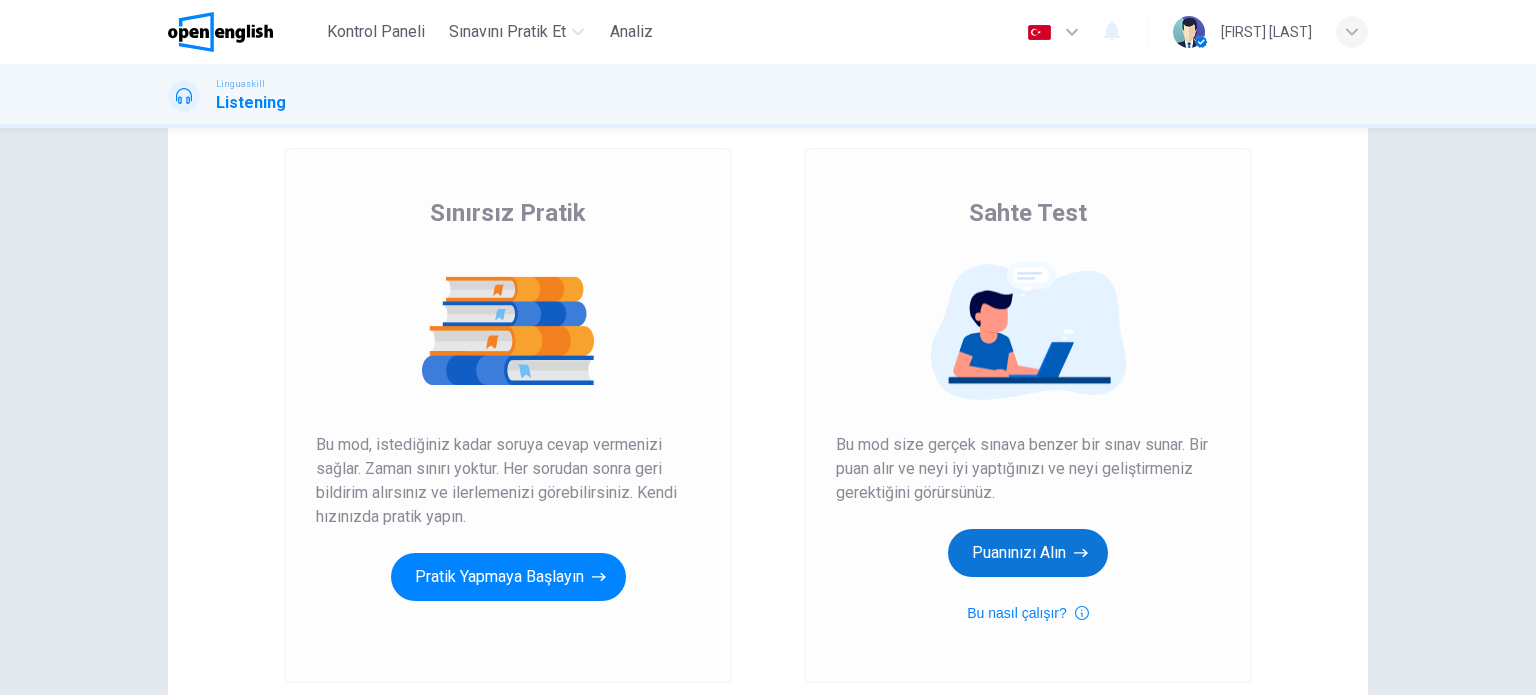 click on "Puanınızı Alın" at bounding box center [1028, 553] 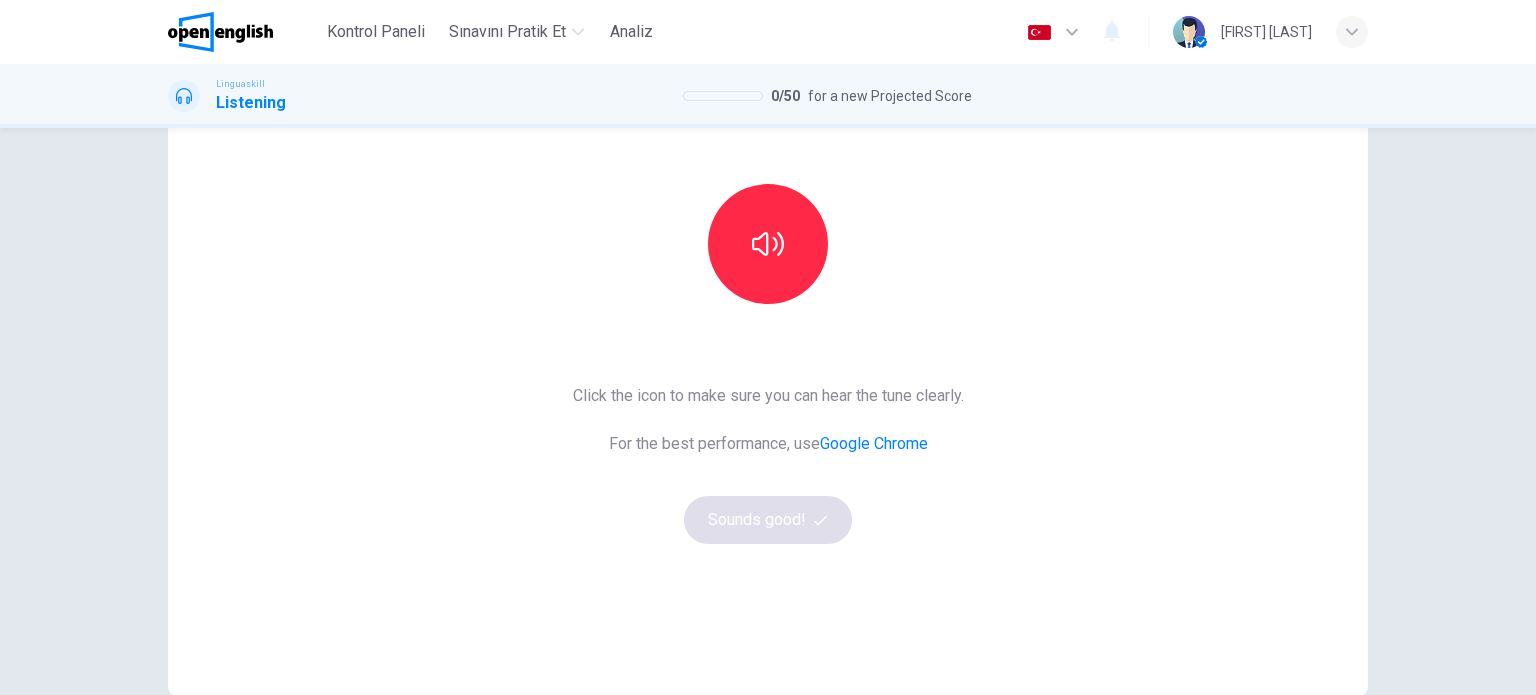 scroll, scrollTop: 200, scrollLeft: 0, axis: vertical 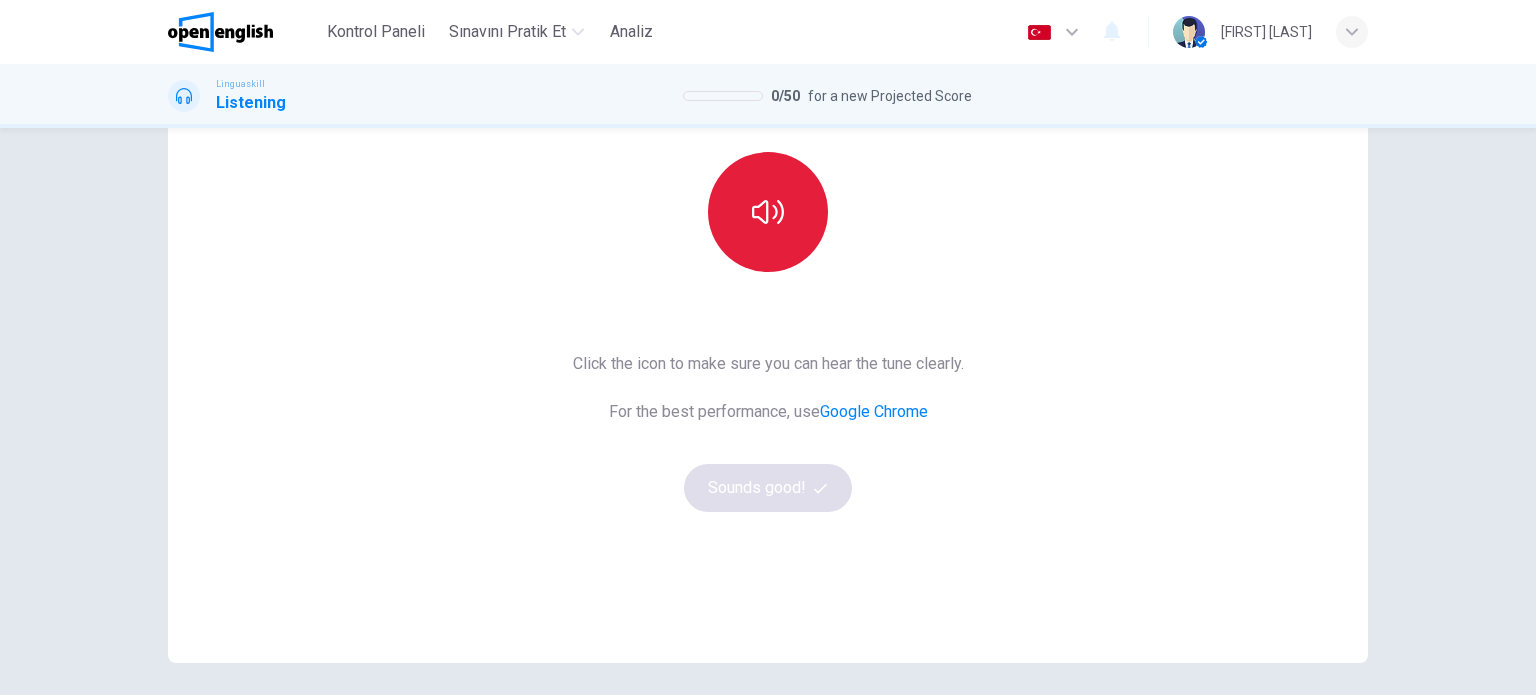 click at bounding box center (768, 212) 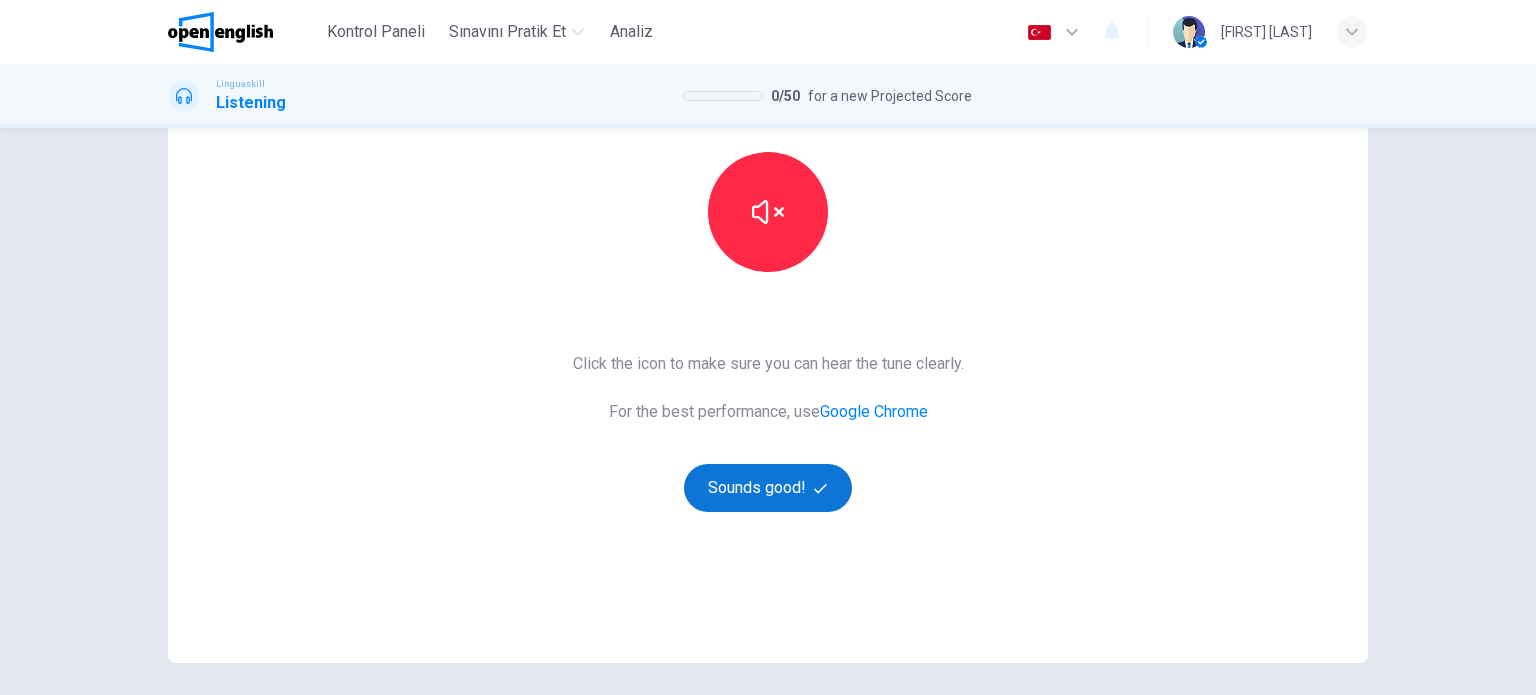 click on "Sounds good!" at bounding box center (768, 488) 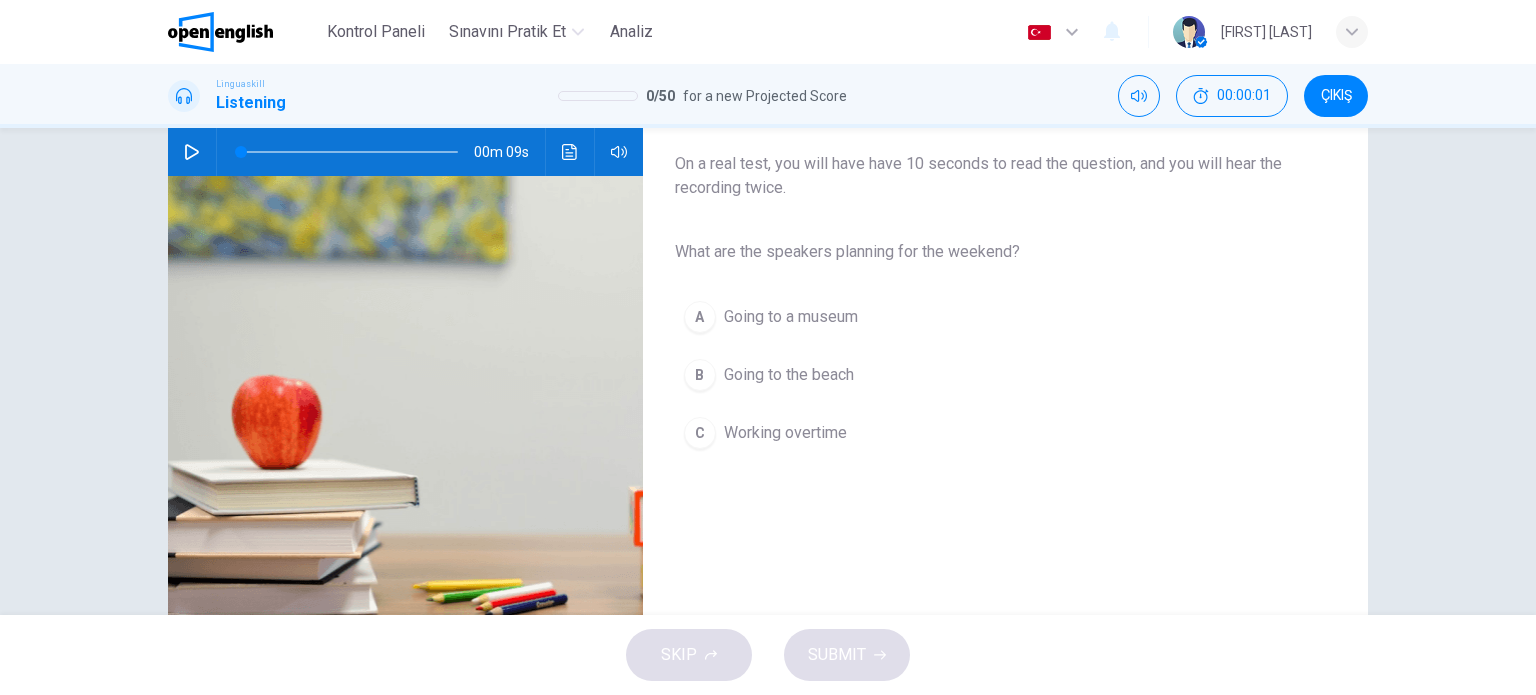 click 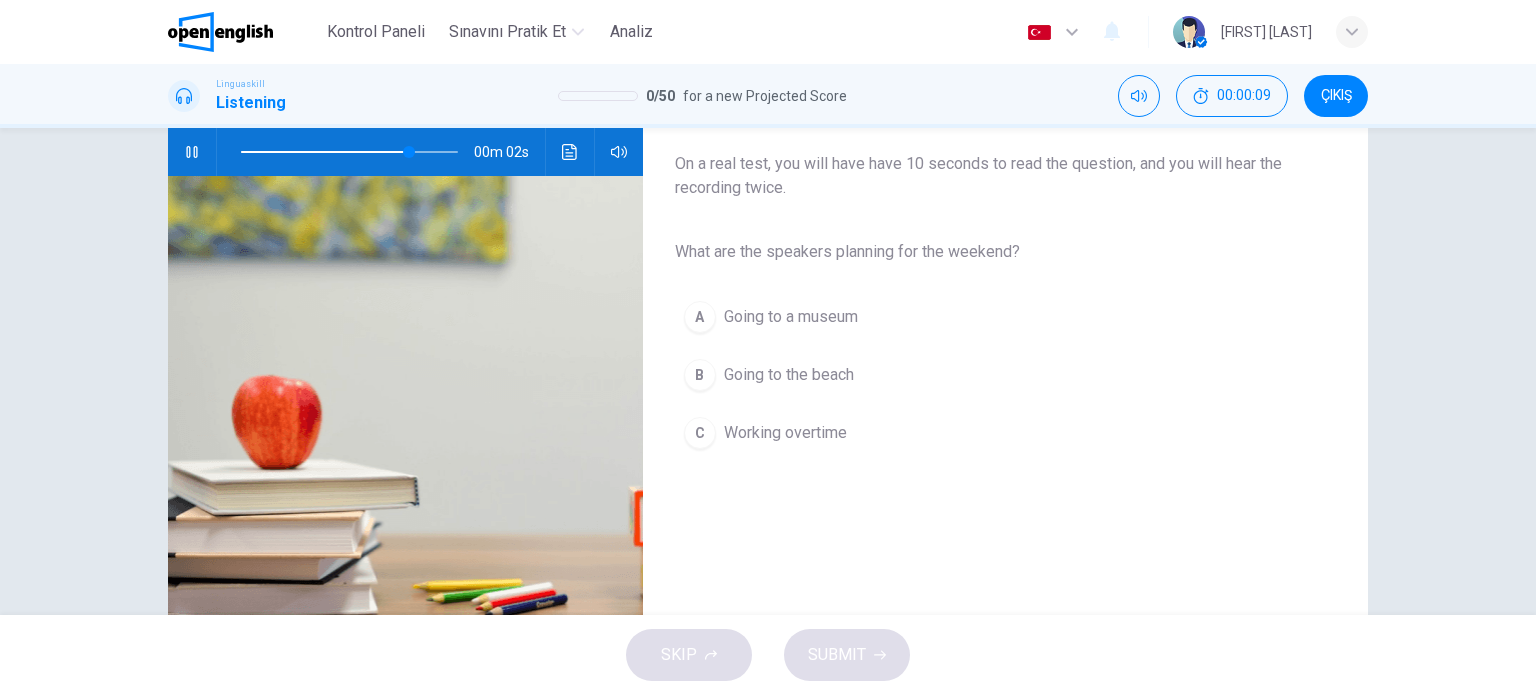 click on "Going to the beach" at bounding box center (789, 375) 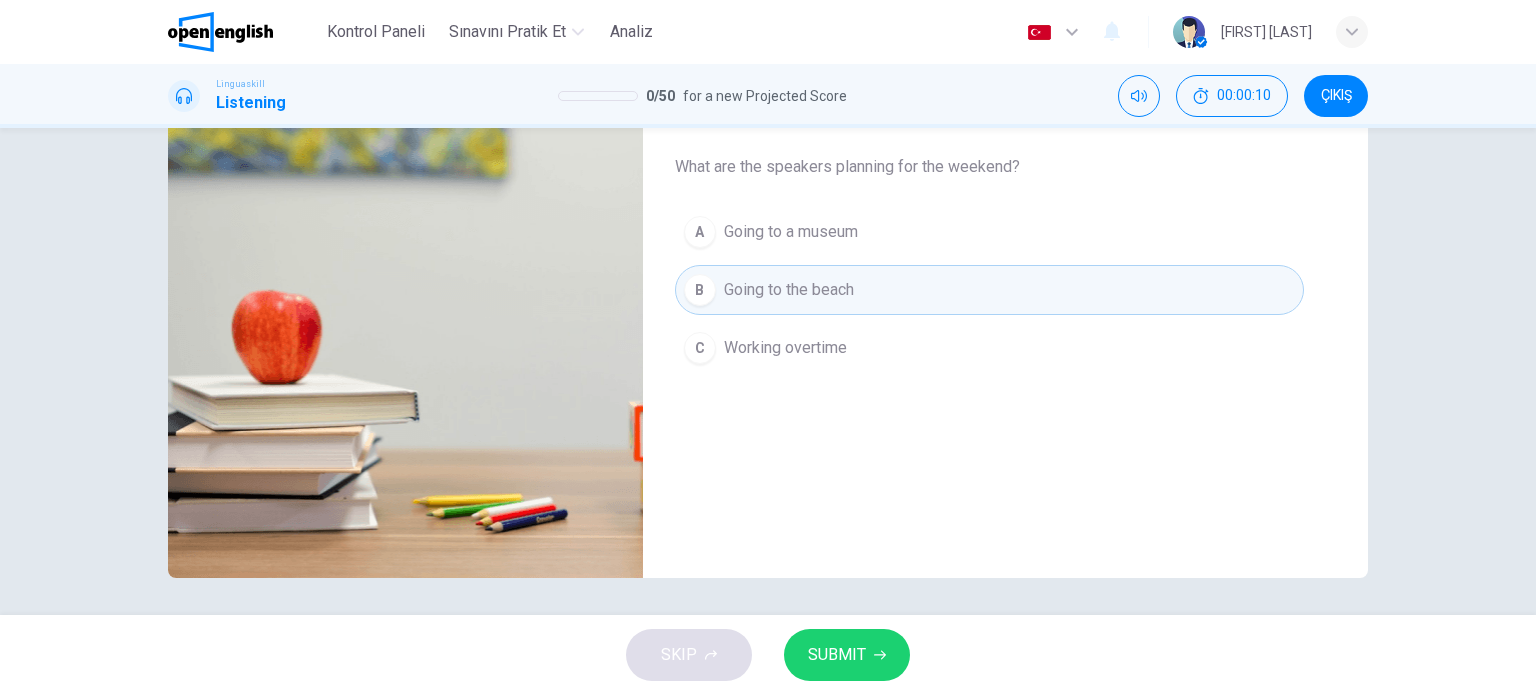 scroll, scrollTop: 288, scrollLeft: 0, axis: vertical 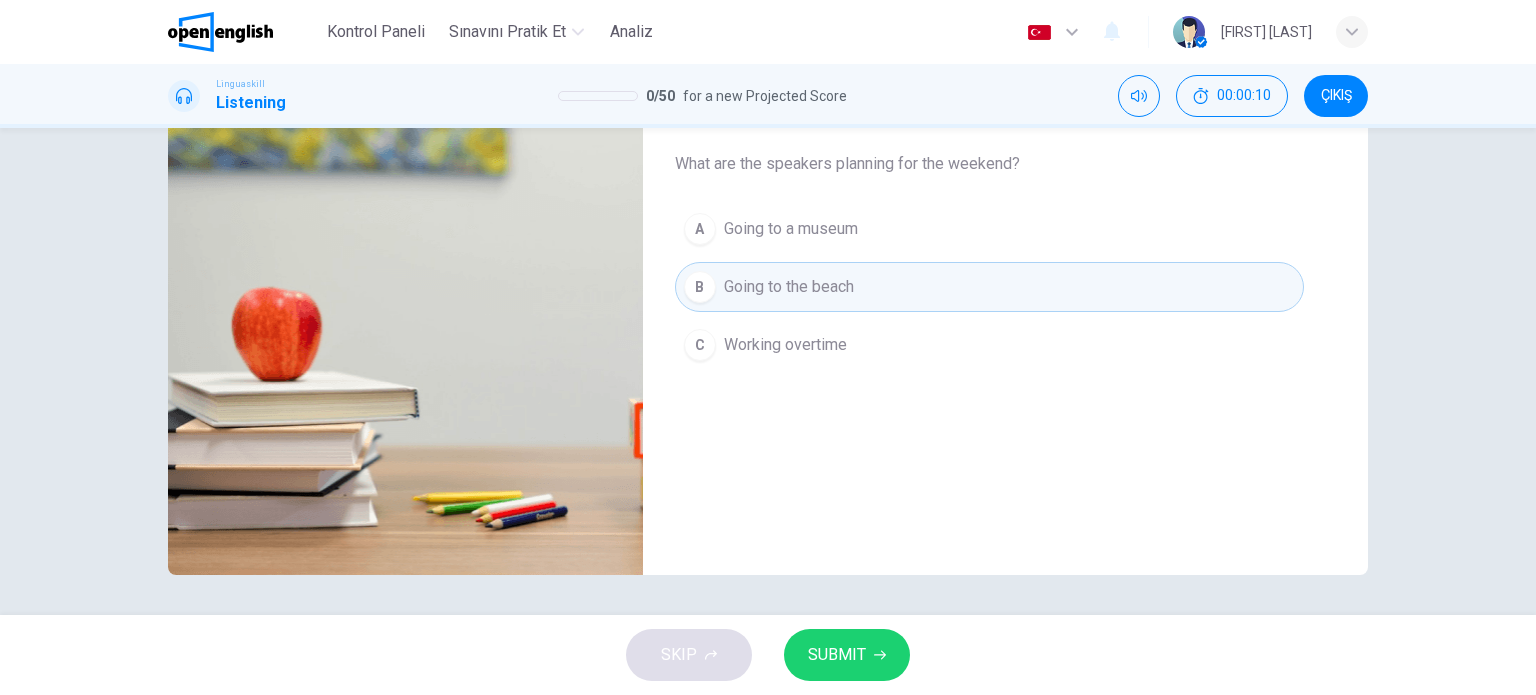 click on "SUBMIT" at bounding box center (837, 655) 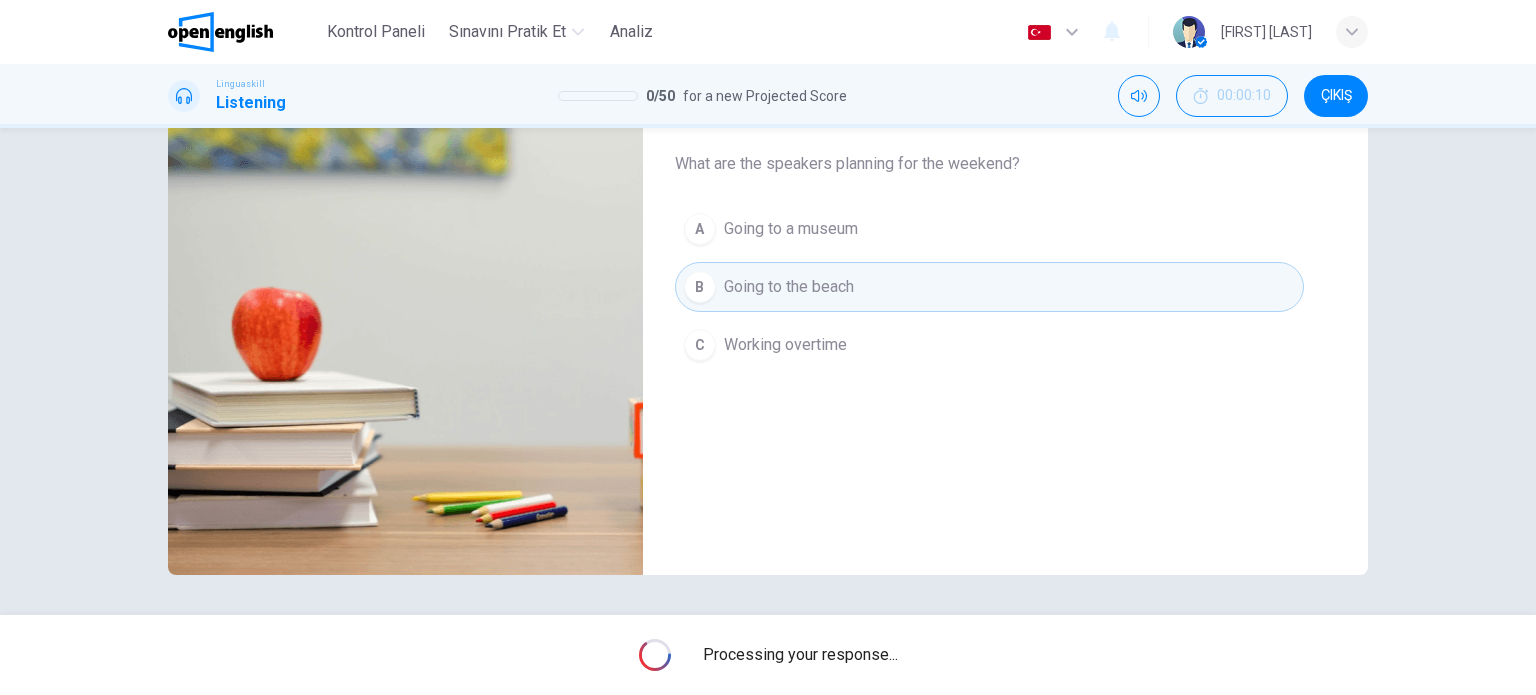 type on "*" 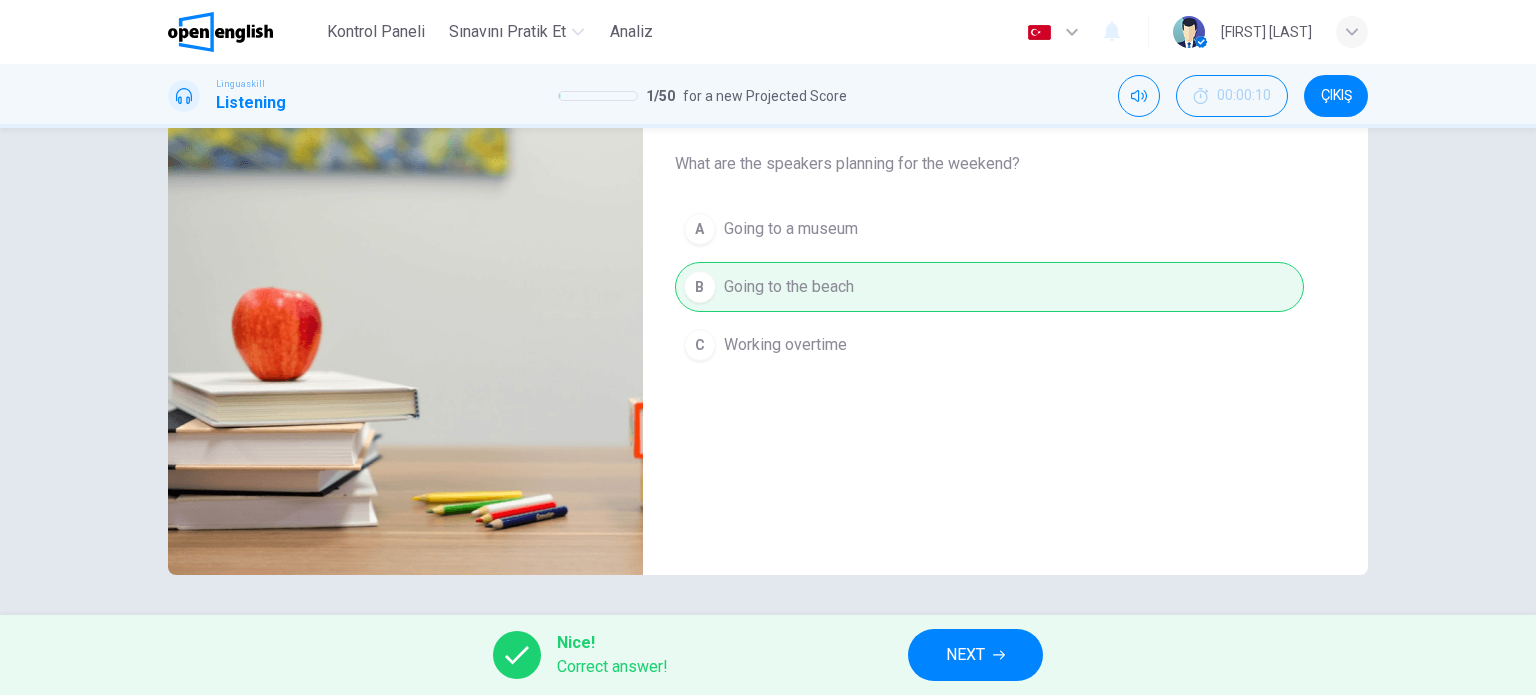 click on "NEXT" at bounding box center (965, 655) 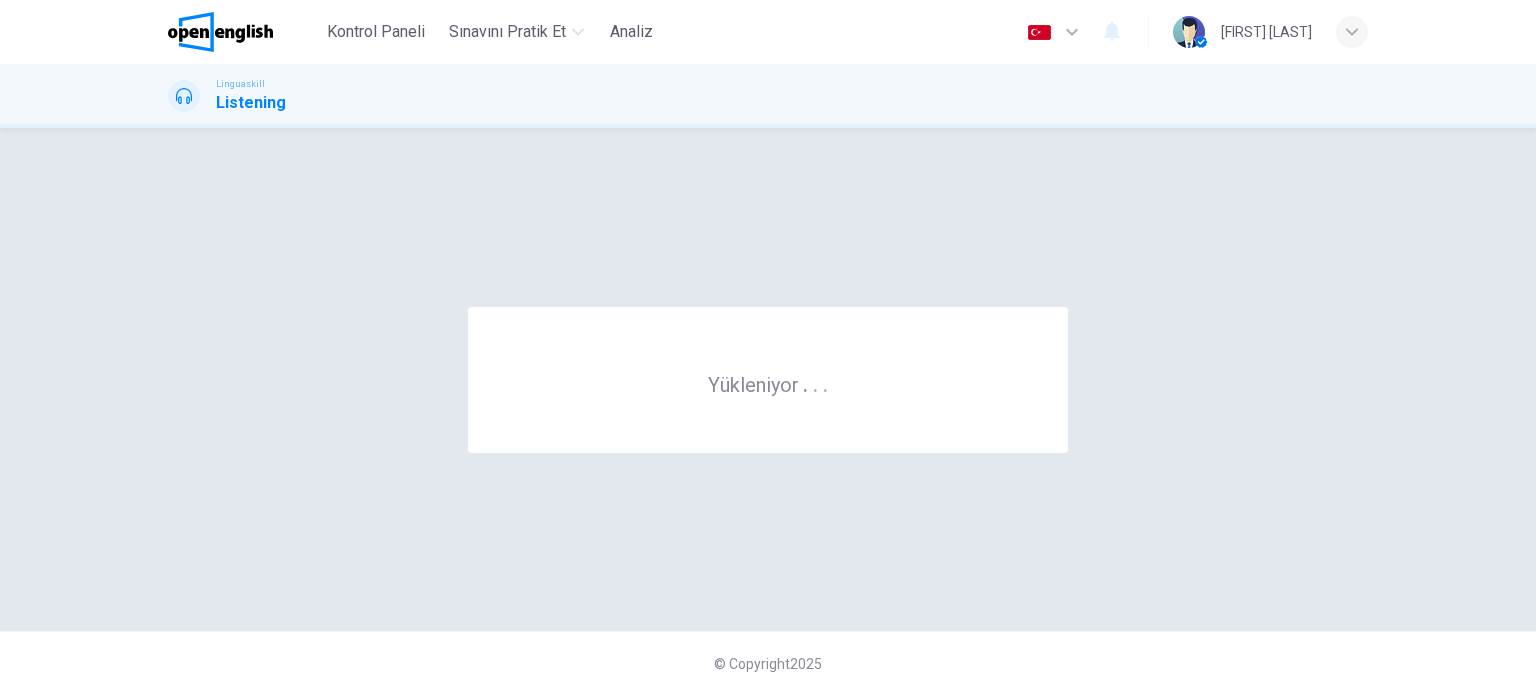 scroll, scrollTop: 0, scrollLeft: 0, axis: both 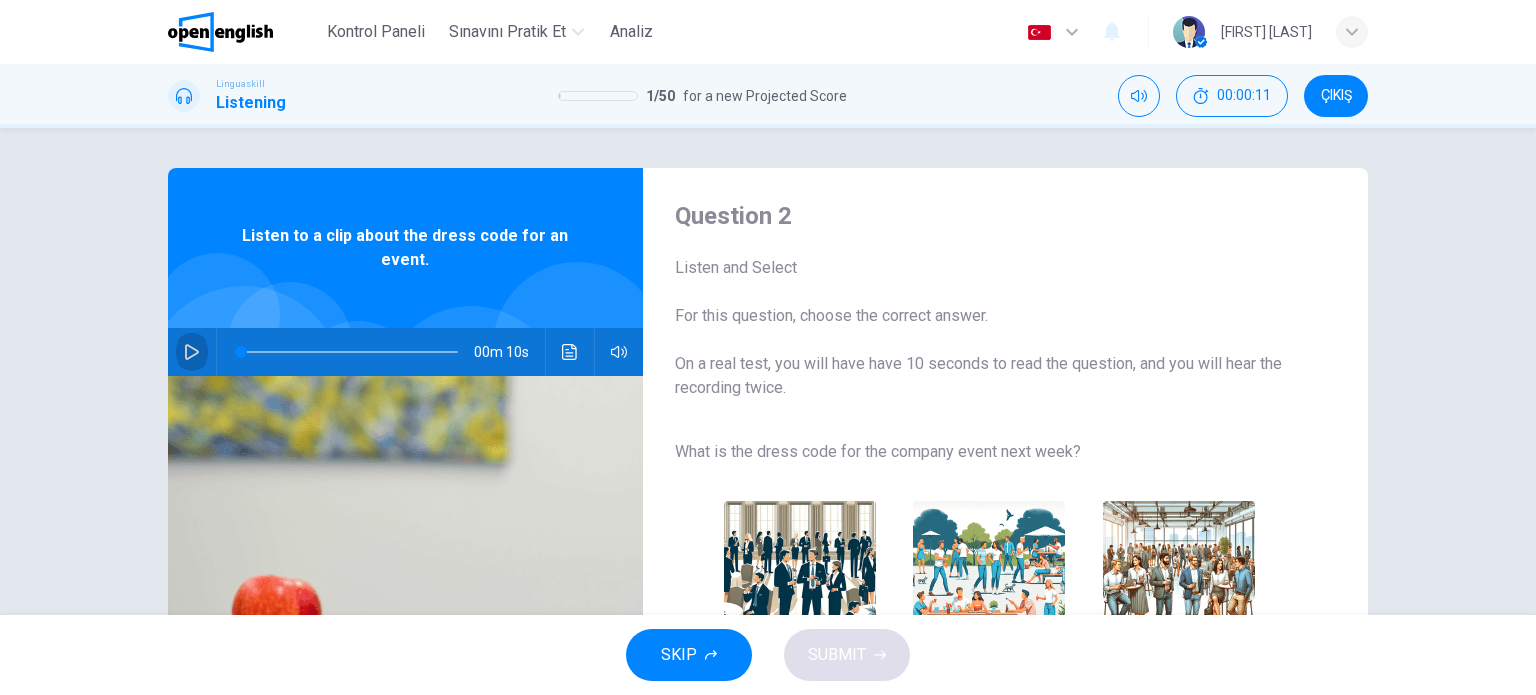 click 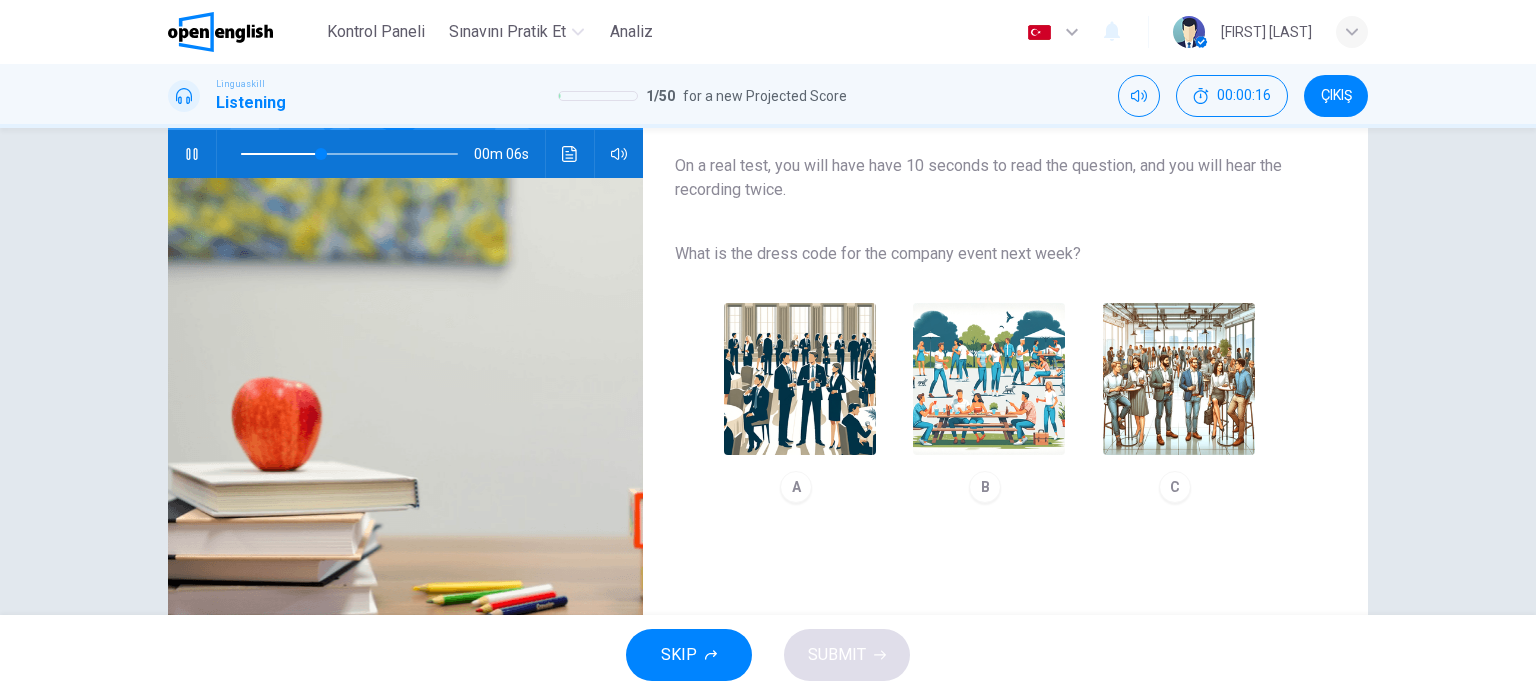 scroll, scrollTop: 200, scrollLeft: 0, axis: vertical 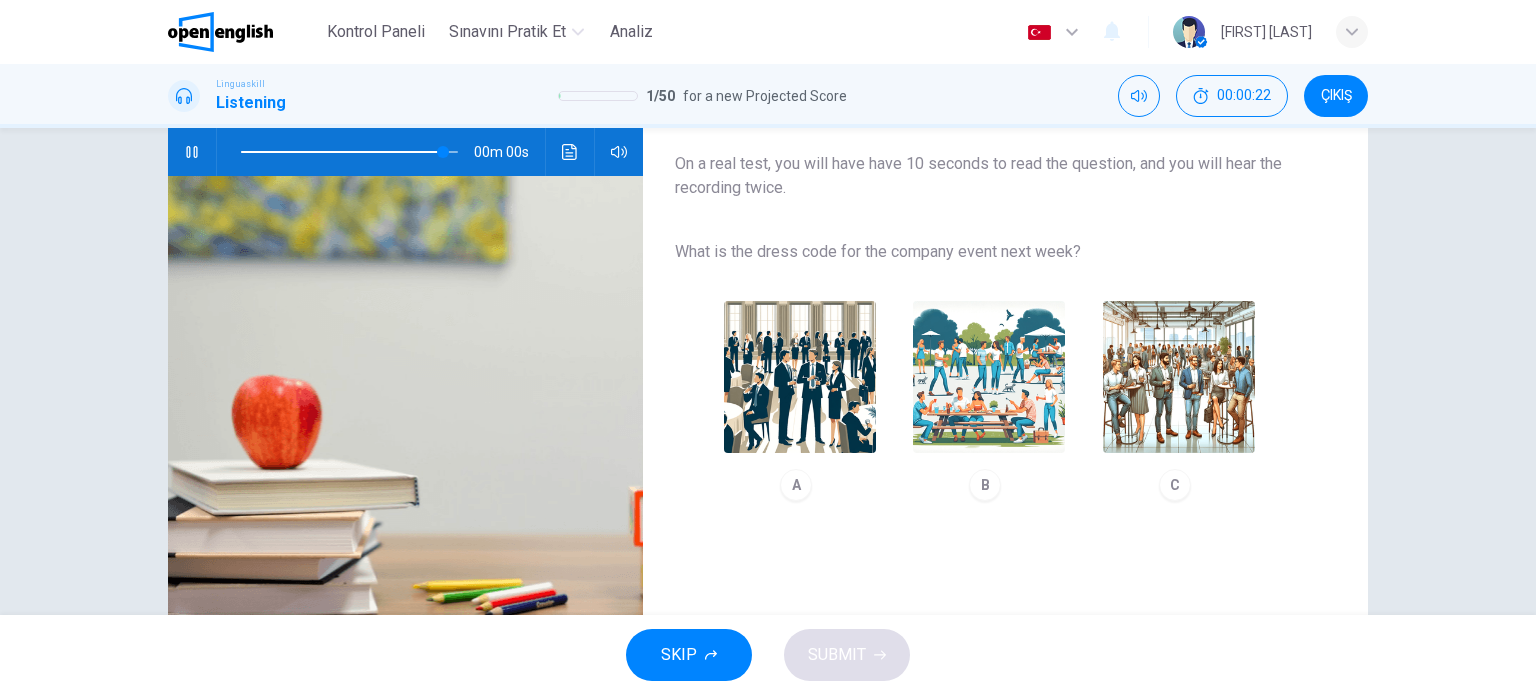 type on "*" 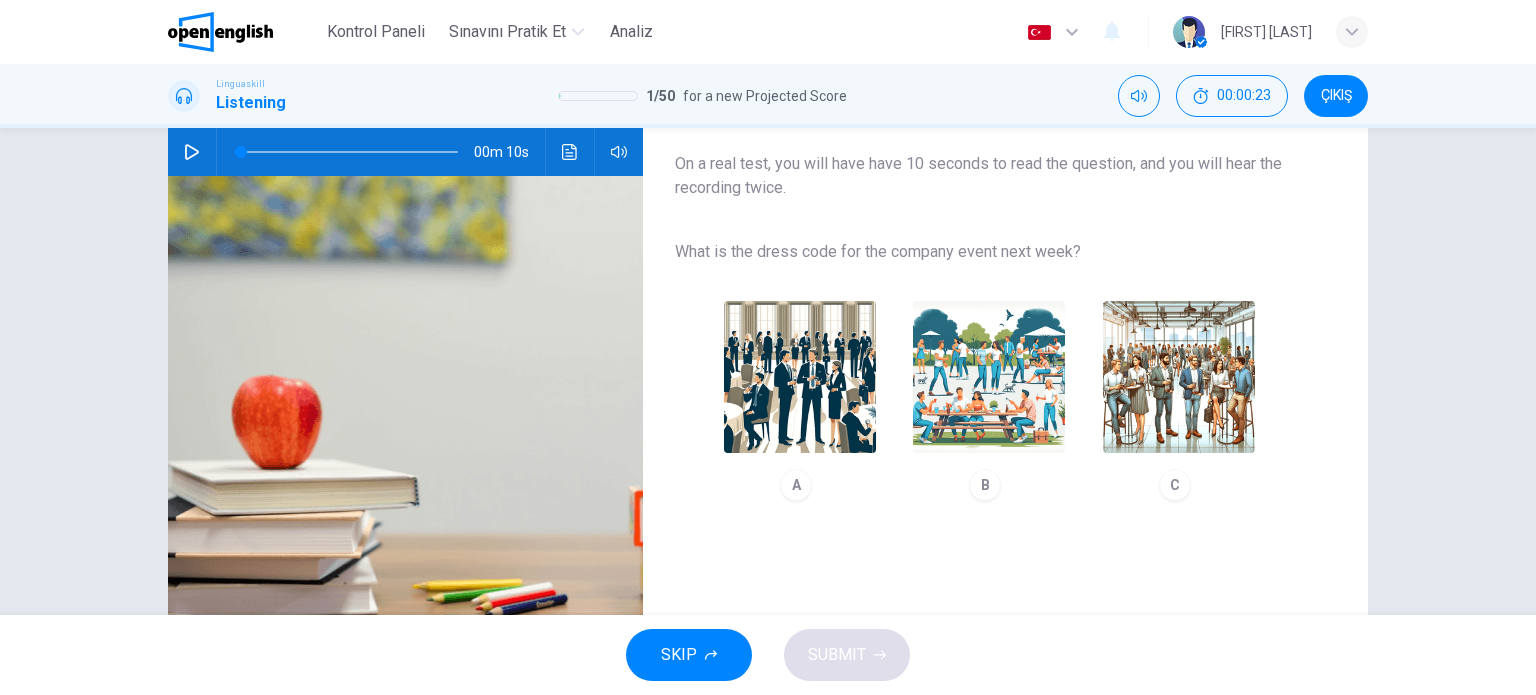 click at bounding box center (1179, 377) 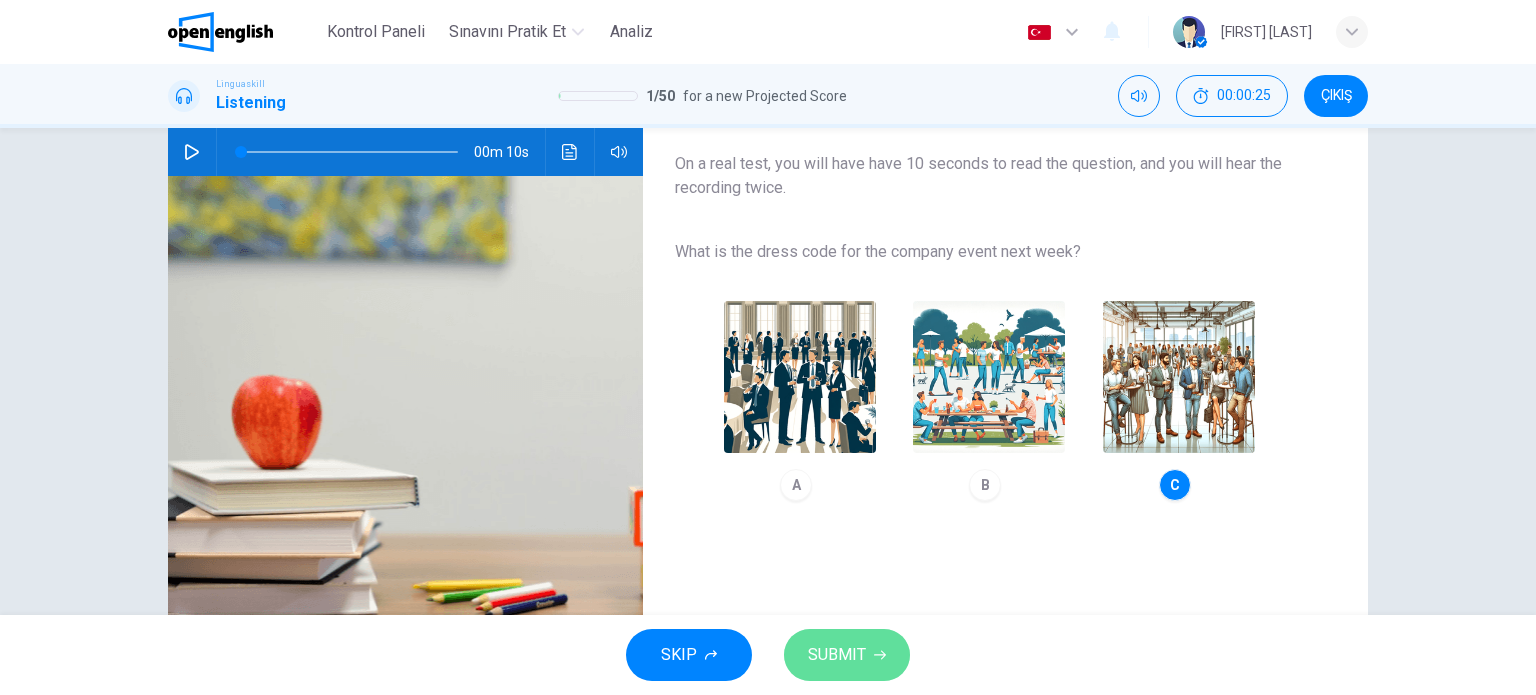 click on "SUBMIT" at bounding box center [837, 655] 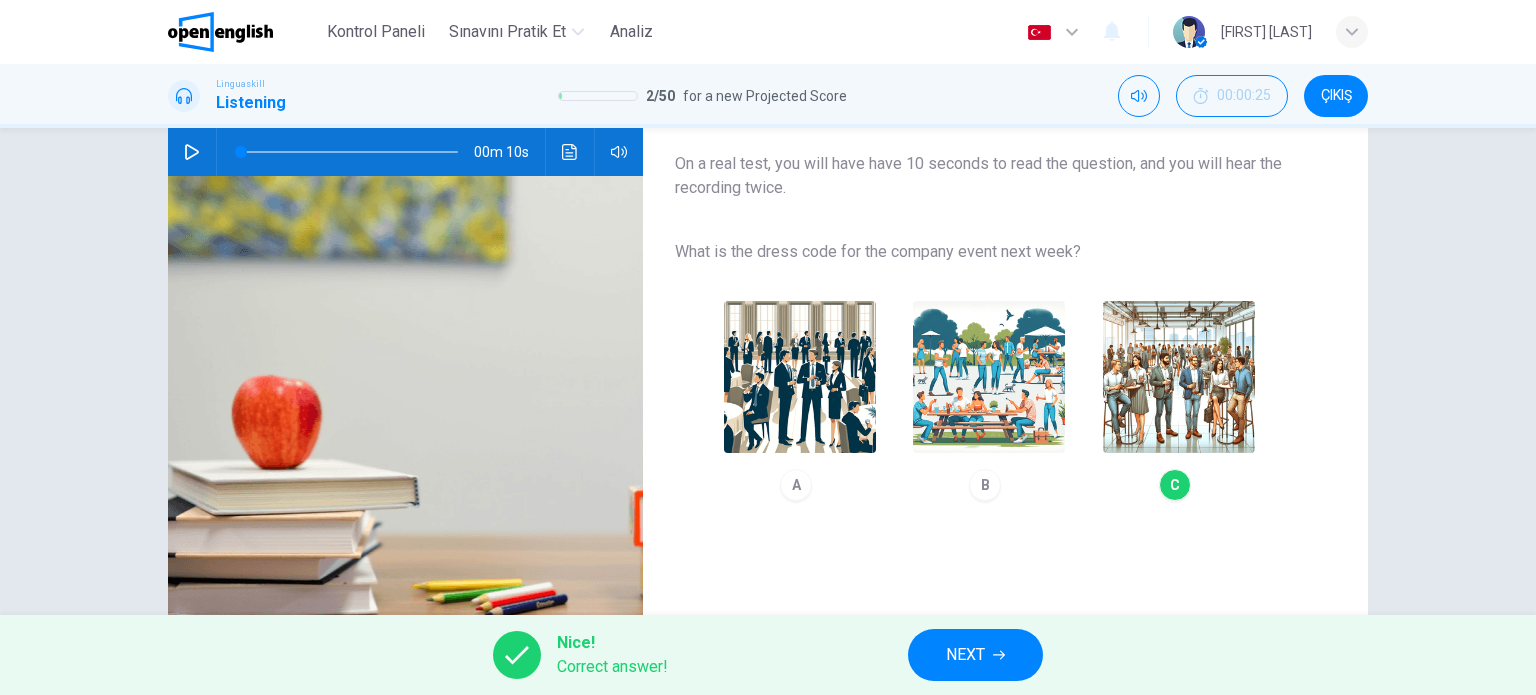 click on "NEXT" at bounding box center [965, 655] 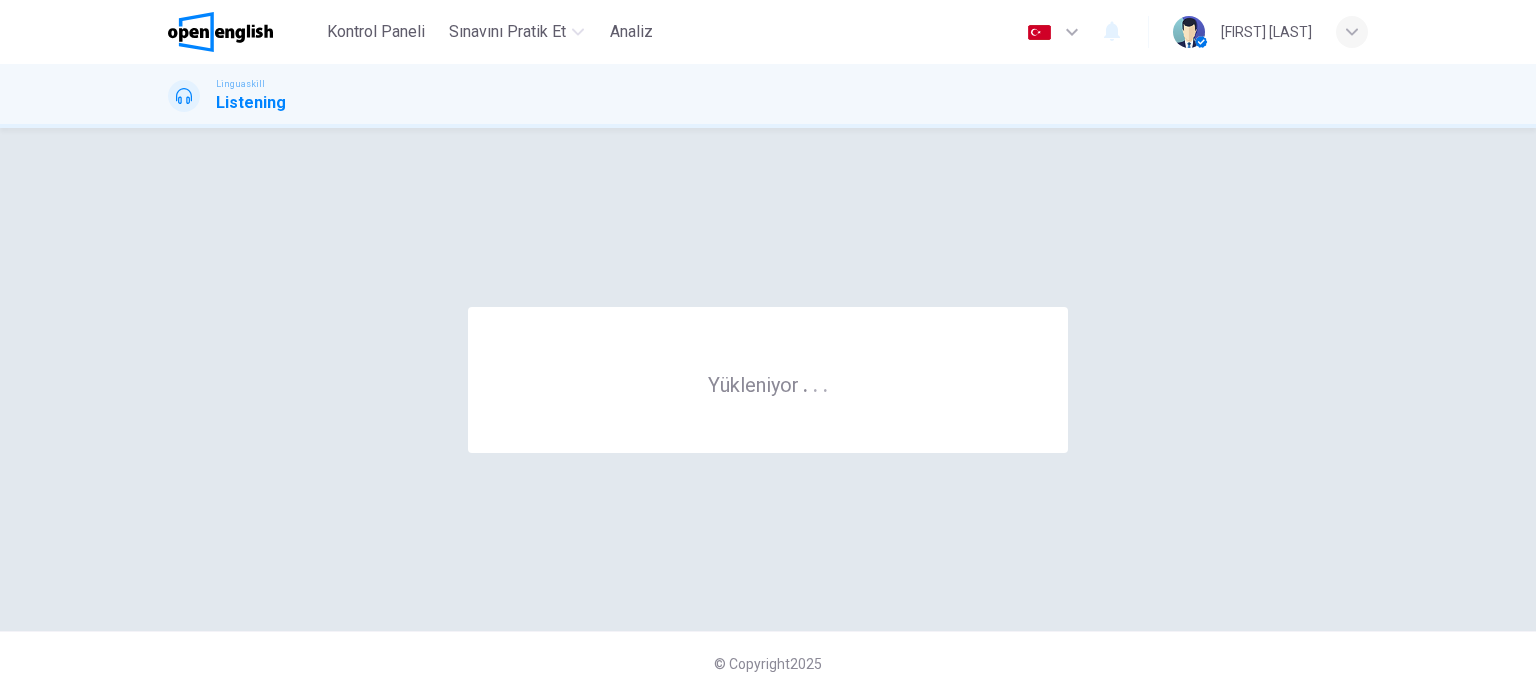 scroll, scrollTop: 0, scrollLeft: 0, axis: both 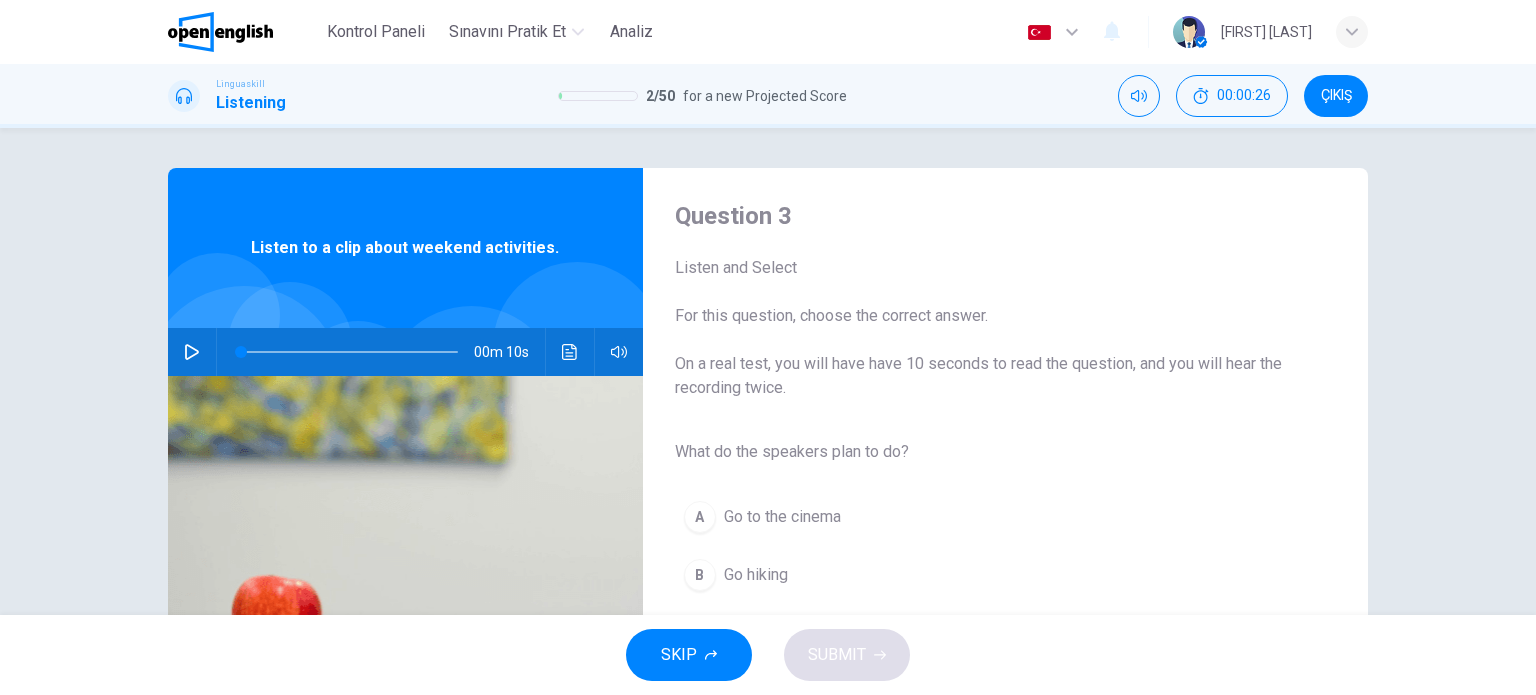 click 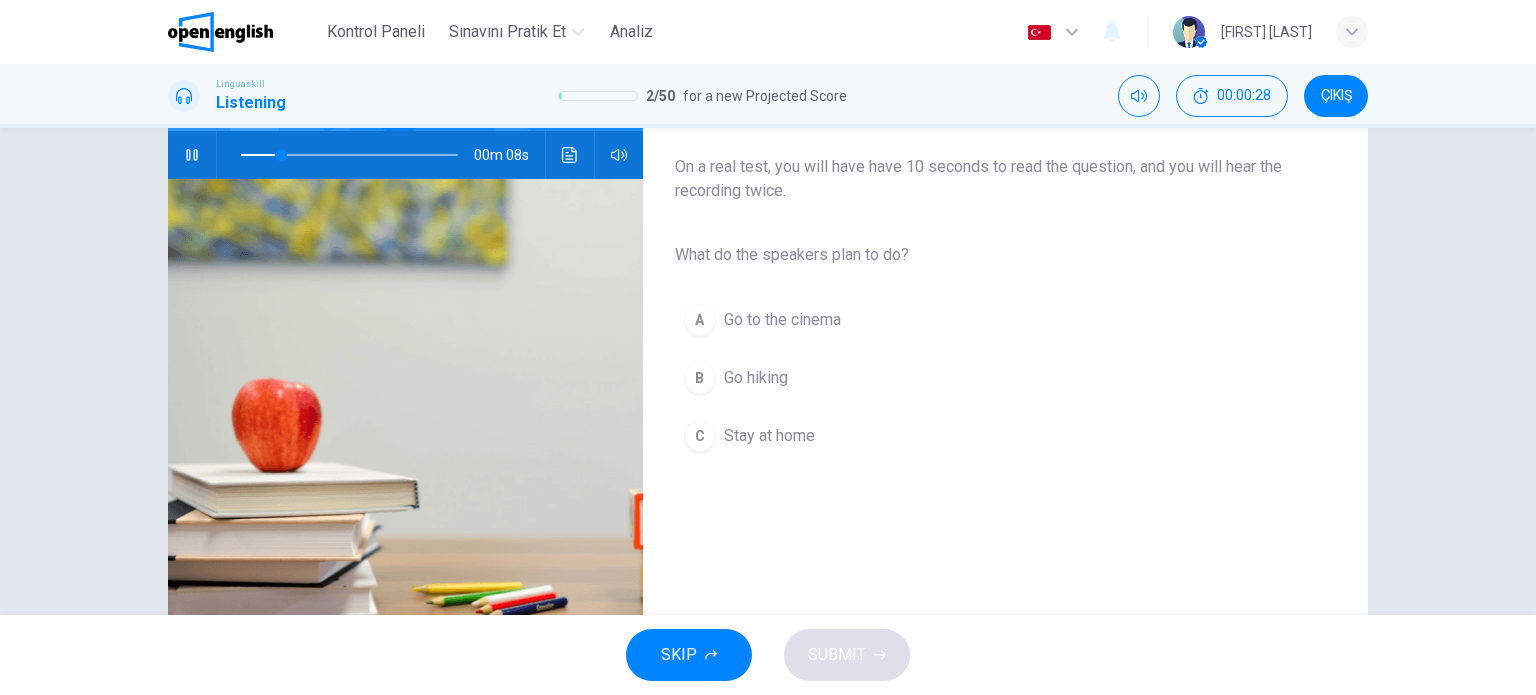 scroll, scrollTop: 200, scrollLeft: 0, axis: vertical 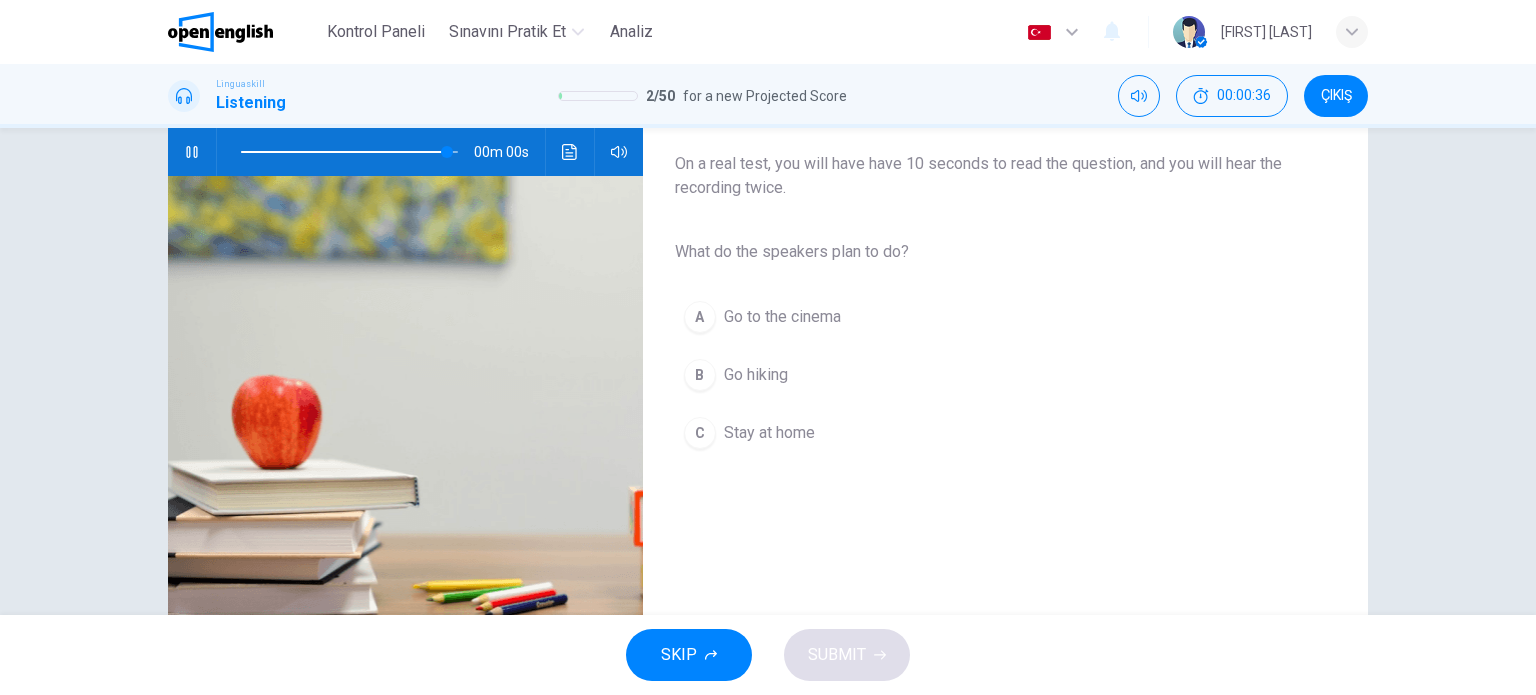 type on "*" 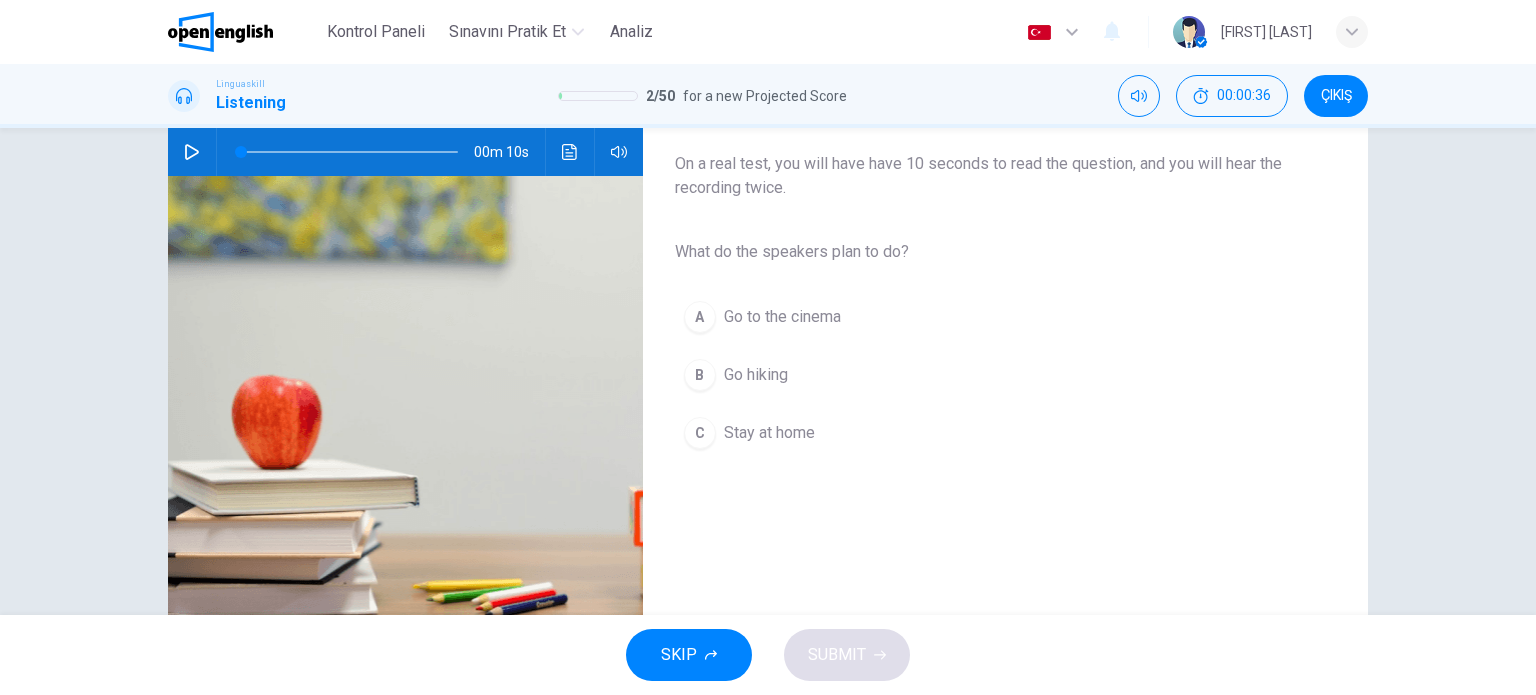 click on "Go hiking" at bounding box center (756, 375) 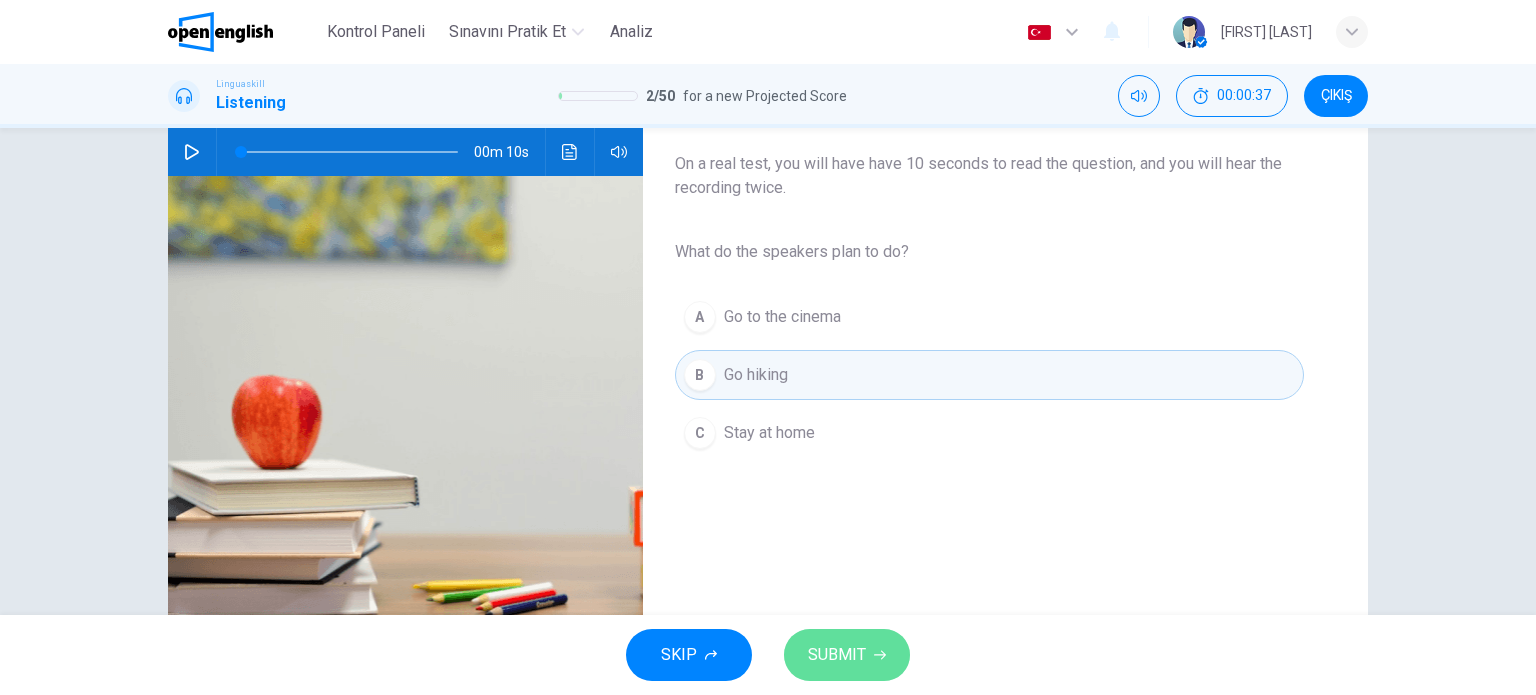 click on "SUBMIT" at bounding box center (837, 655) 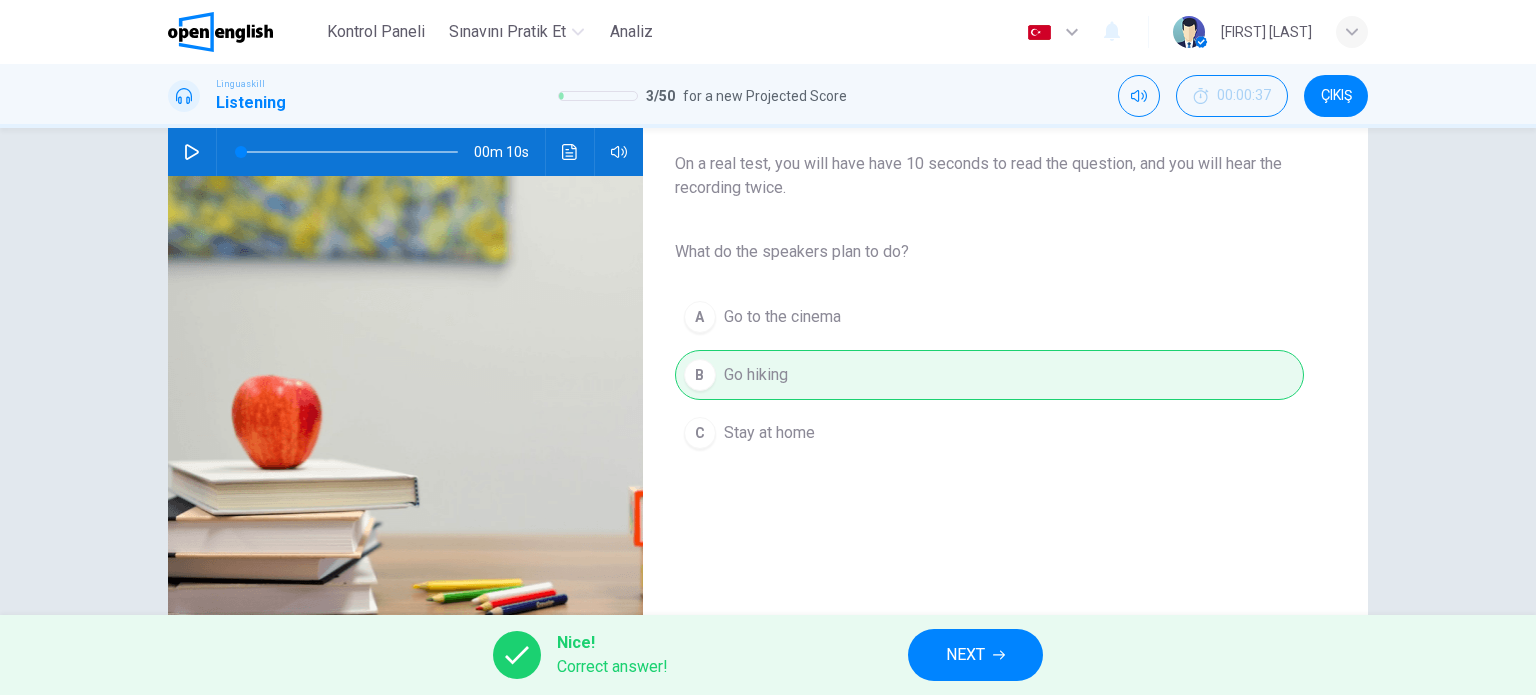 click on "NEXT" at bounding box center (975, 655) 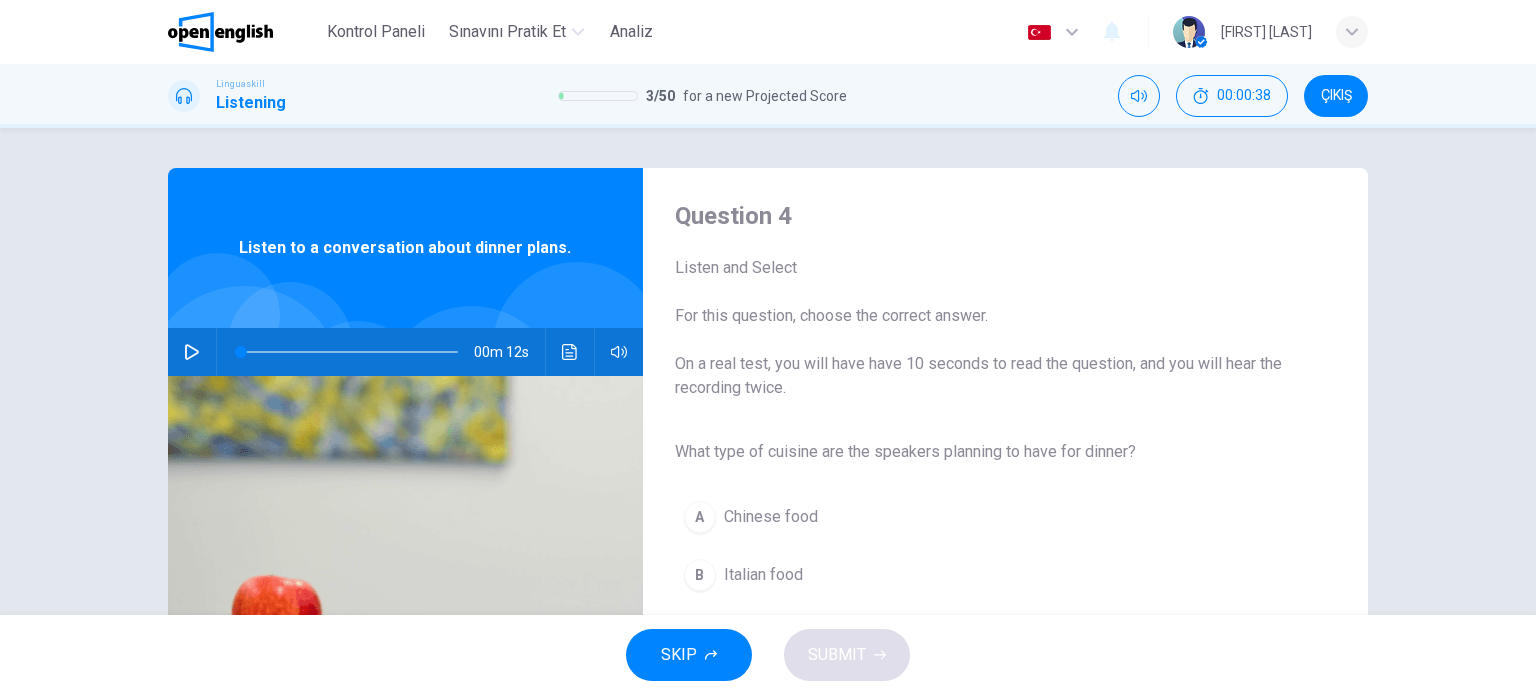 click 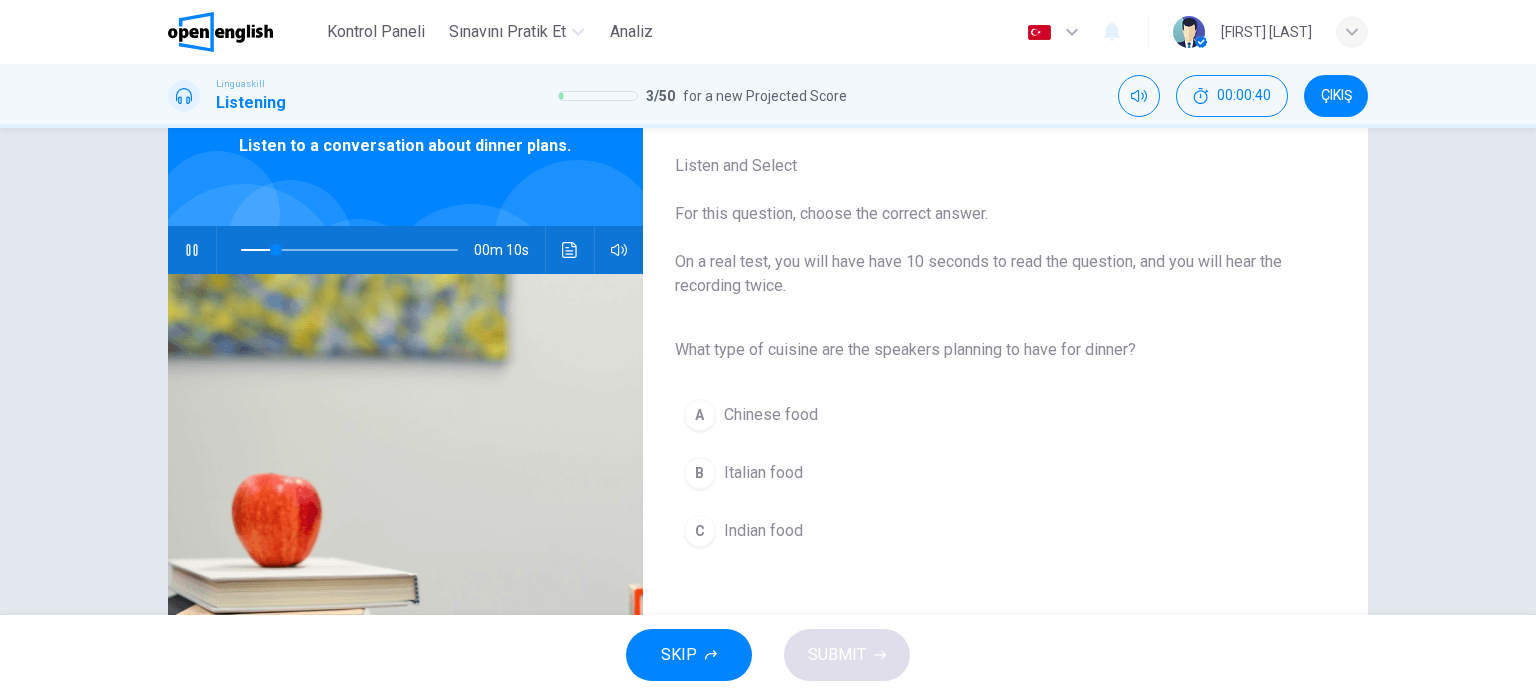 scroll, scrollTop: 100, scrollLeft: 0, axis: vertical 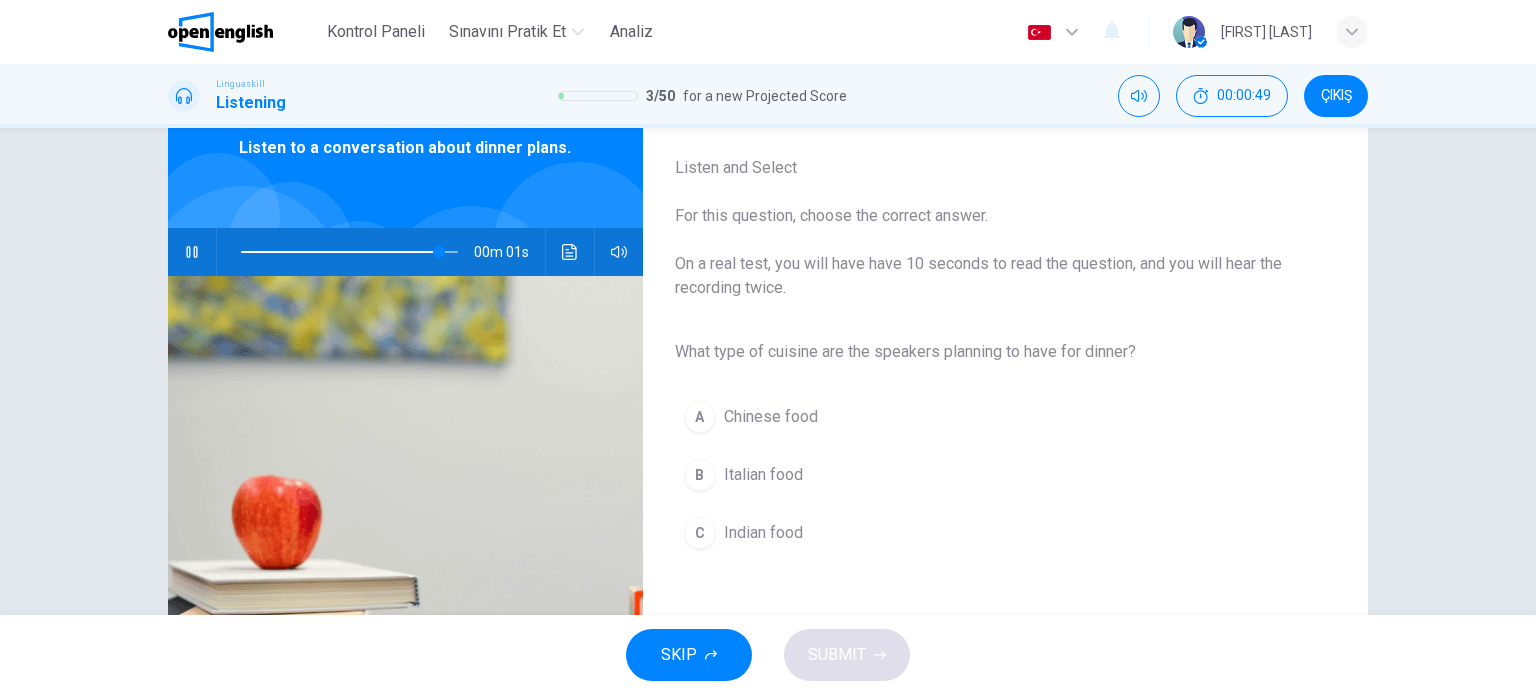 click on "Italian food" at bounding box center [763, 475] 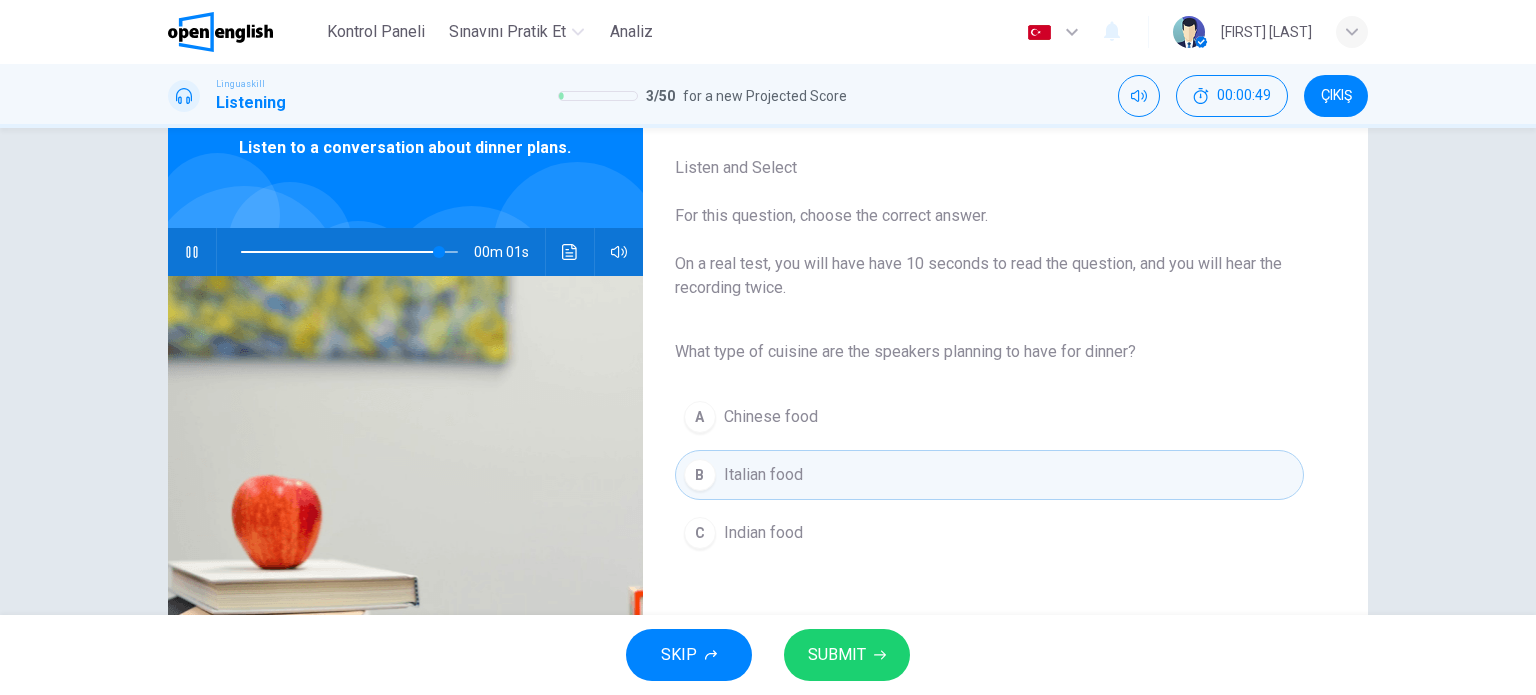 click on "SUBMIT" at bounding box center (847, 655) 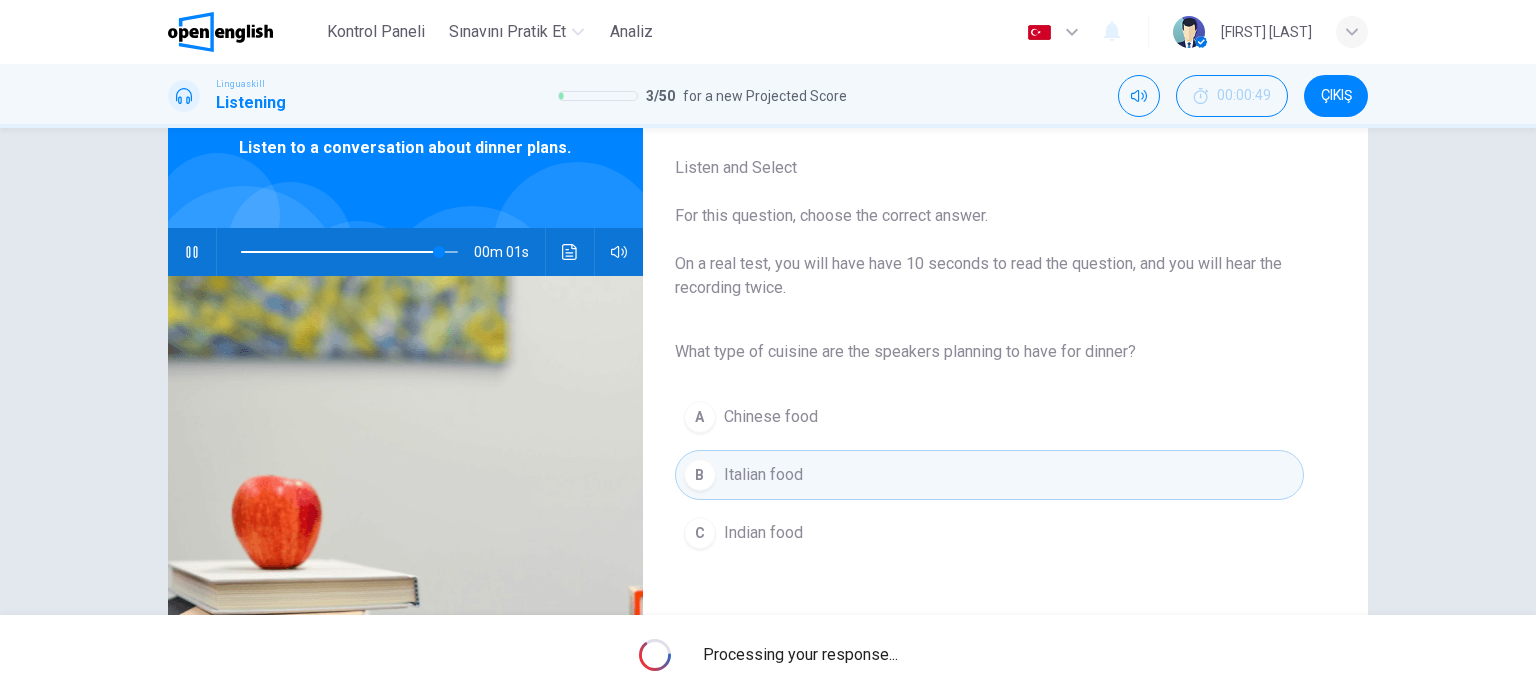type on "*" 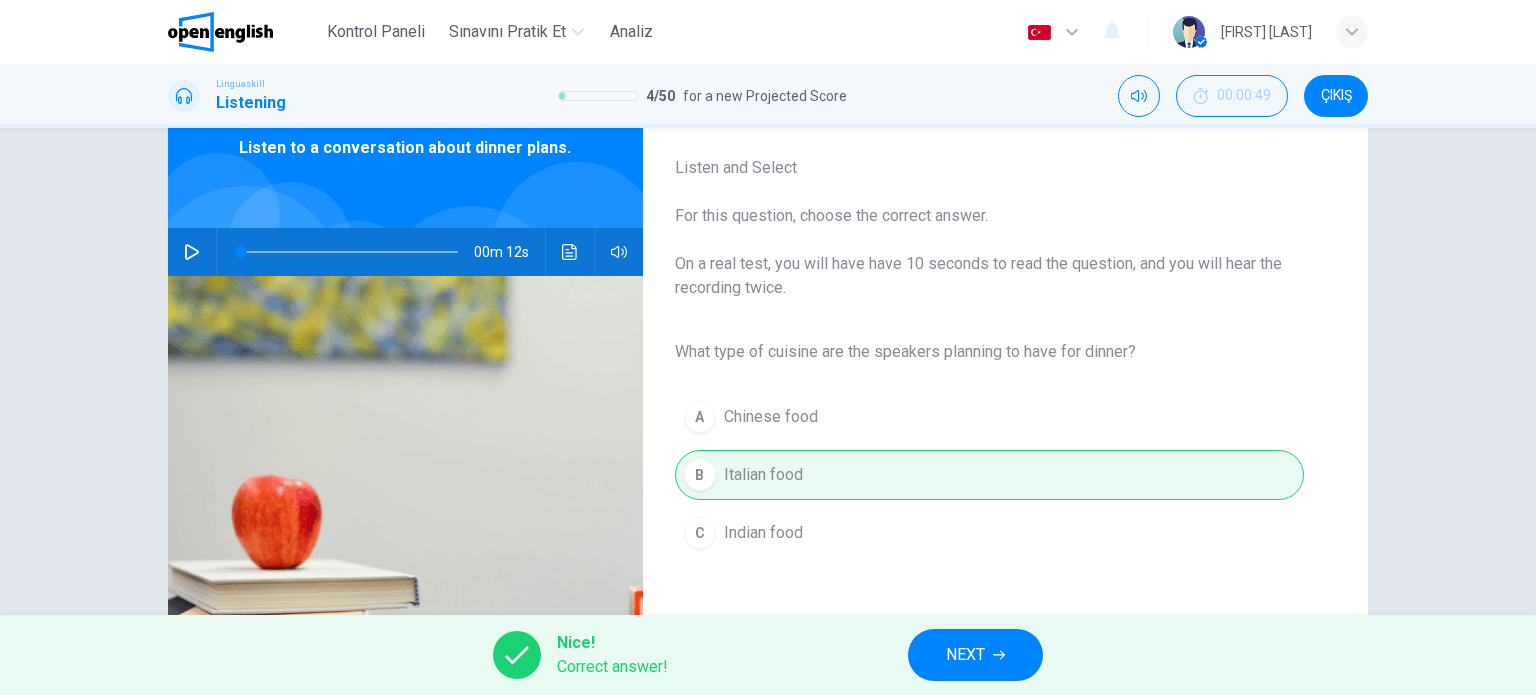 click on "NEXT" at bounding box center (975, 655) 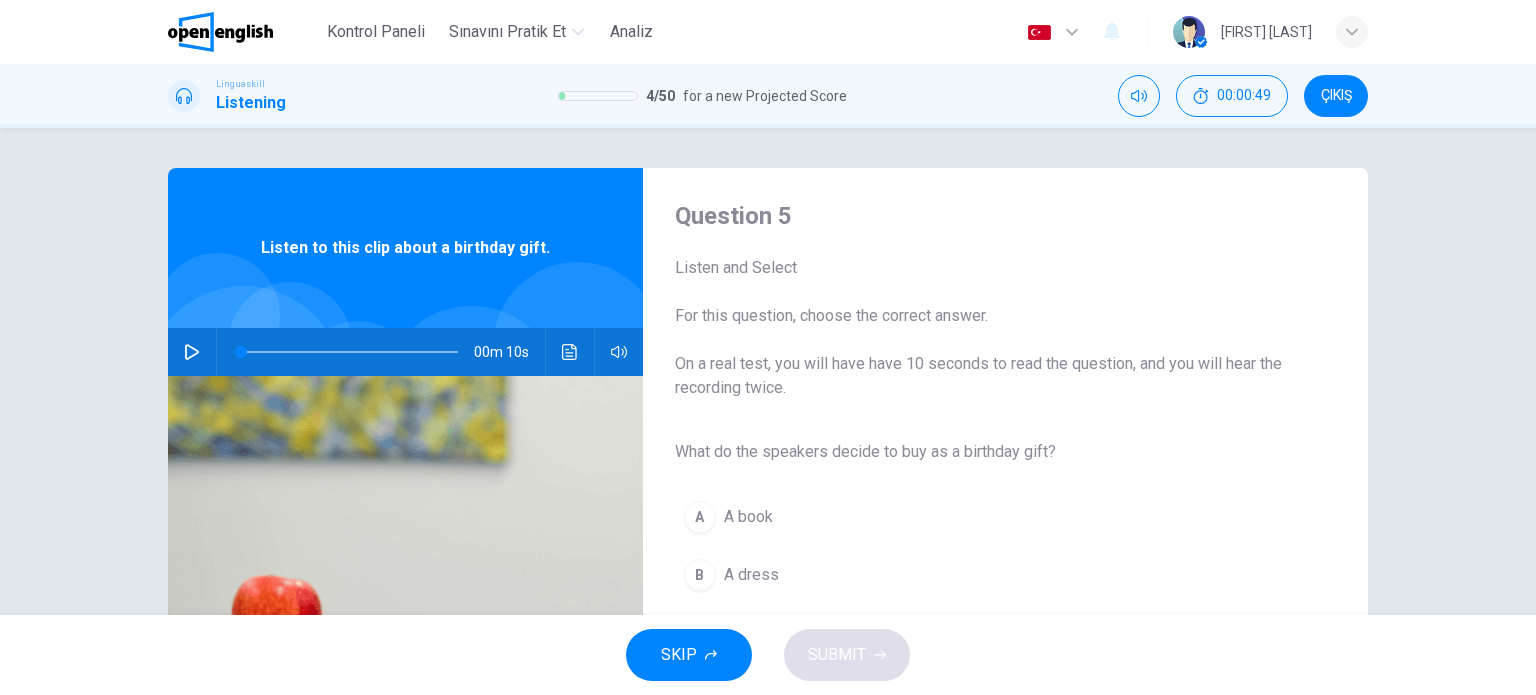 click 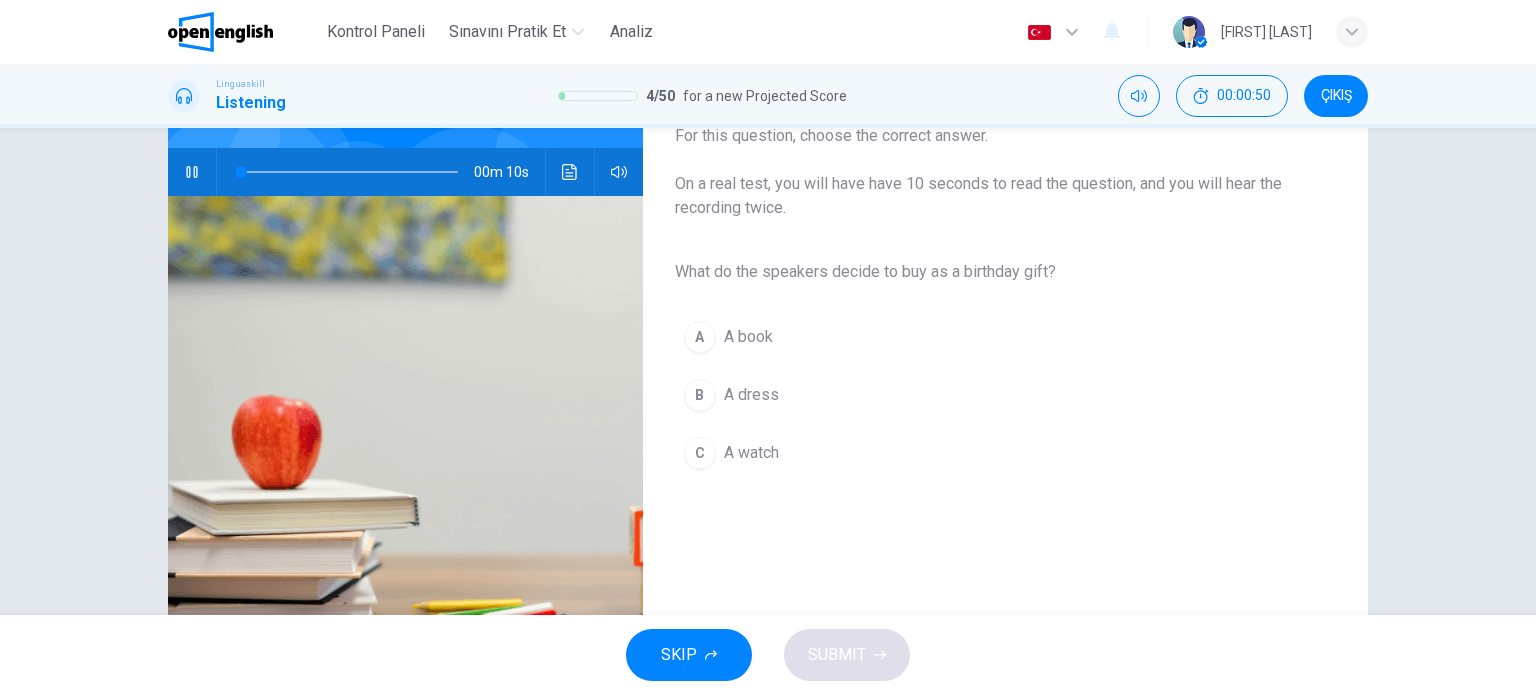 scroll, scrollTop: 200, scrollLeft: 0, axis: vertical 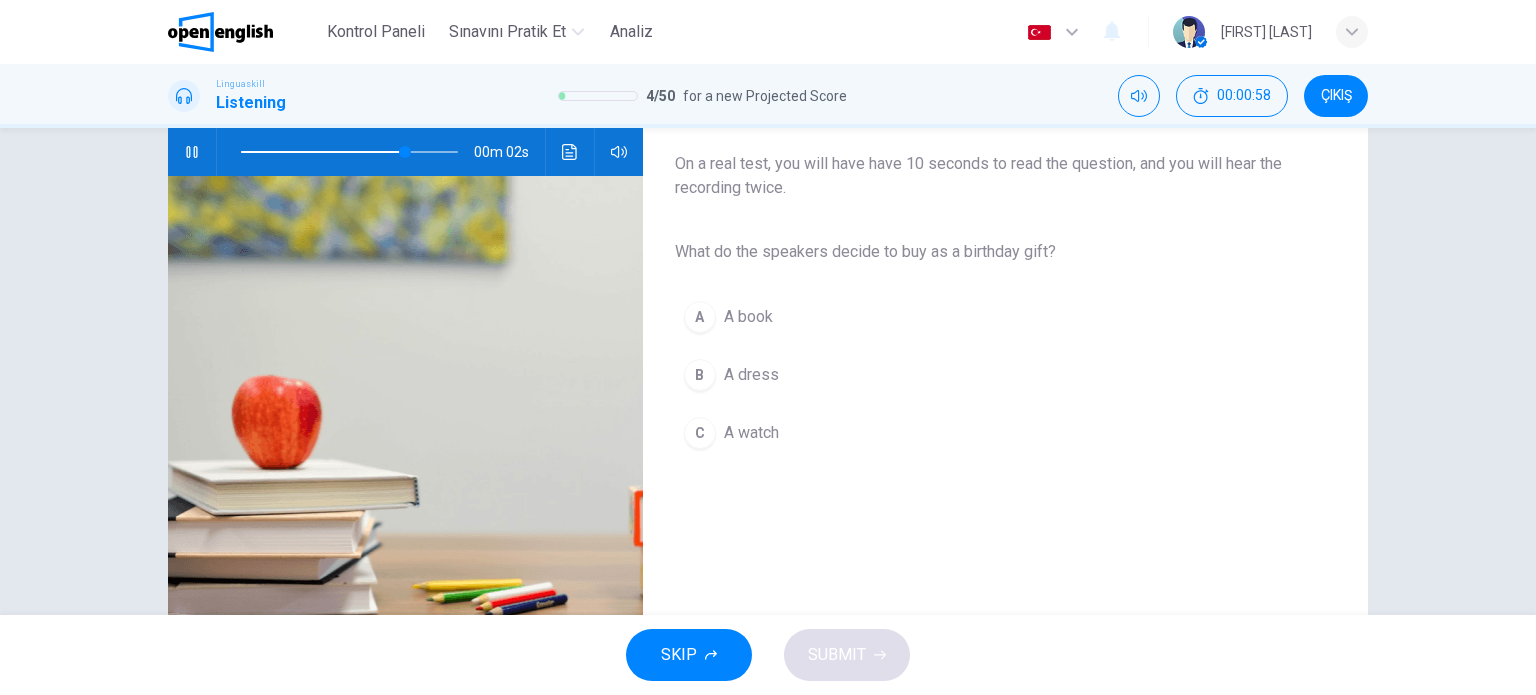 click on "A book" at bounding box center (748, 317) 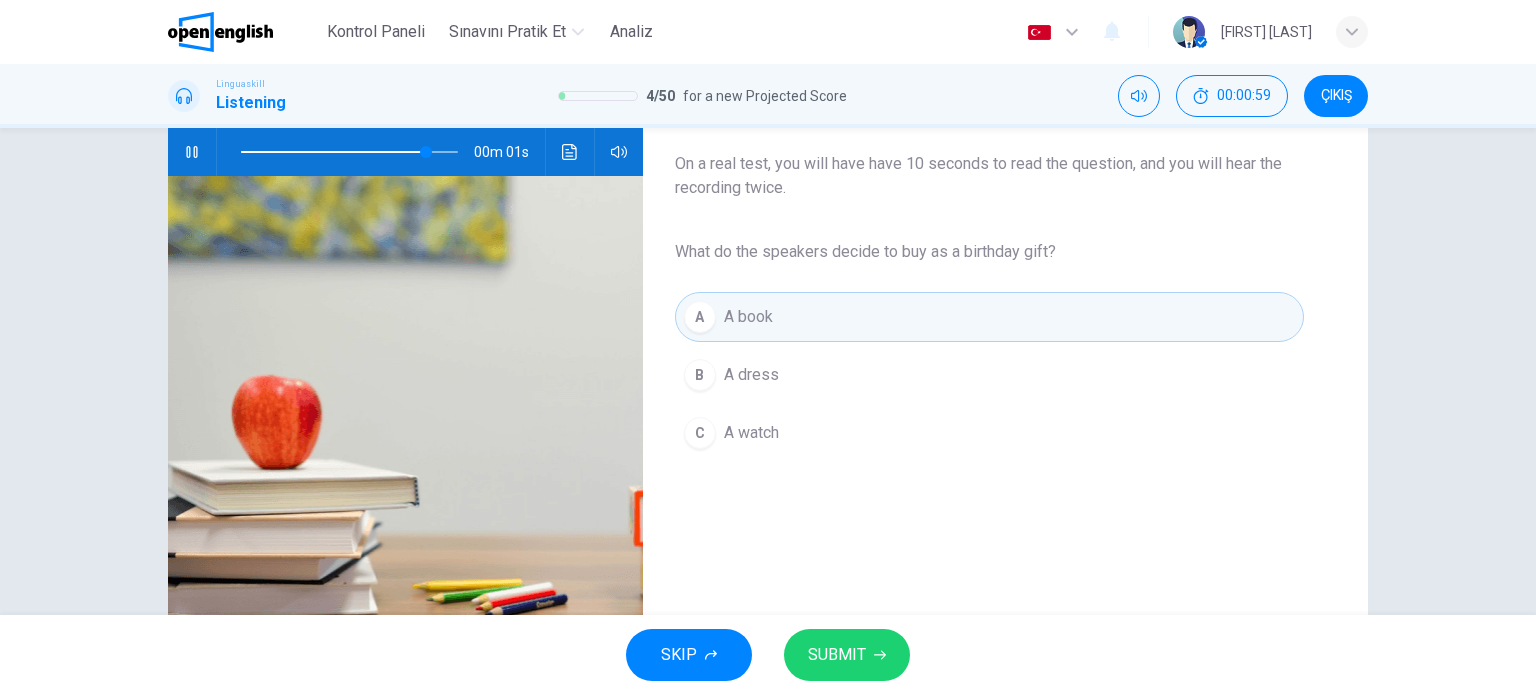 click on "SUBMIT" at bounding box center [837, 655] 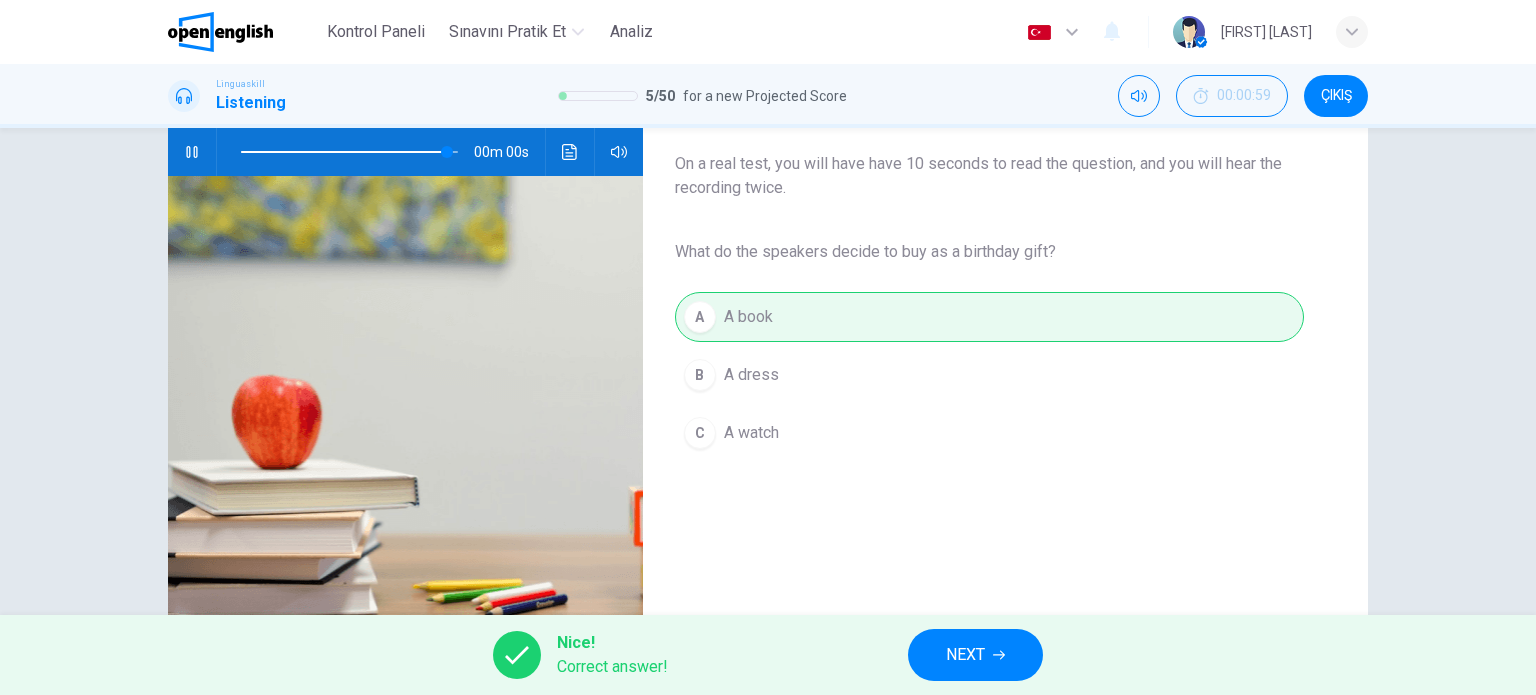 type on "*" 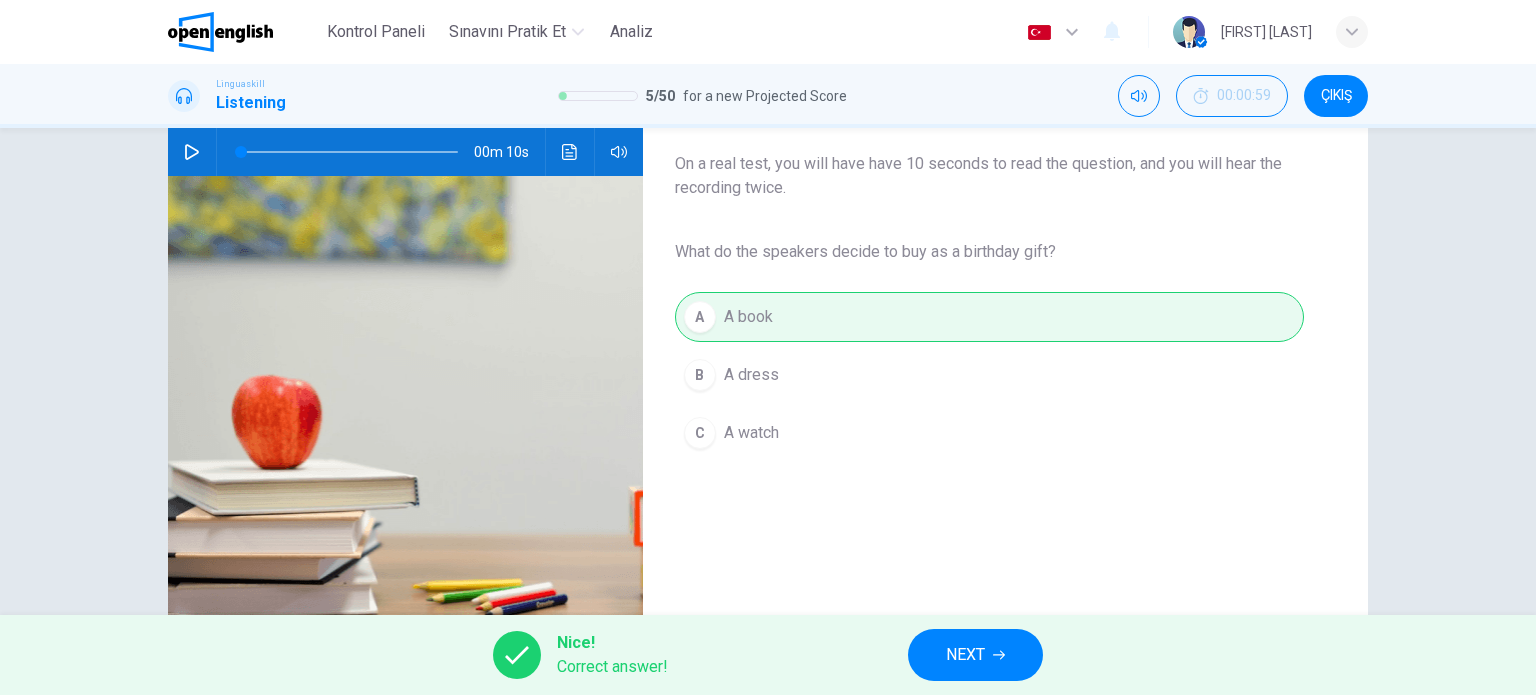 click on "NEXT" at bounding box center [965, 655] 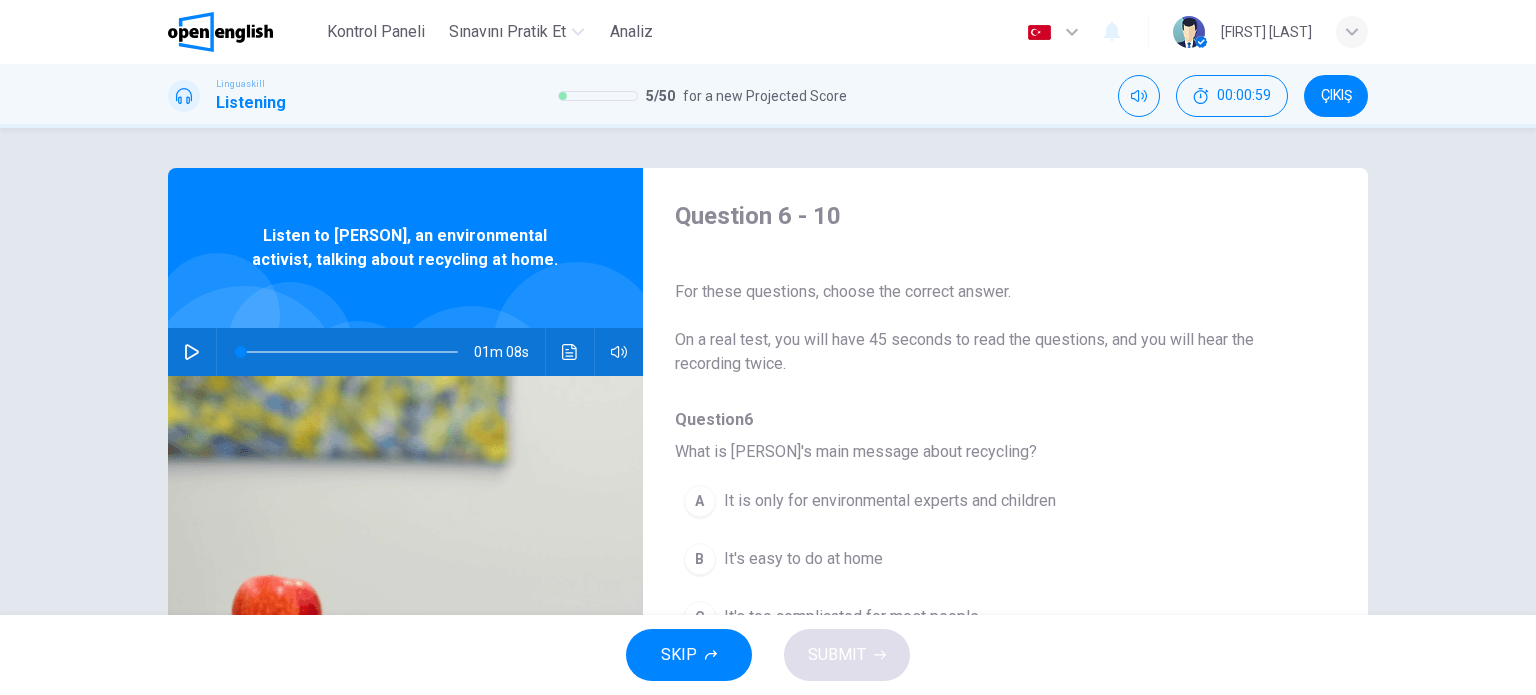 click at bounding box center (192, 352) 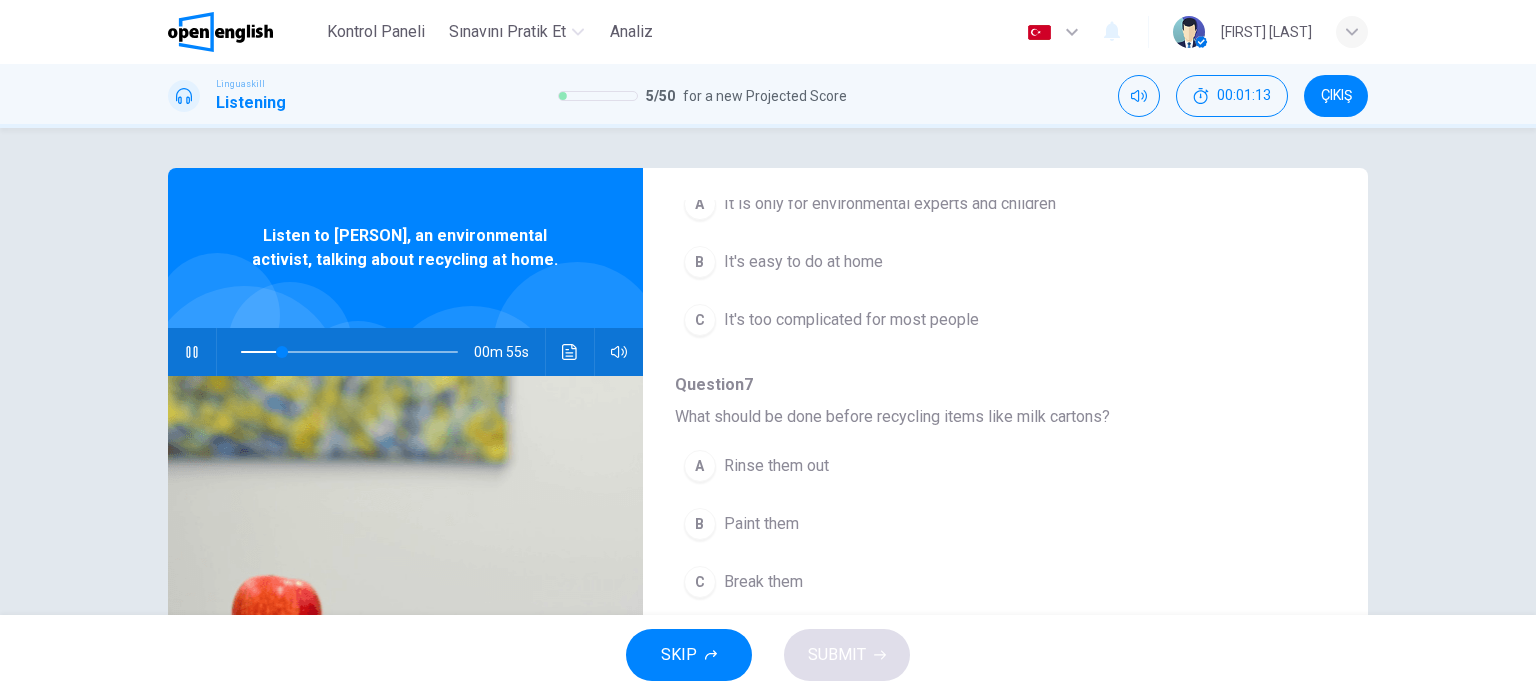 scroll, scrollTop: 300, scrollLeft: 0, axis: vertical 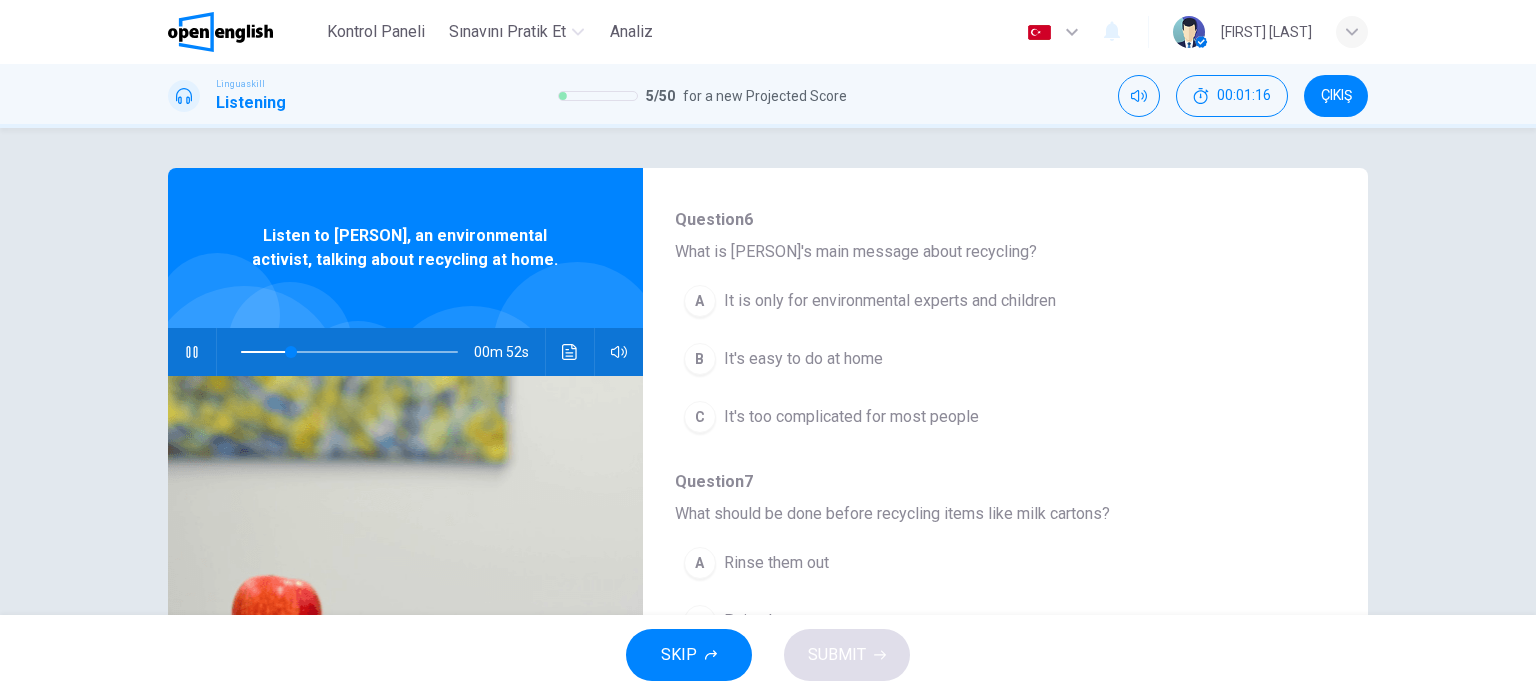 click on "It is only for environmental experts and children" at bounding box center (890, 301) 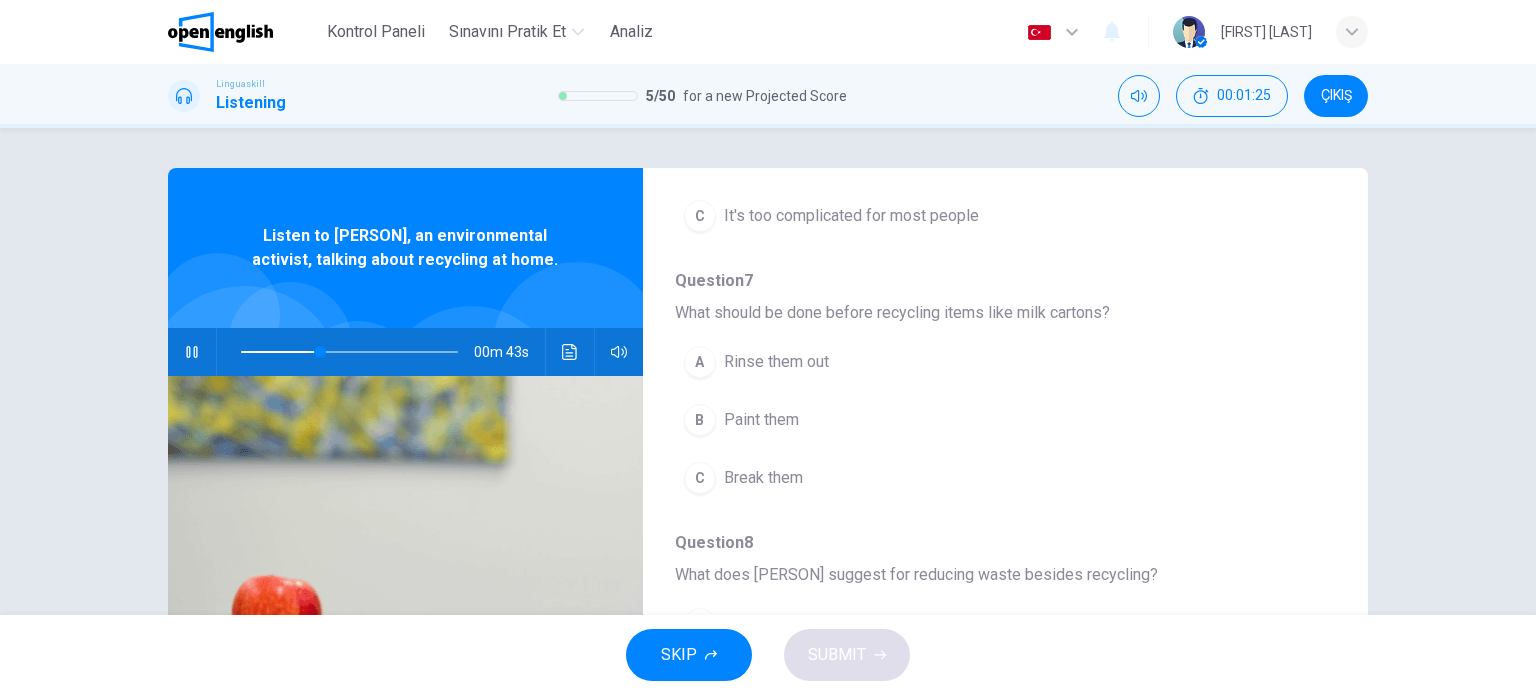 scroll, scrollTop: 400, scrollLeft: 0, axis: vertical 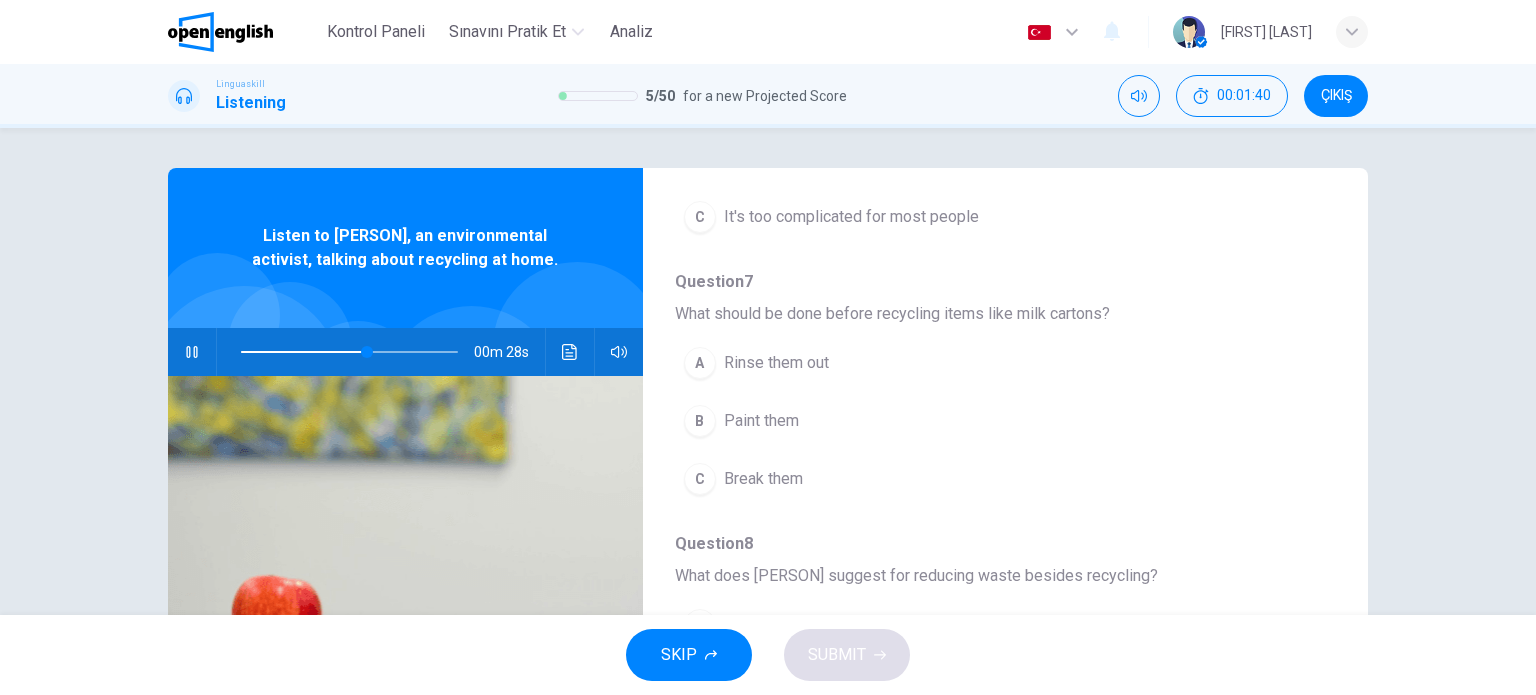 click on "Paint them" at bounding box center [761, 421] 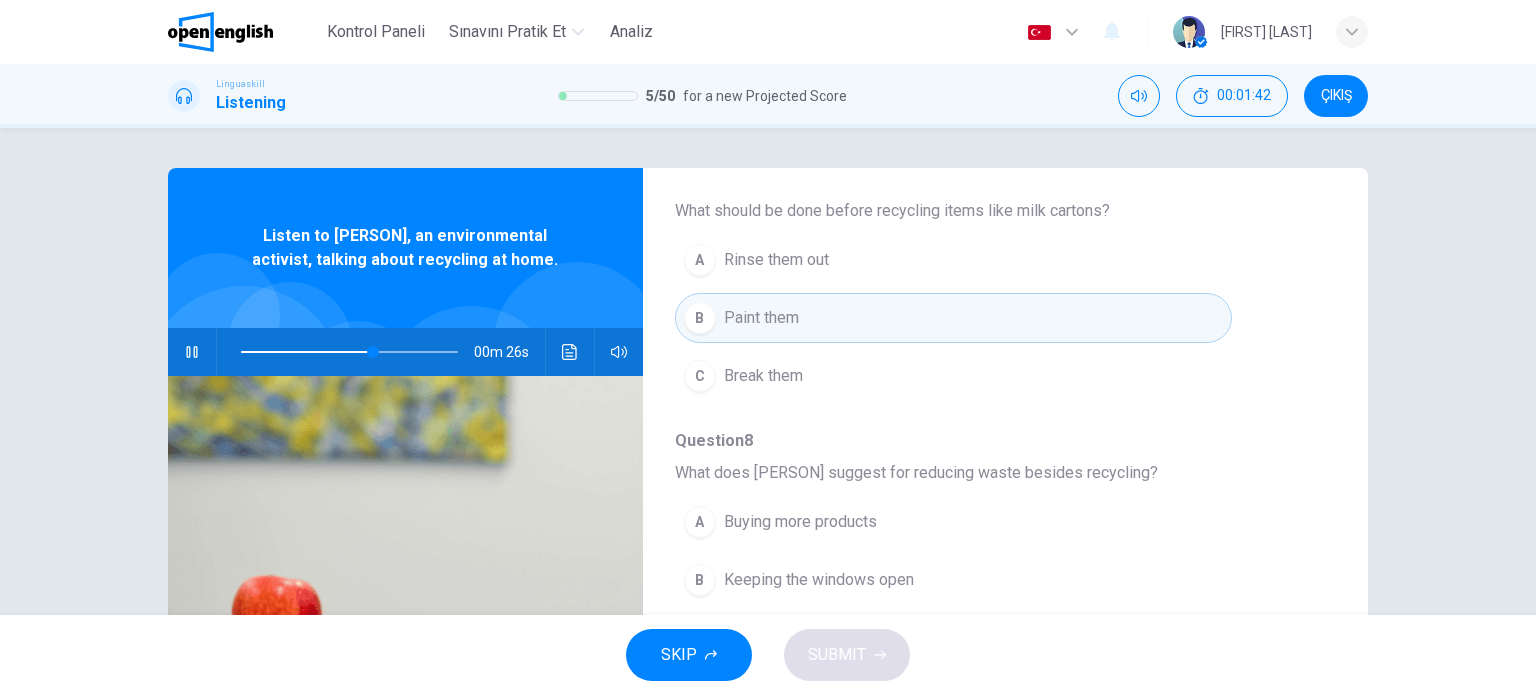 scroll, scrollTop: 600, scrollLeft: 0, axis: vertical 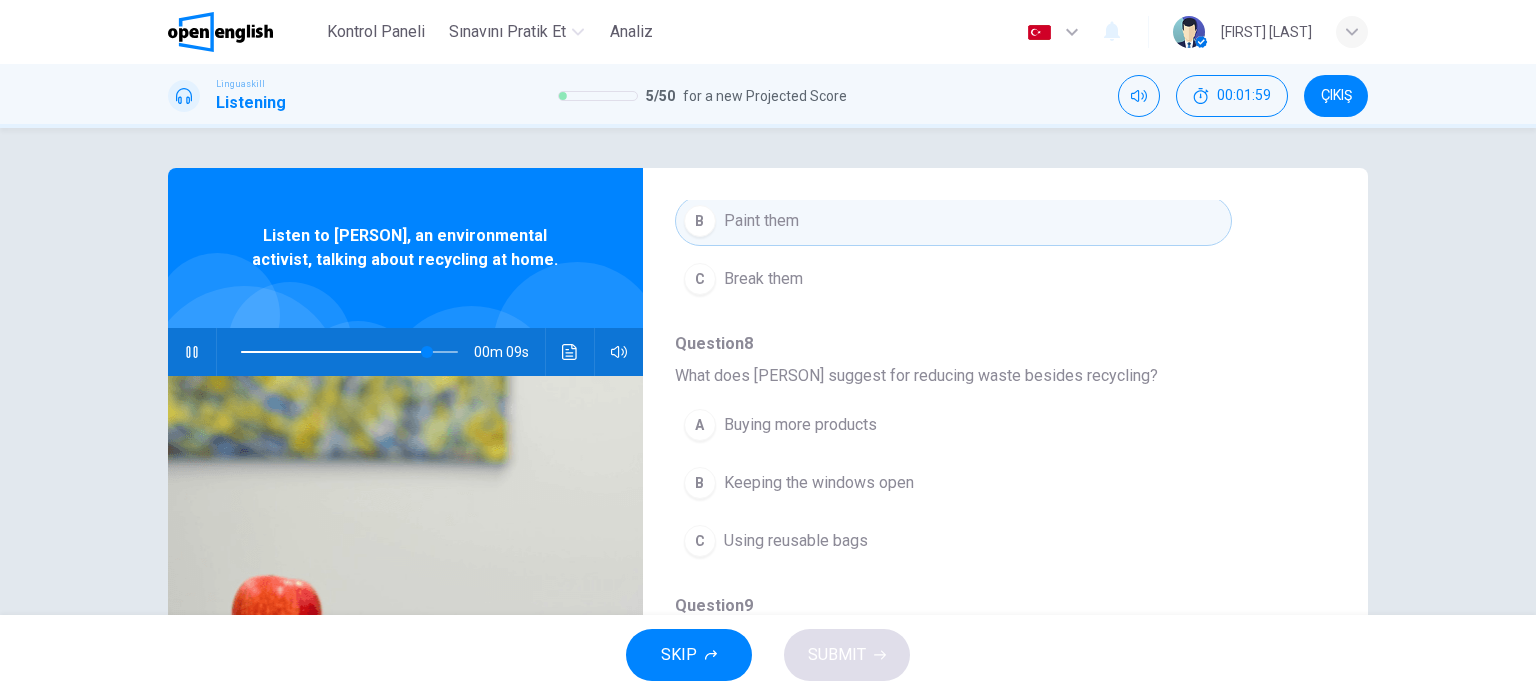 click on "Using reusable bags" at bounding box center [796, 541] 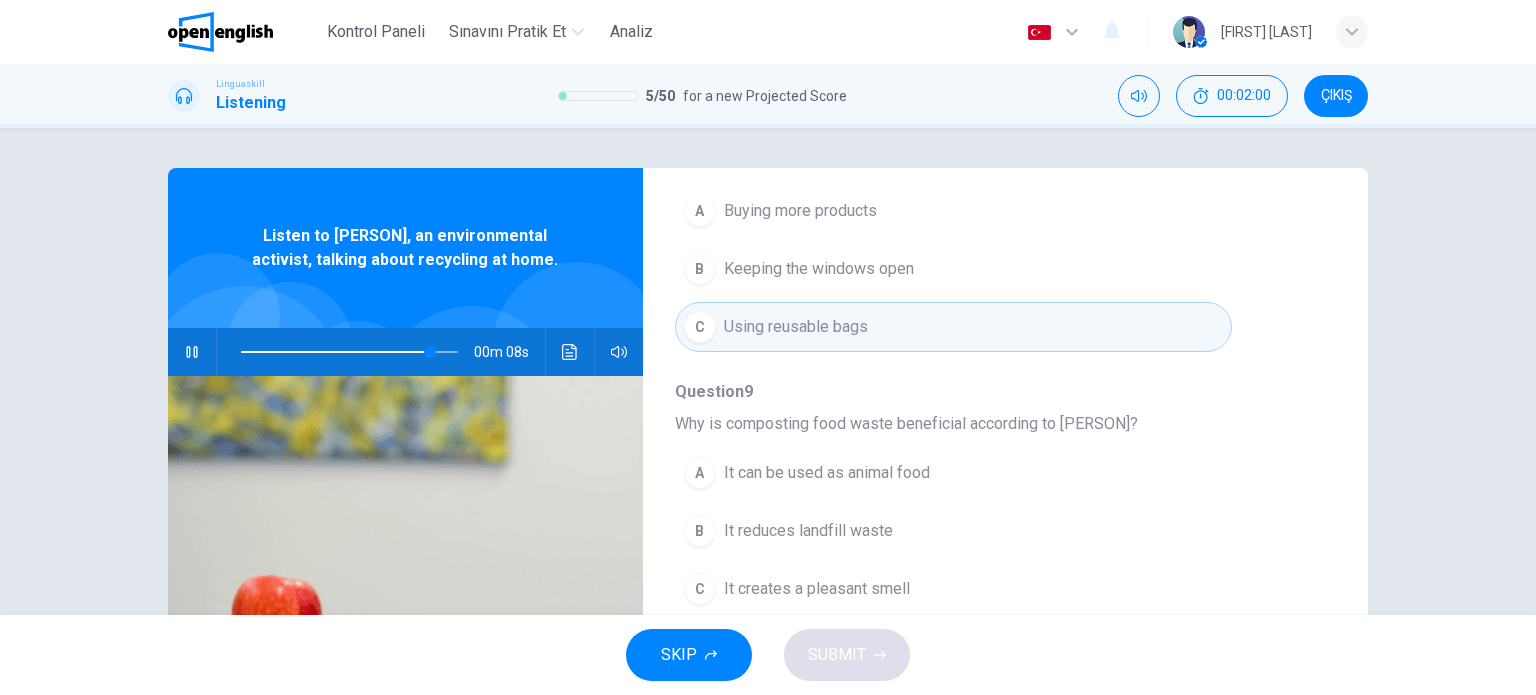 scroll, scrollTop: 856, scrollLeft: 0, axis: vertical 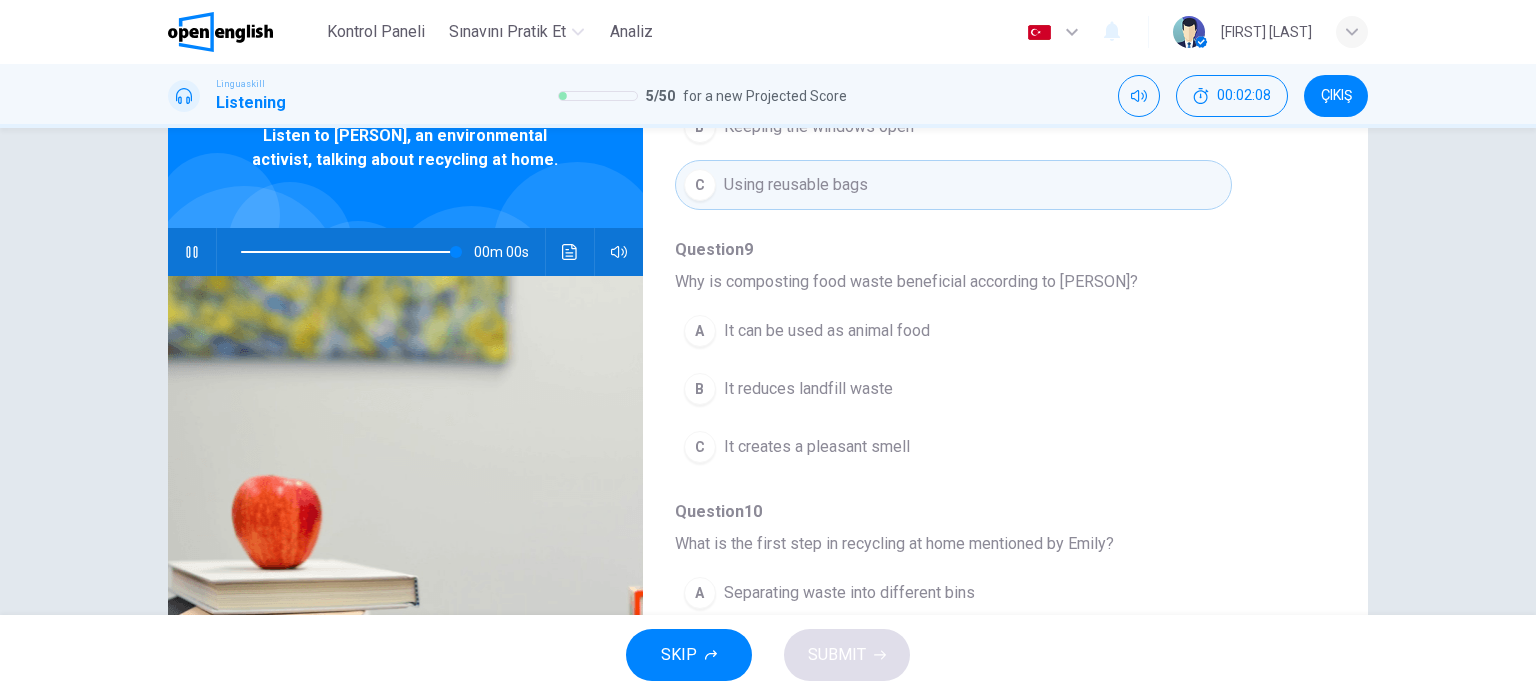 type on "*" 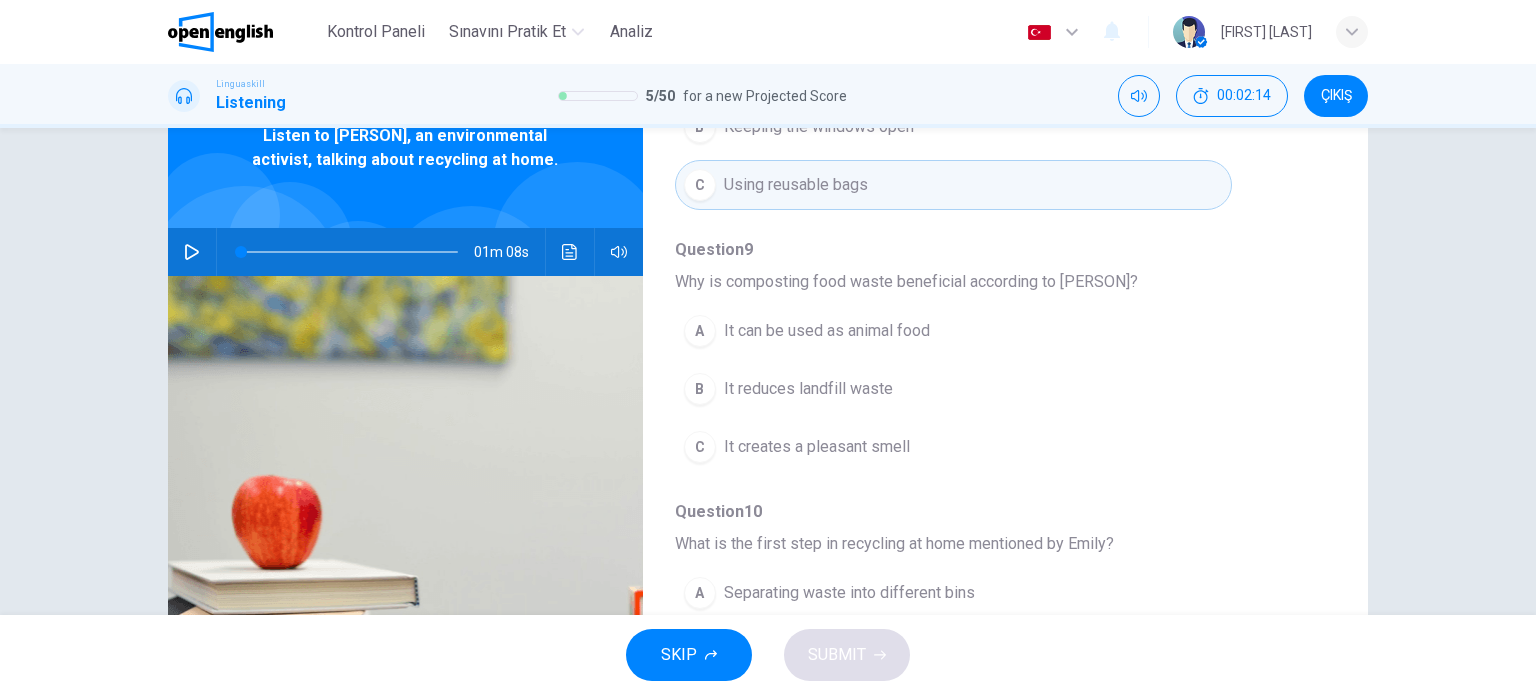 click on "It reduces landfill waste" at bounding box center (808, 389) 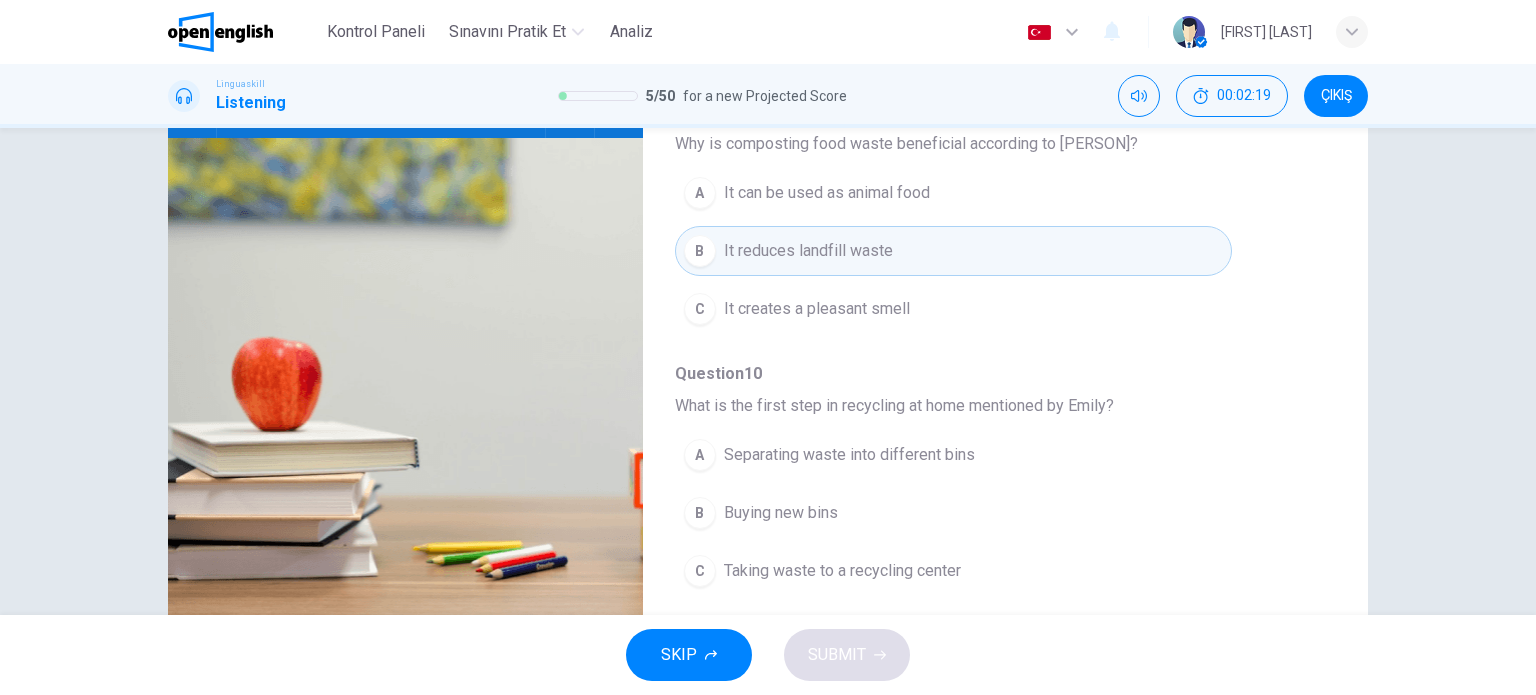 scroll, scrollTop: 288, scrollLeft: 0, axis: vertical 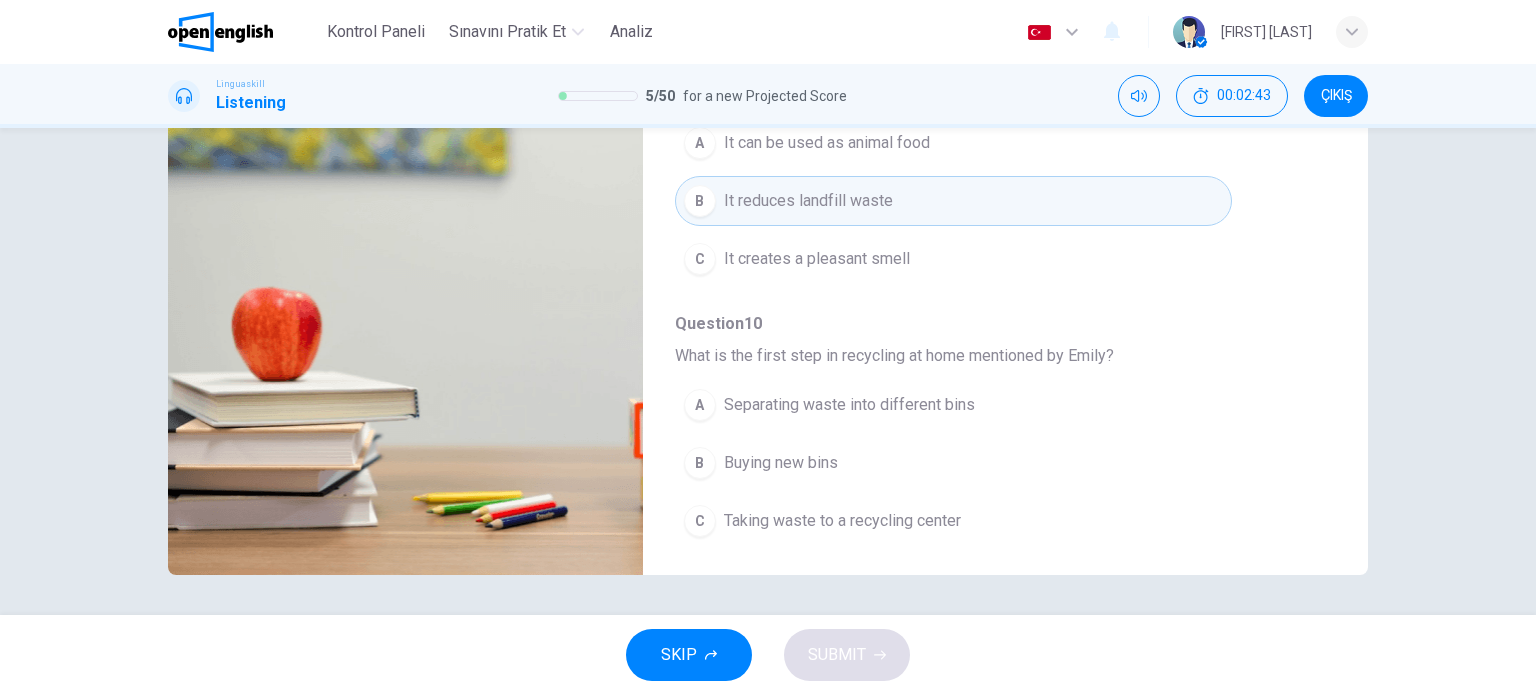 click on "Separating waste into different bins" at bounding box center (849, 405) 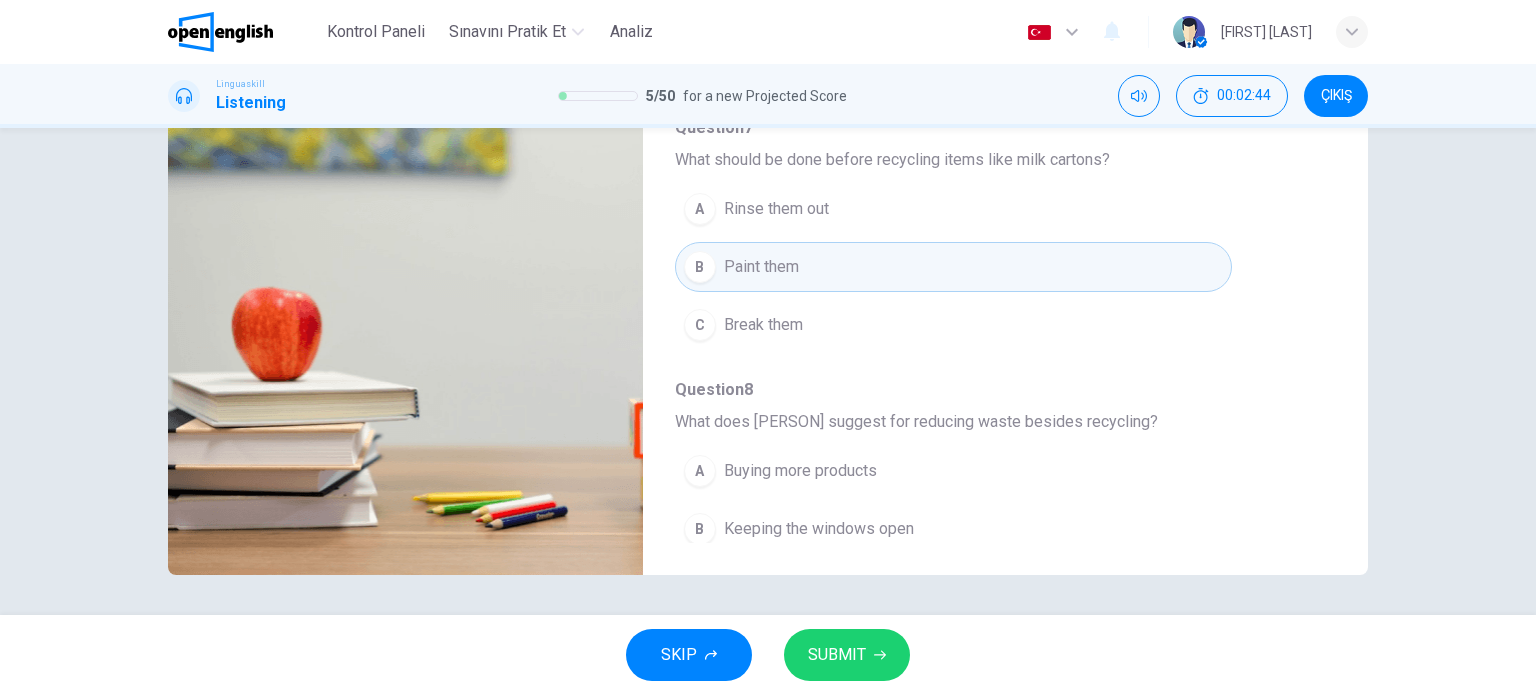 scroll, scrollTop: 700, scrollLeft: 0, axis: vertical 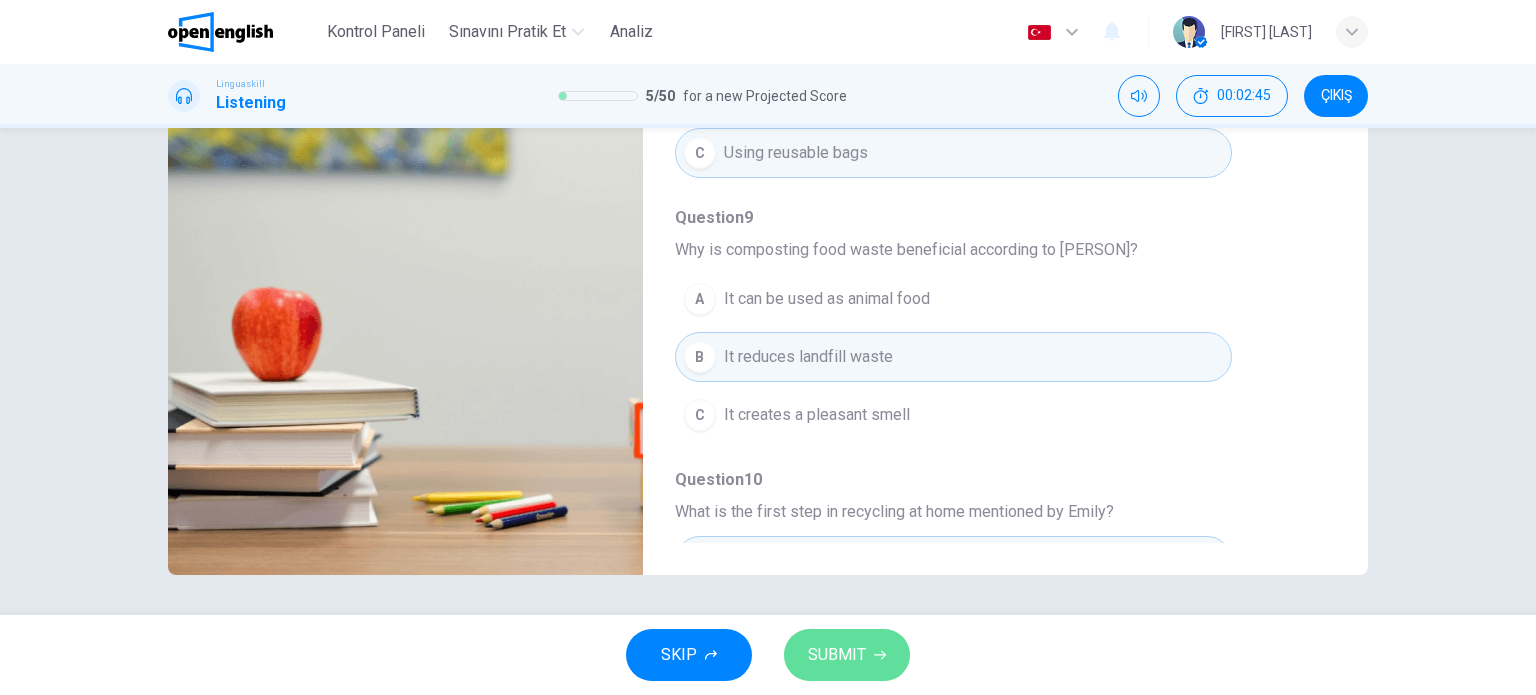 click on "SUBMIT" at bounding box center (837, 655) 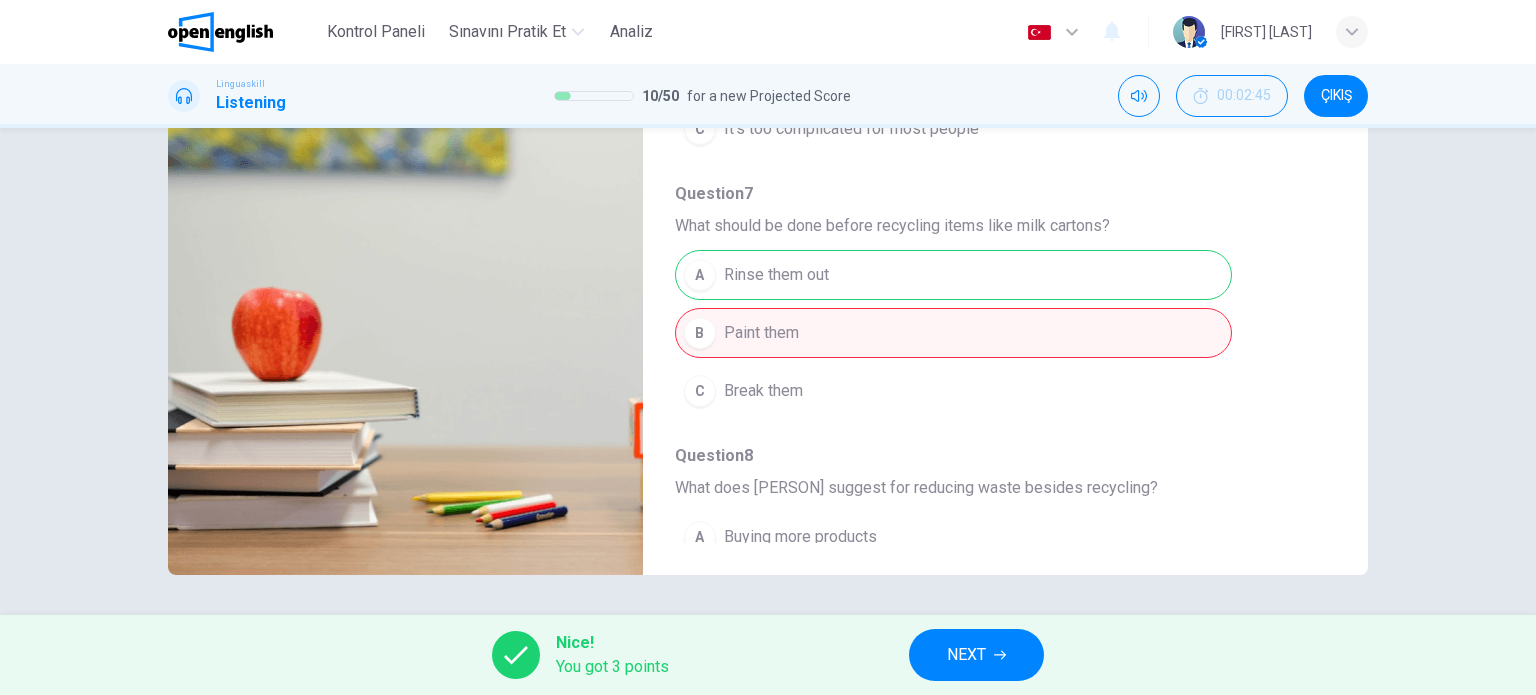 scroll, scrollTop: 0, scrollLeft: 0, axis: both 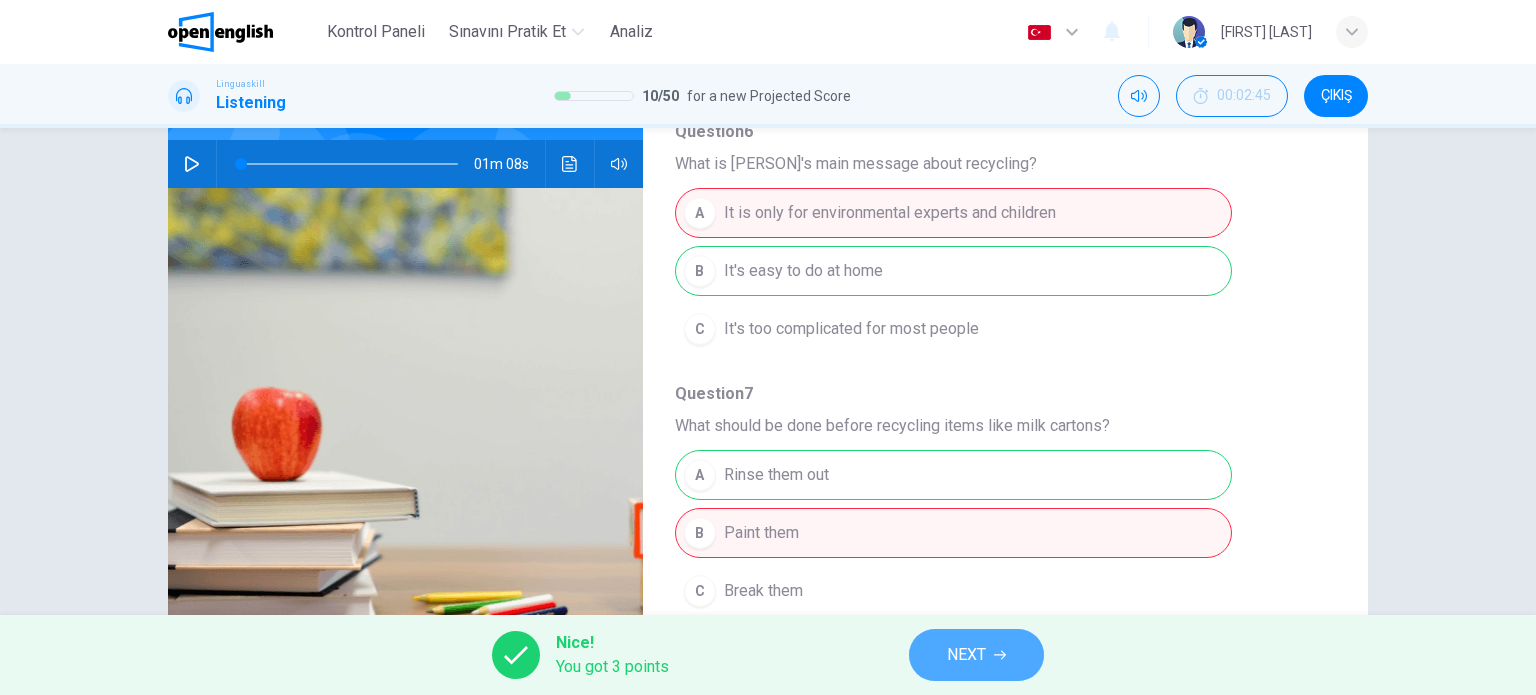 click on "NEXT" at bounding box center (966, 655) 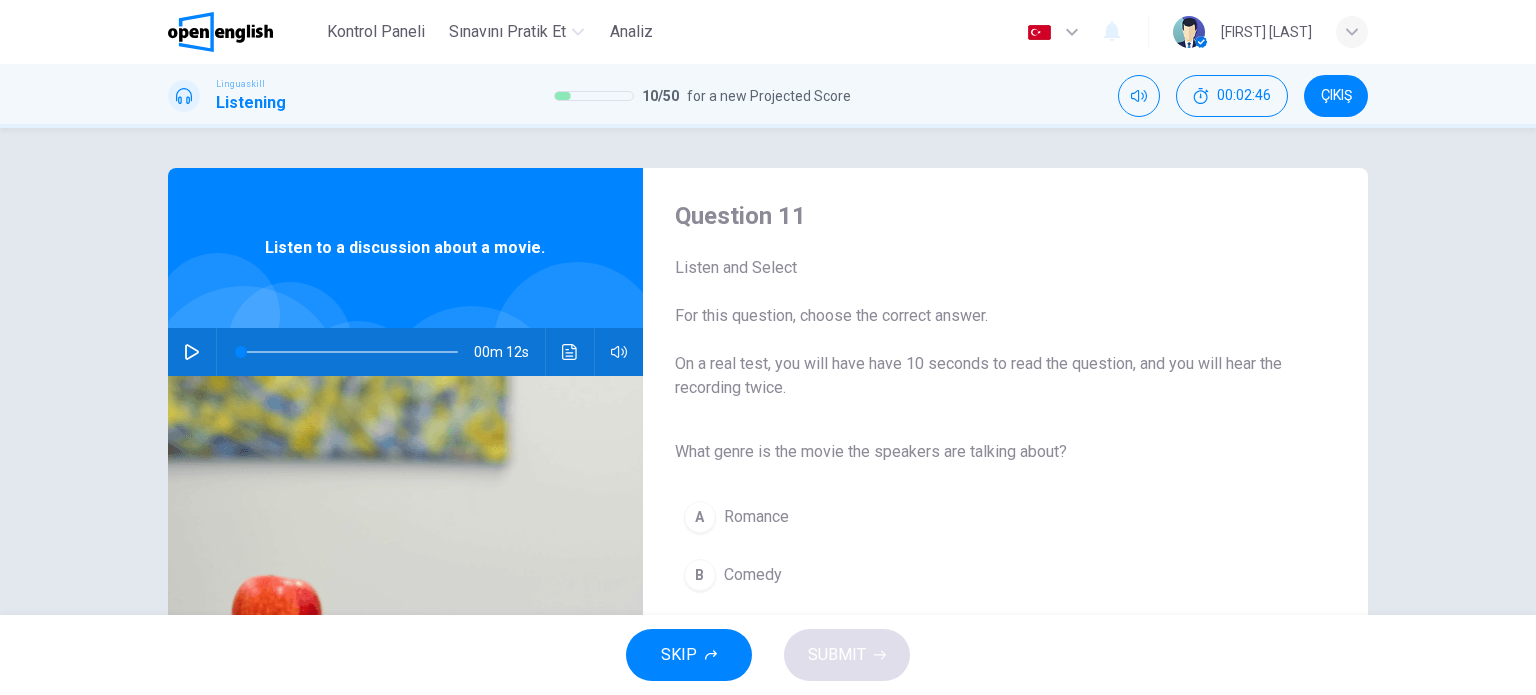 click 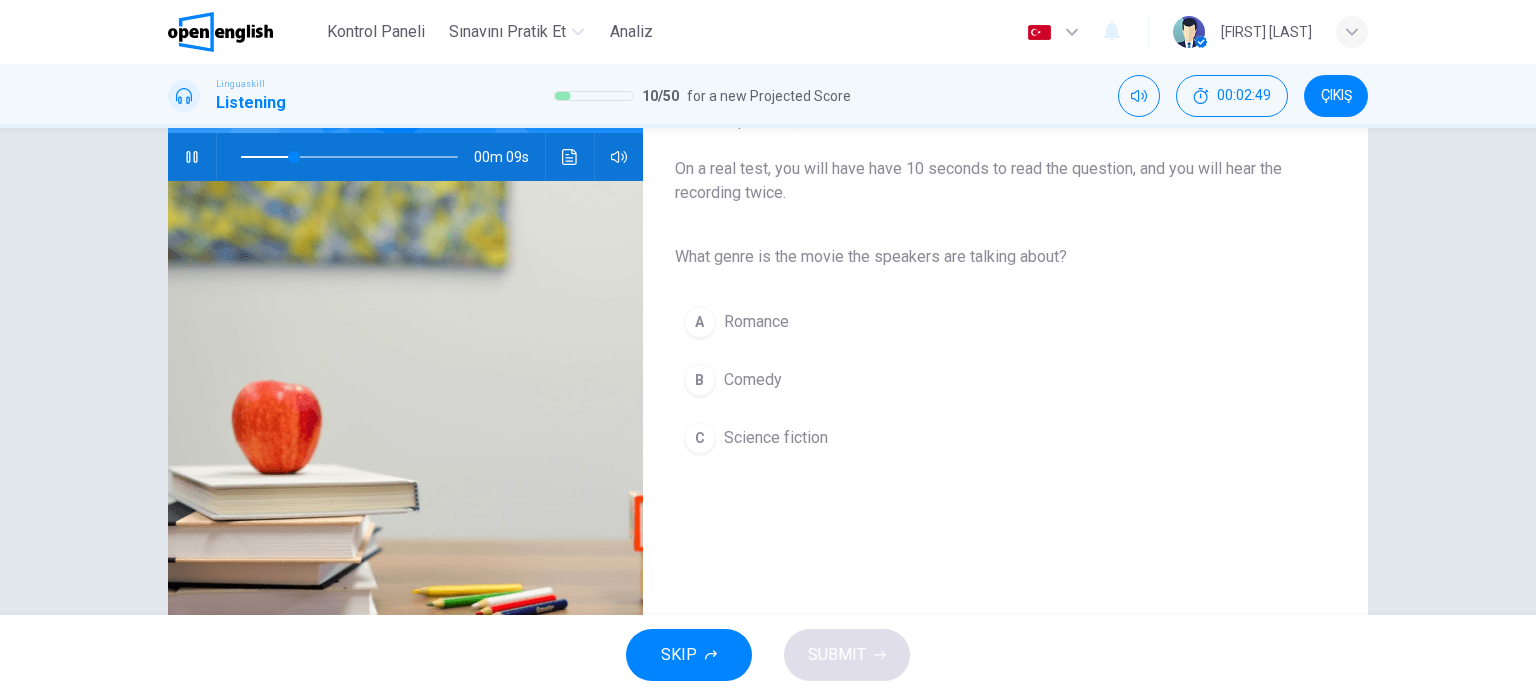 scroll, scrollTop: 200, scrollLeft: 0, axis: vertical 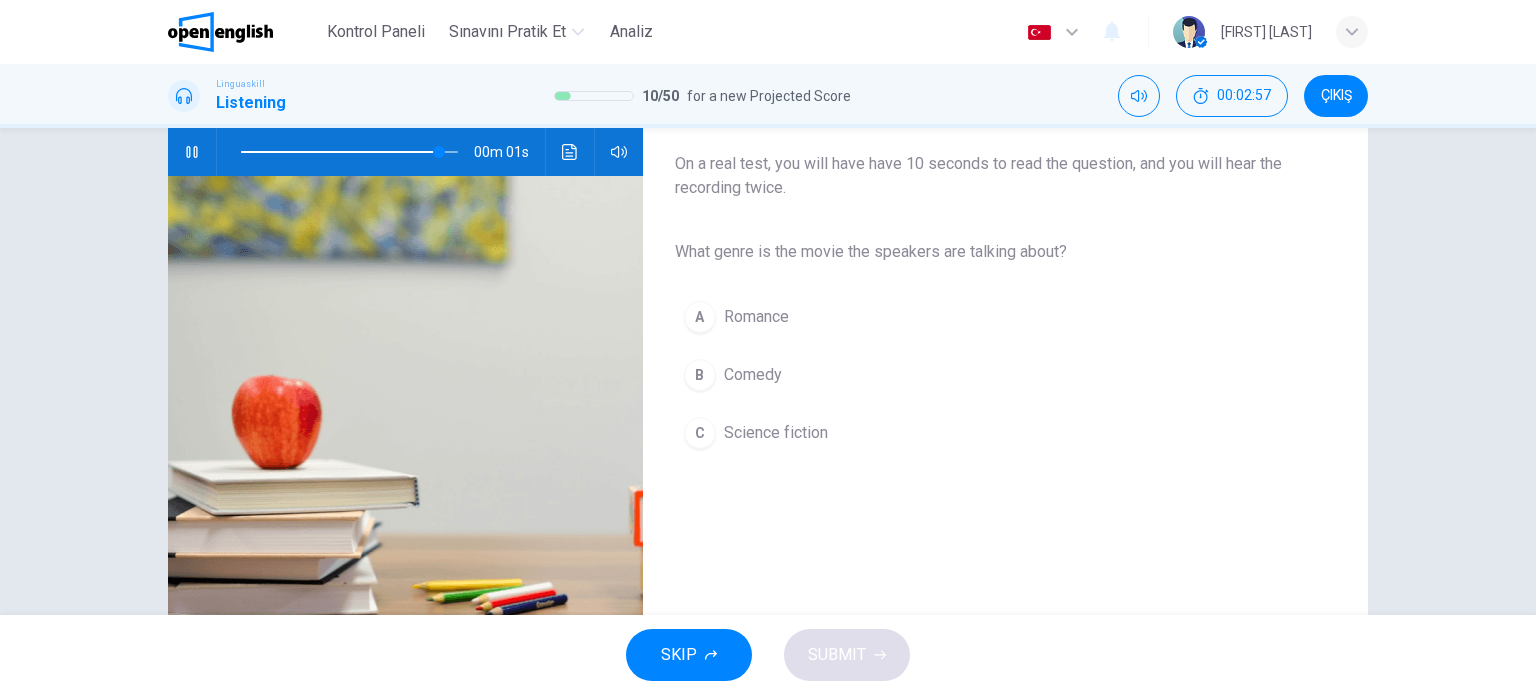 type on "*" 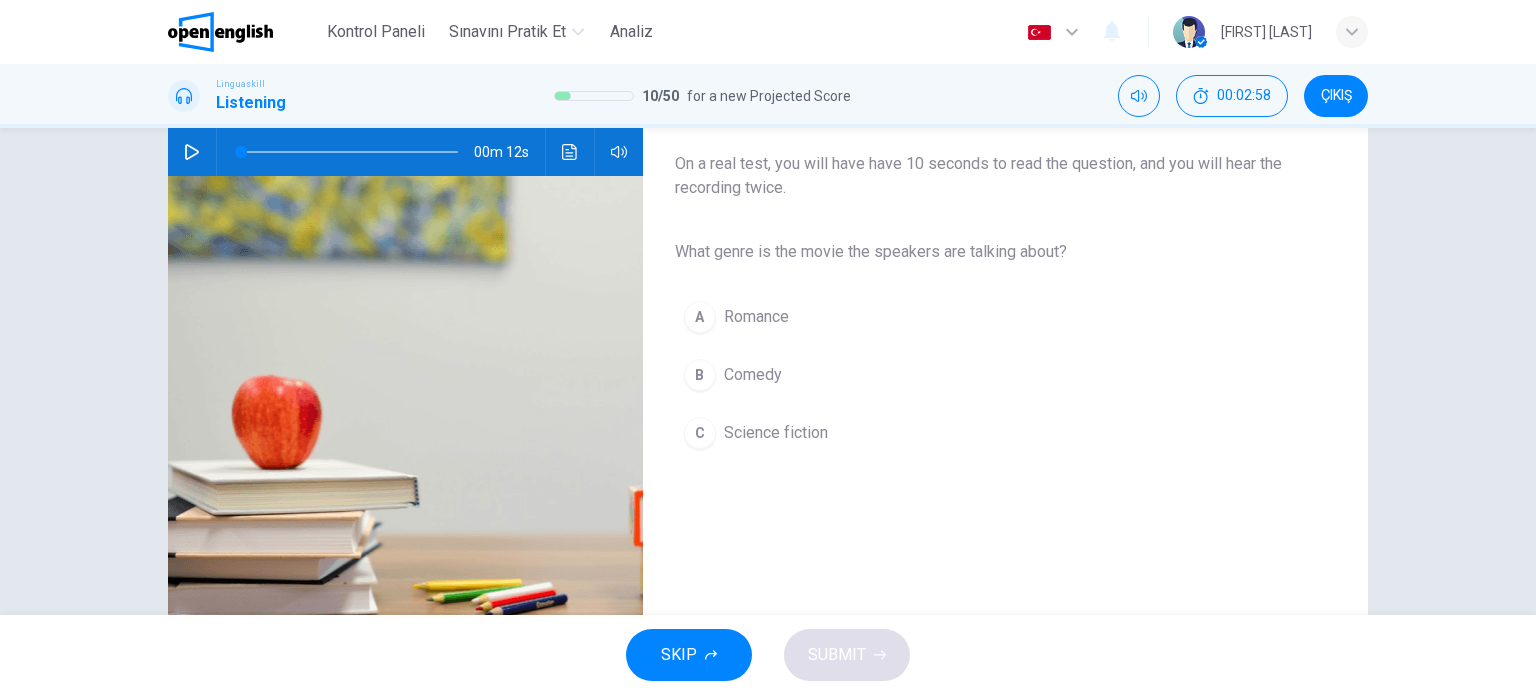 click on "C Science fiction" at bounding box center [989, 433] 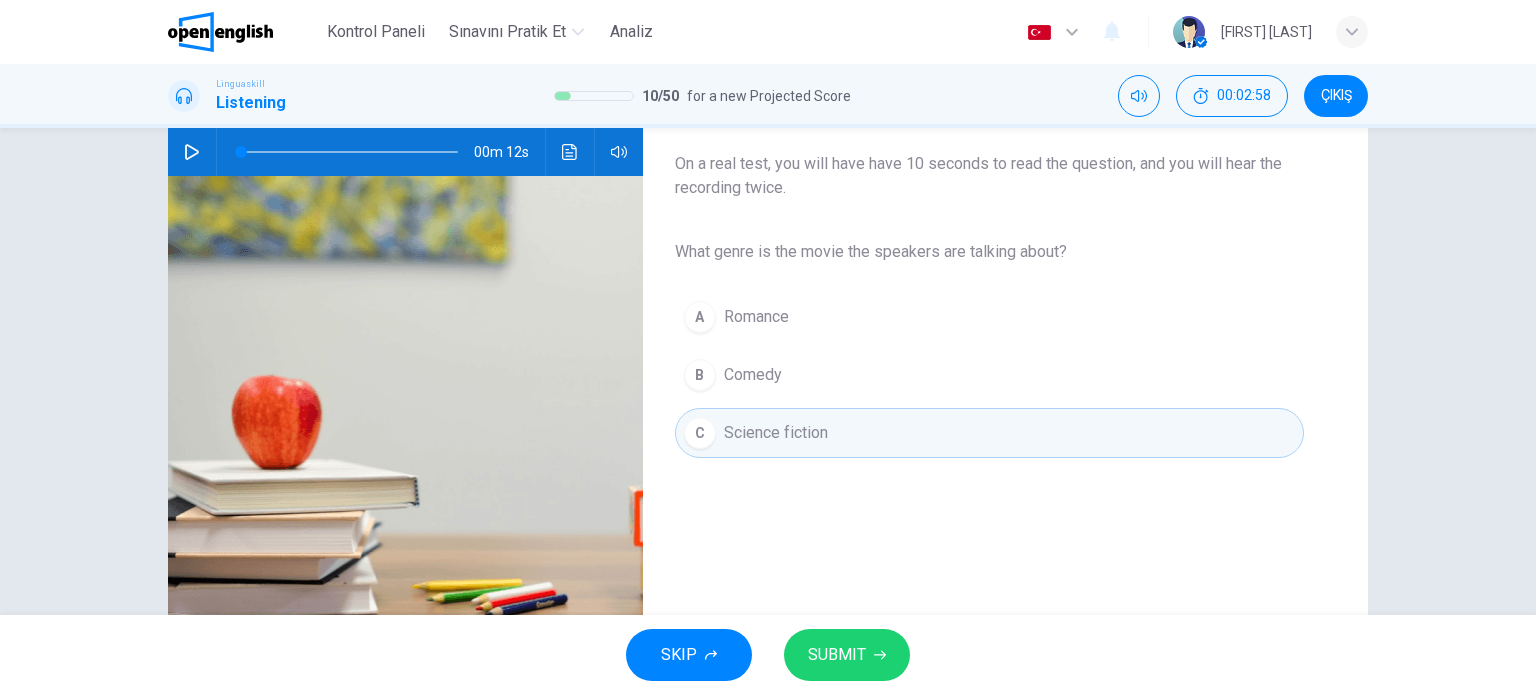 click on "SUBMIT" at bounding box center [847, 655] 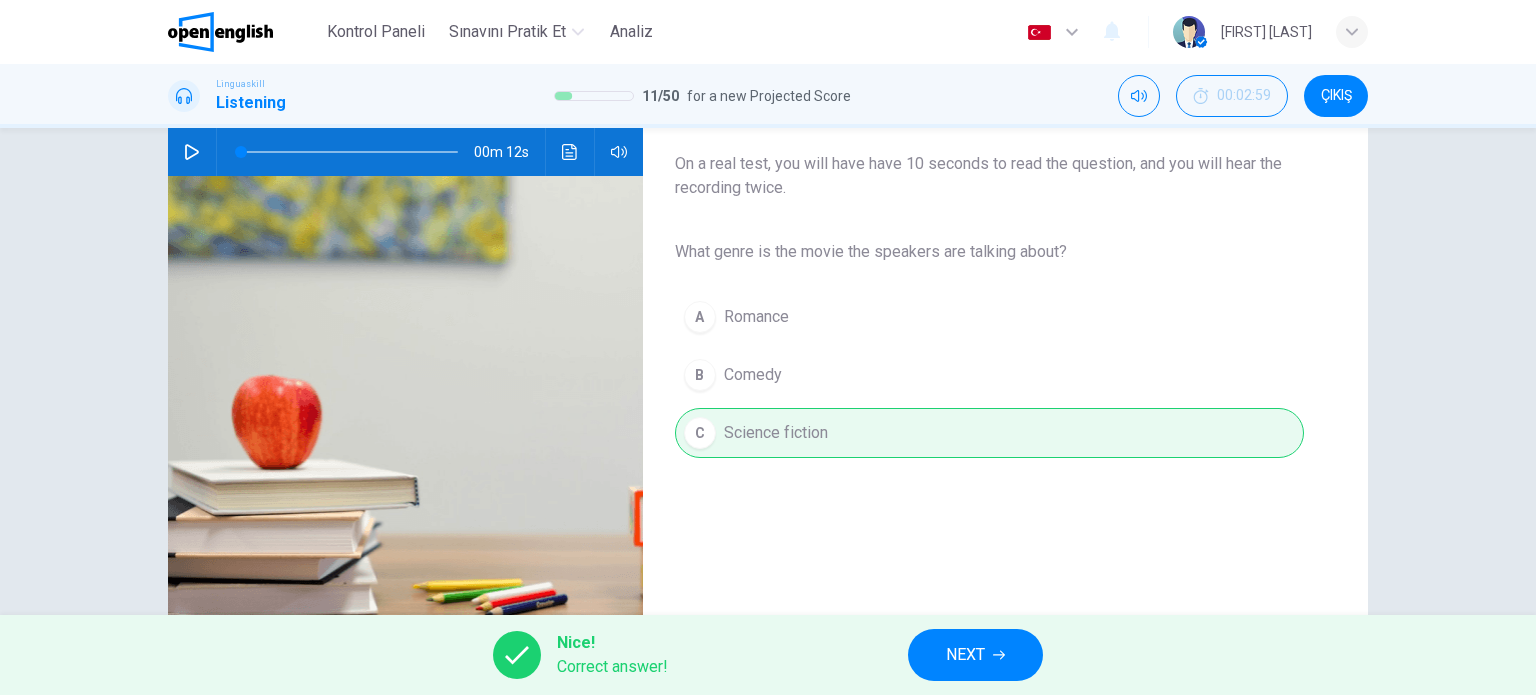 click on "NEXT" at bounding box center [975, 655] 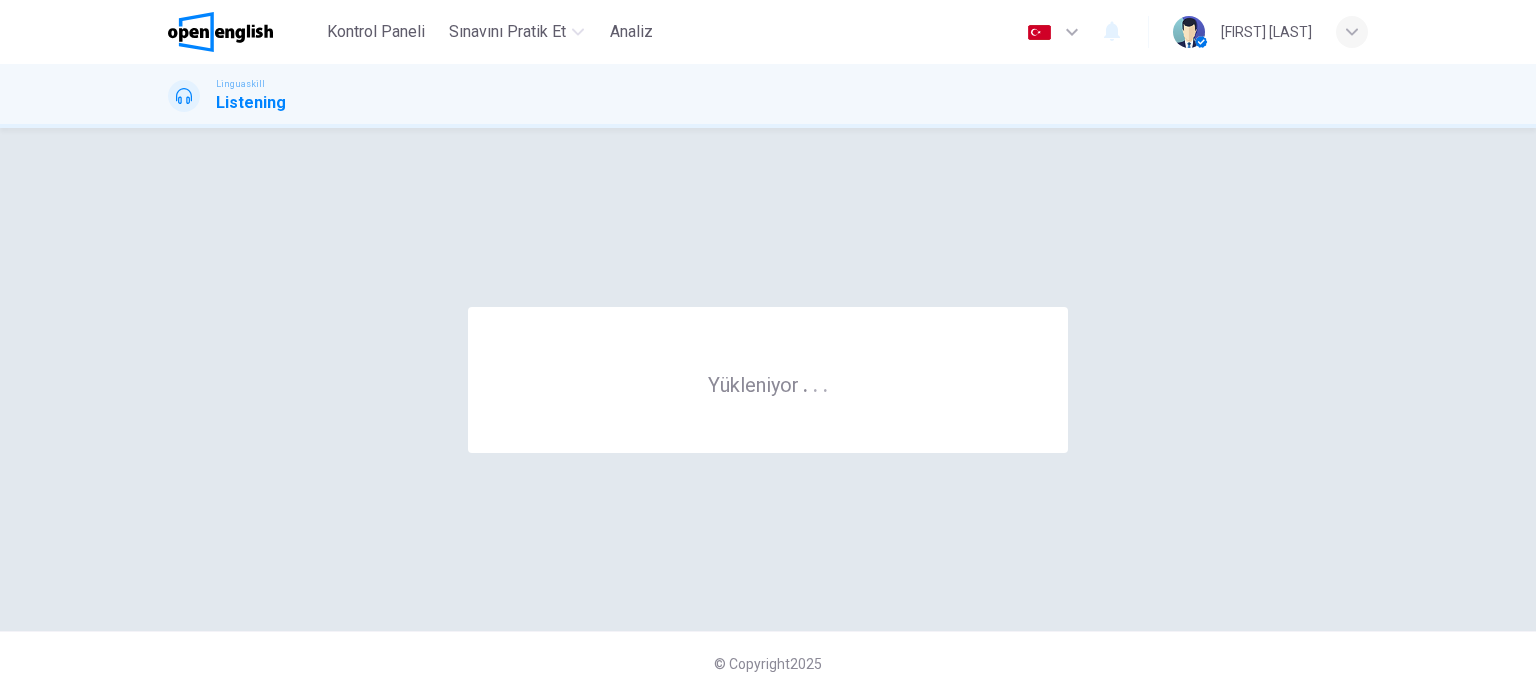 scroll, scrollTop: 0, scrollLeft: 0, axis: both 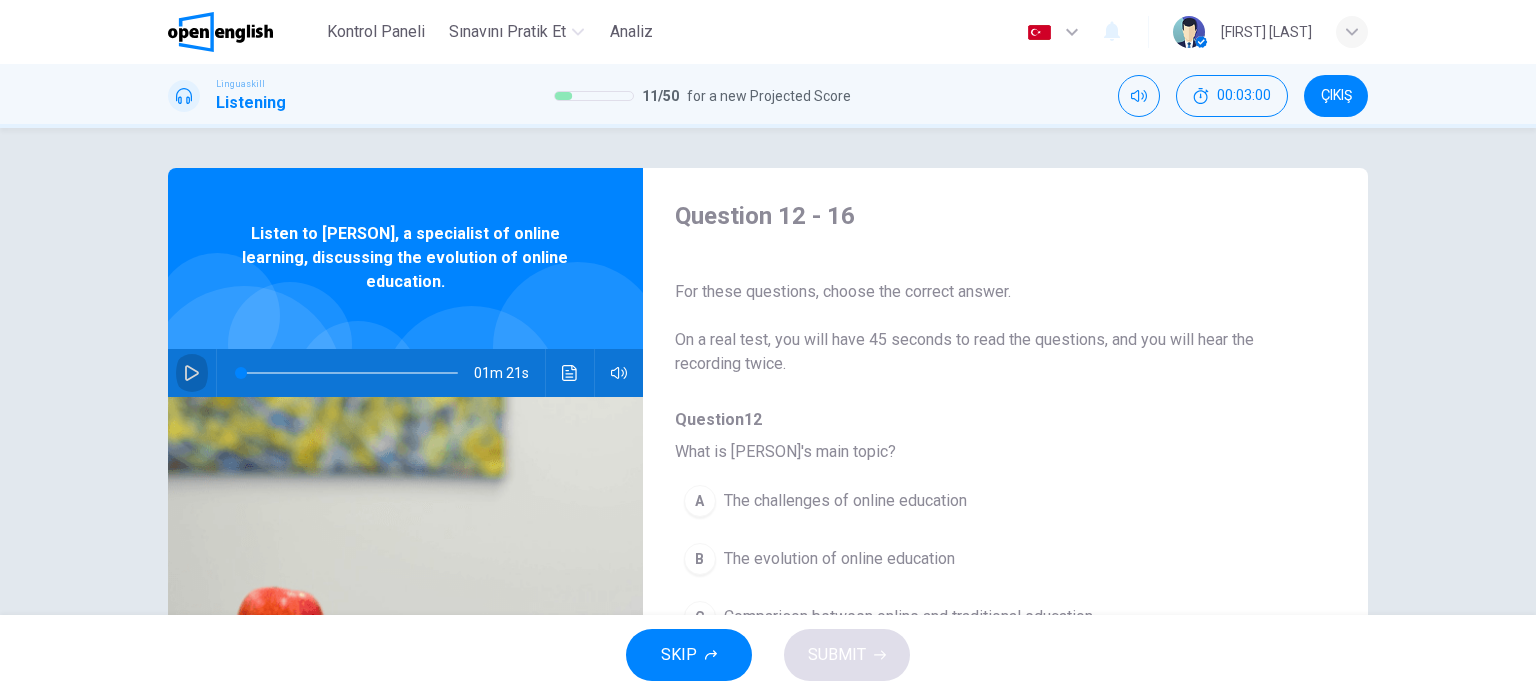 click 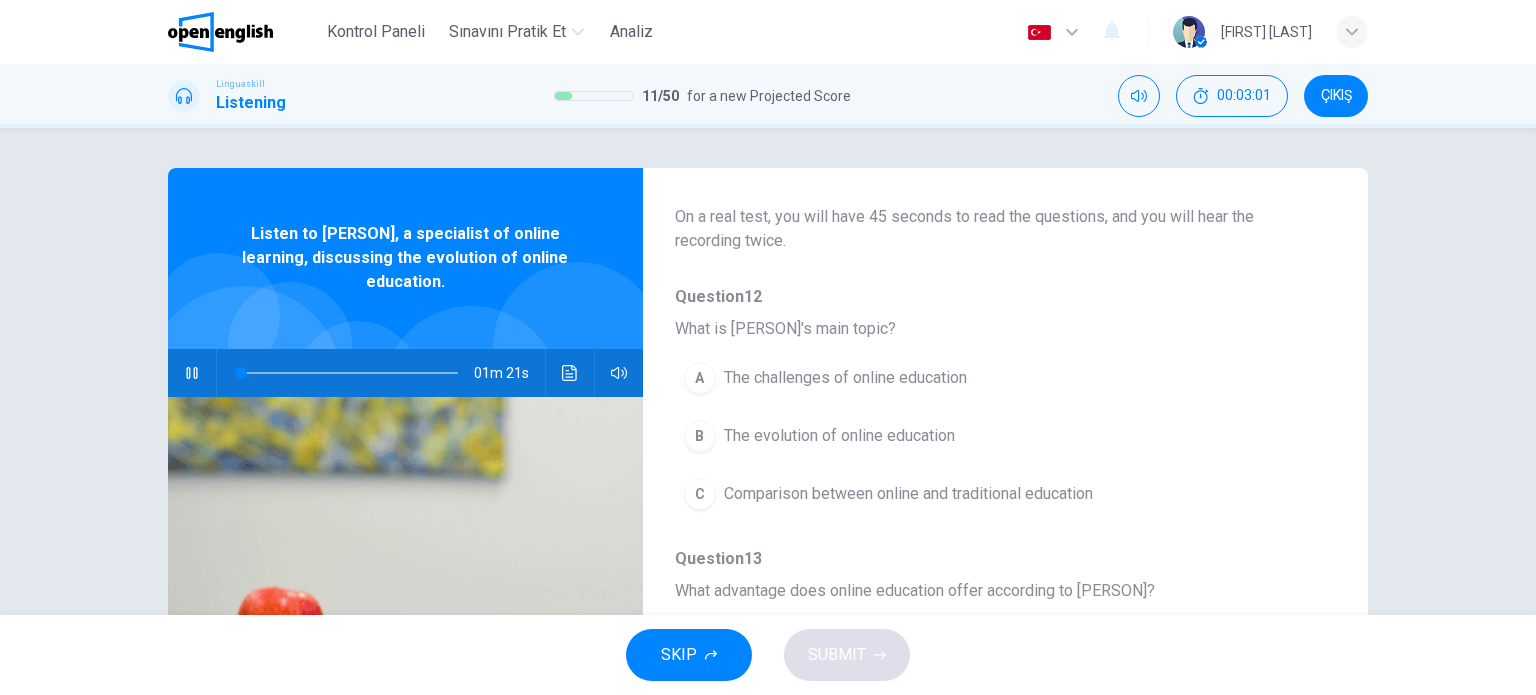 scroll, scrollTop: 200, scrollLeft: 0, axis: vertical 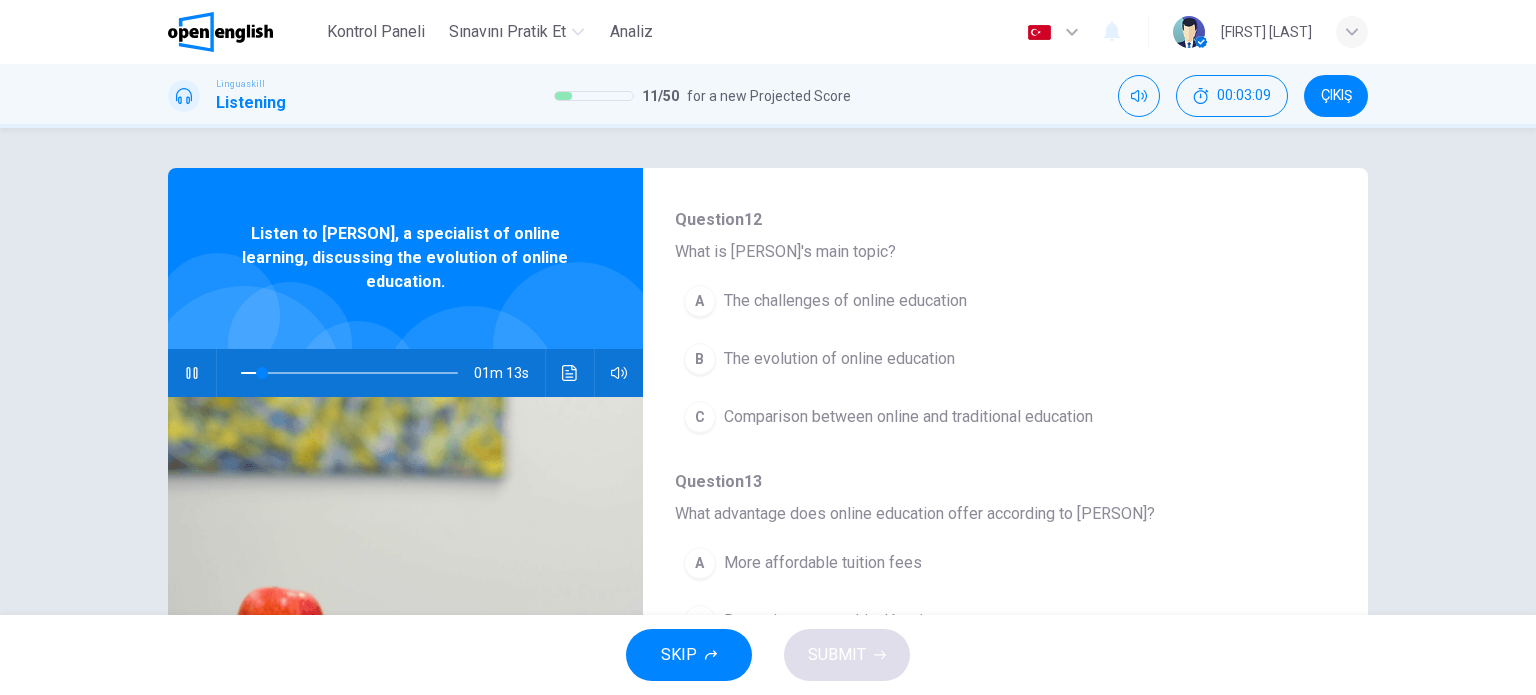click on "The evolution of online education" at bounding box center (839, 359) 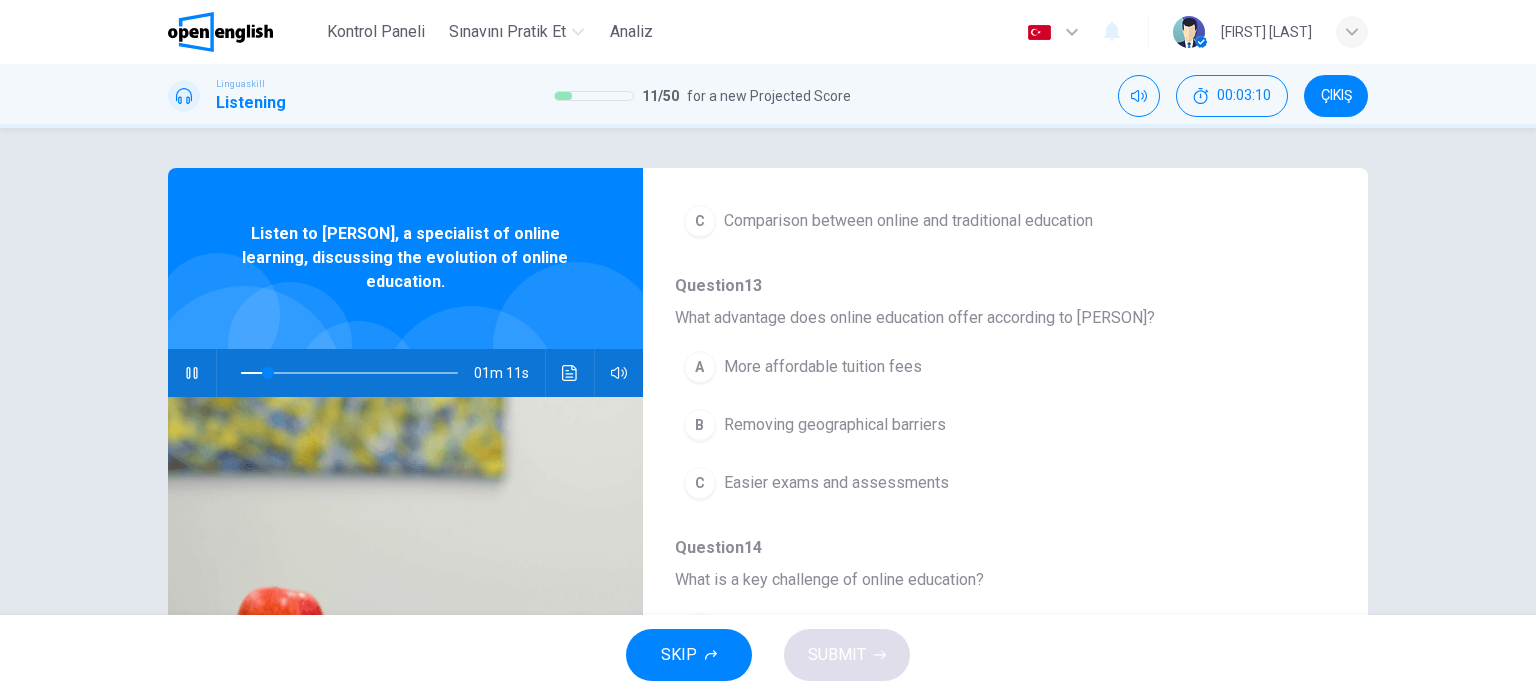 scroll, scrollTop: 400, scrollLeft: 0, axis: vertical 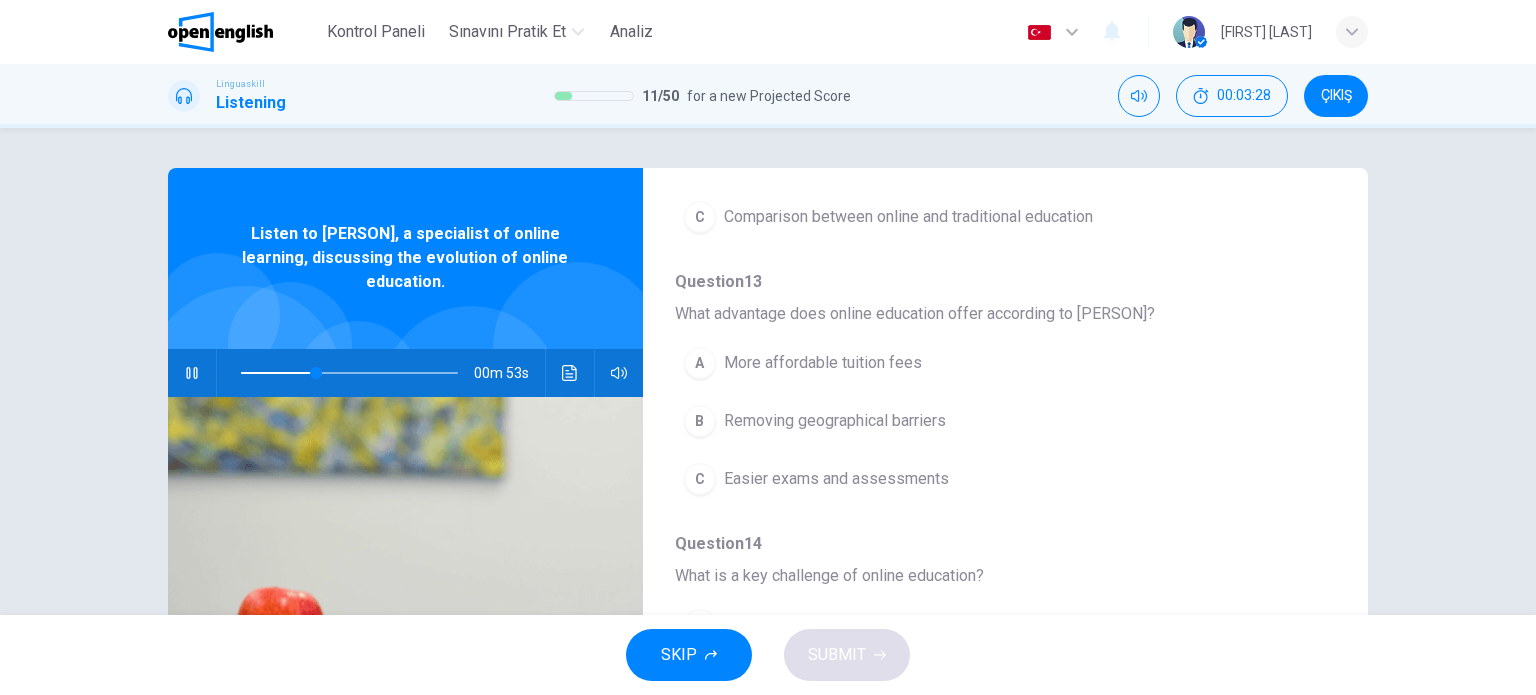 click on "Removing geographical barriers" at bounding box center (835, 421) 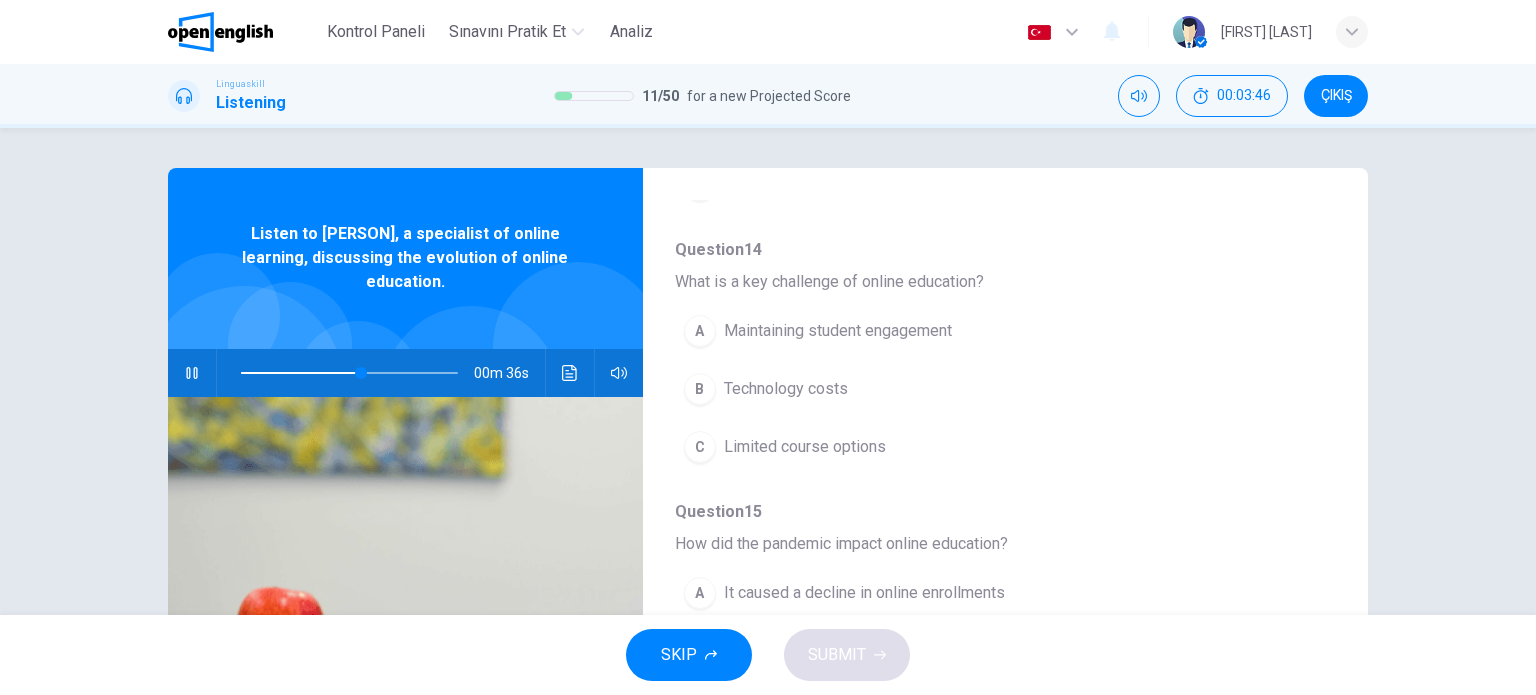scroll, scrollTop: 700, scrollLeft: 0, axis: vertical 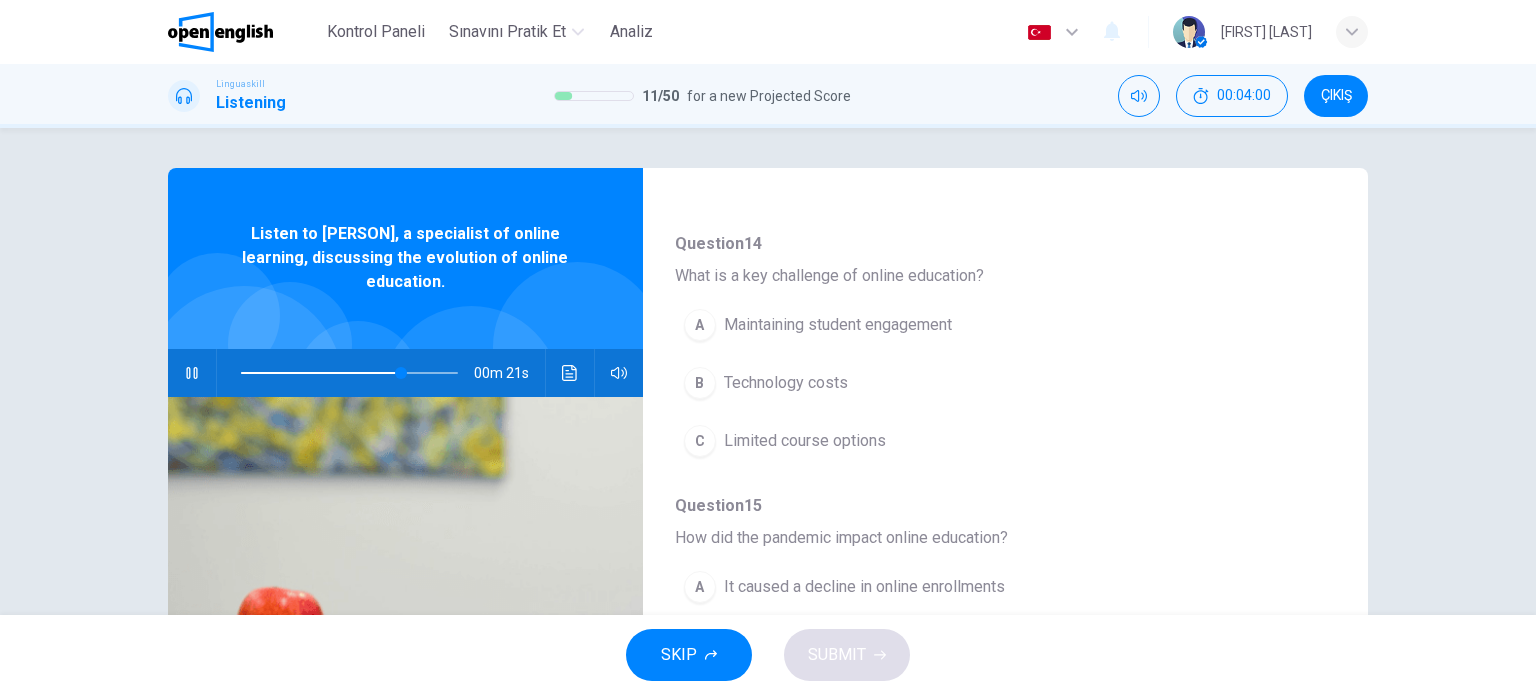 click on "Maintaining student engagement" at bounding box center [838, 325] 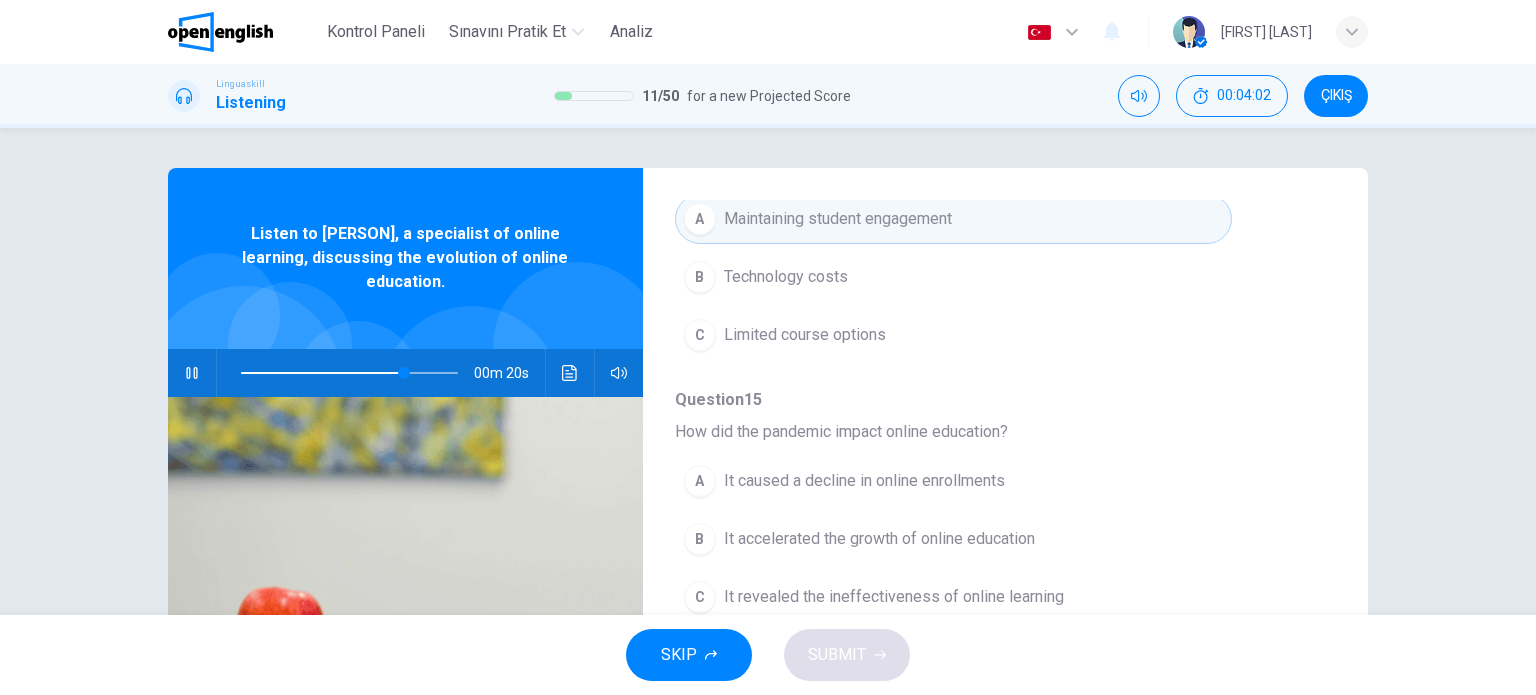 scroll, scrollTop: 856, scrollLeft: 0, axis: vertical 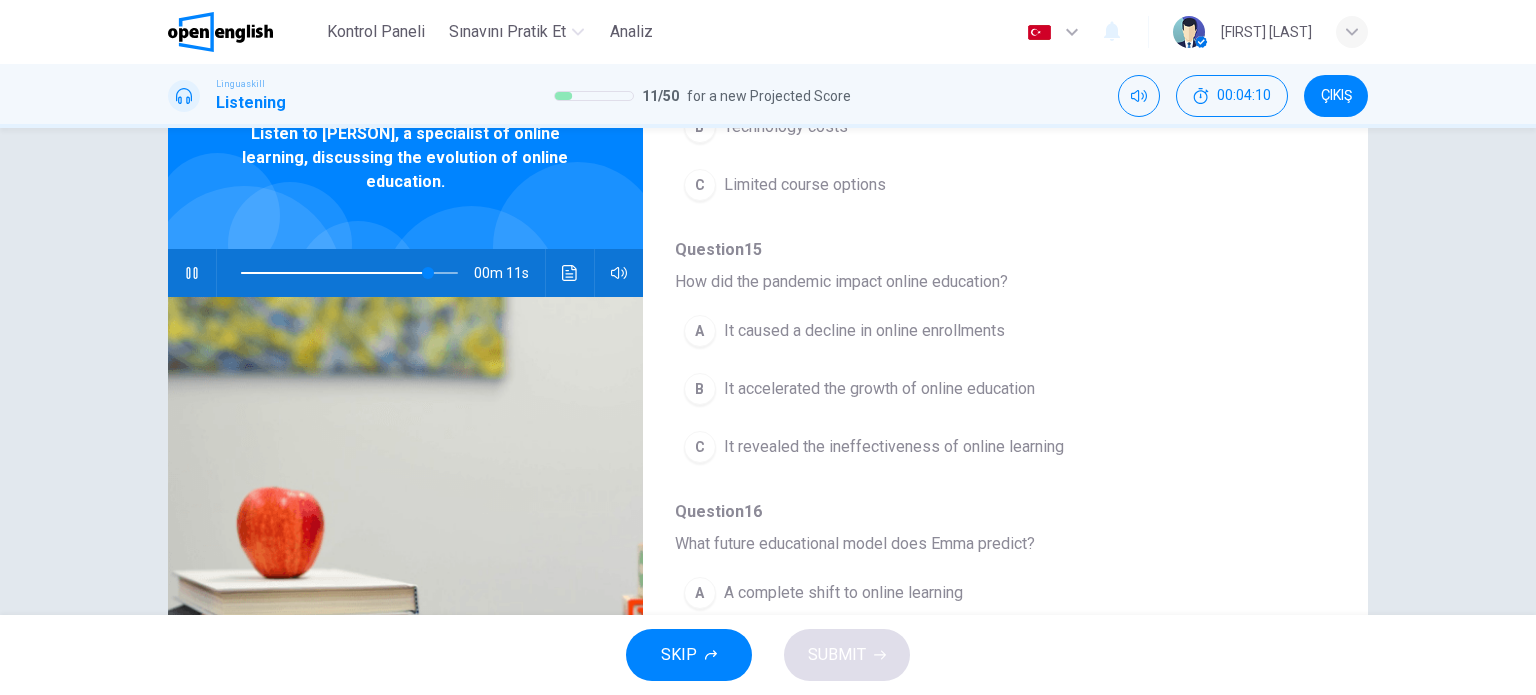 click on "It accelerated the growth of online education" at bounding box center [879, 389] 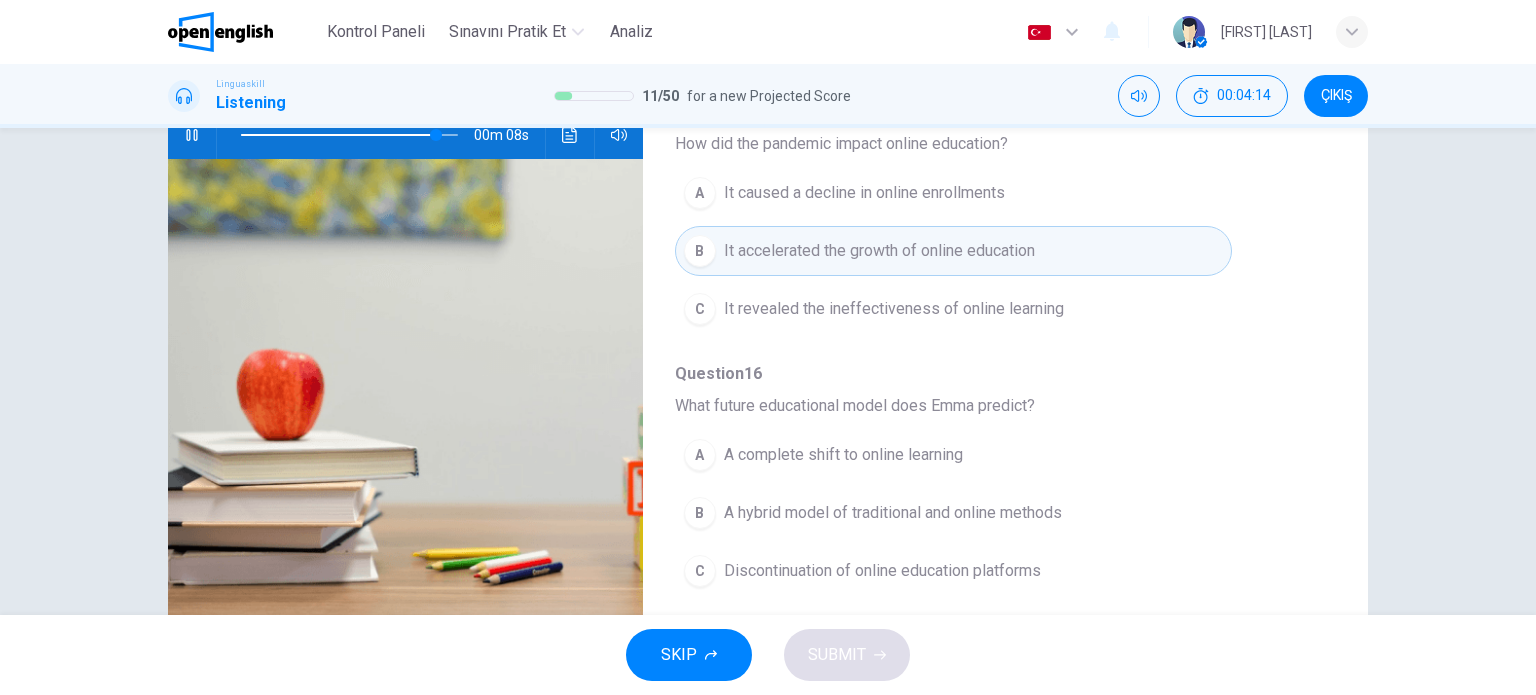 scroll, scrollTop: 288, scrollLeft: 0, axis: vertical 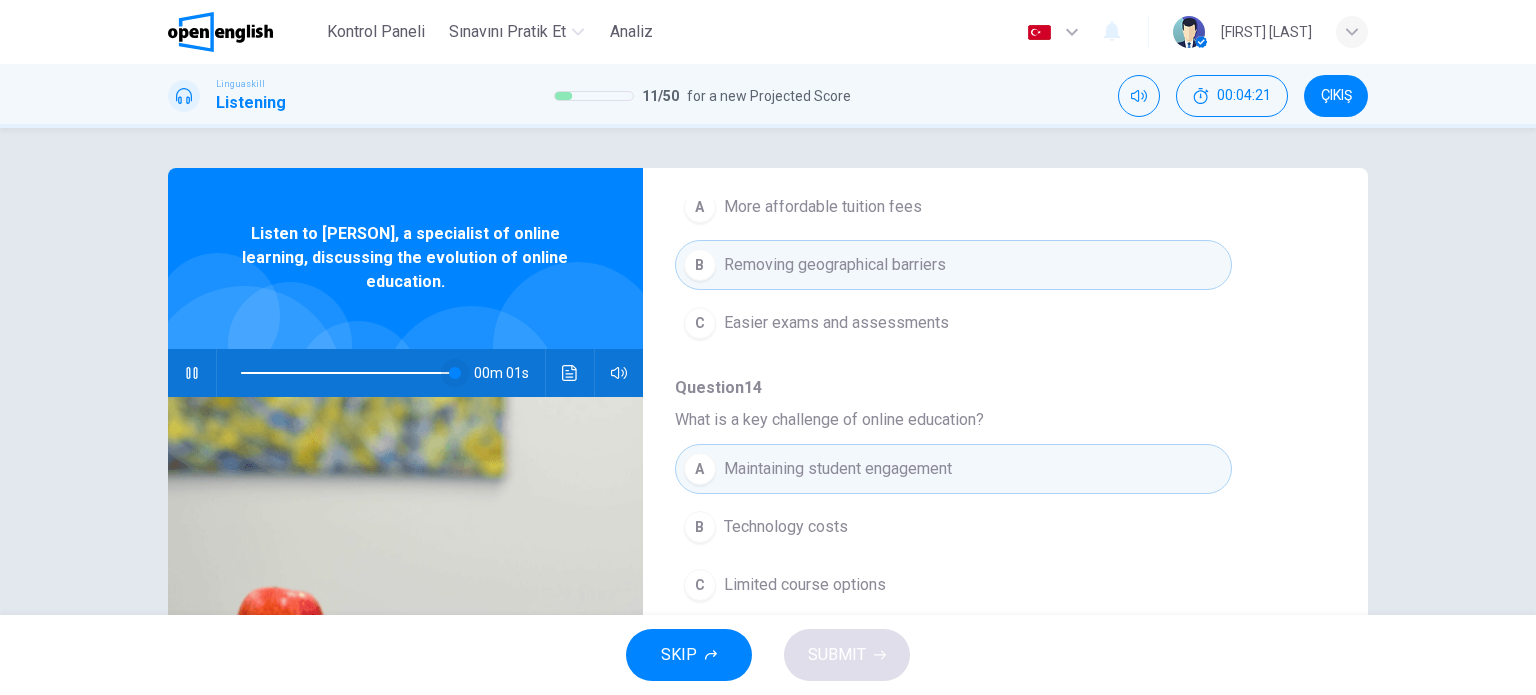 type on "*" 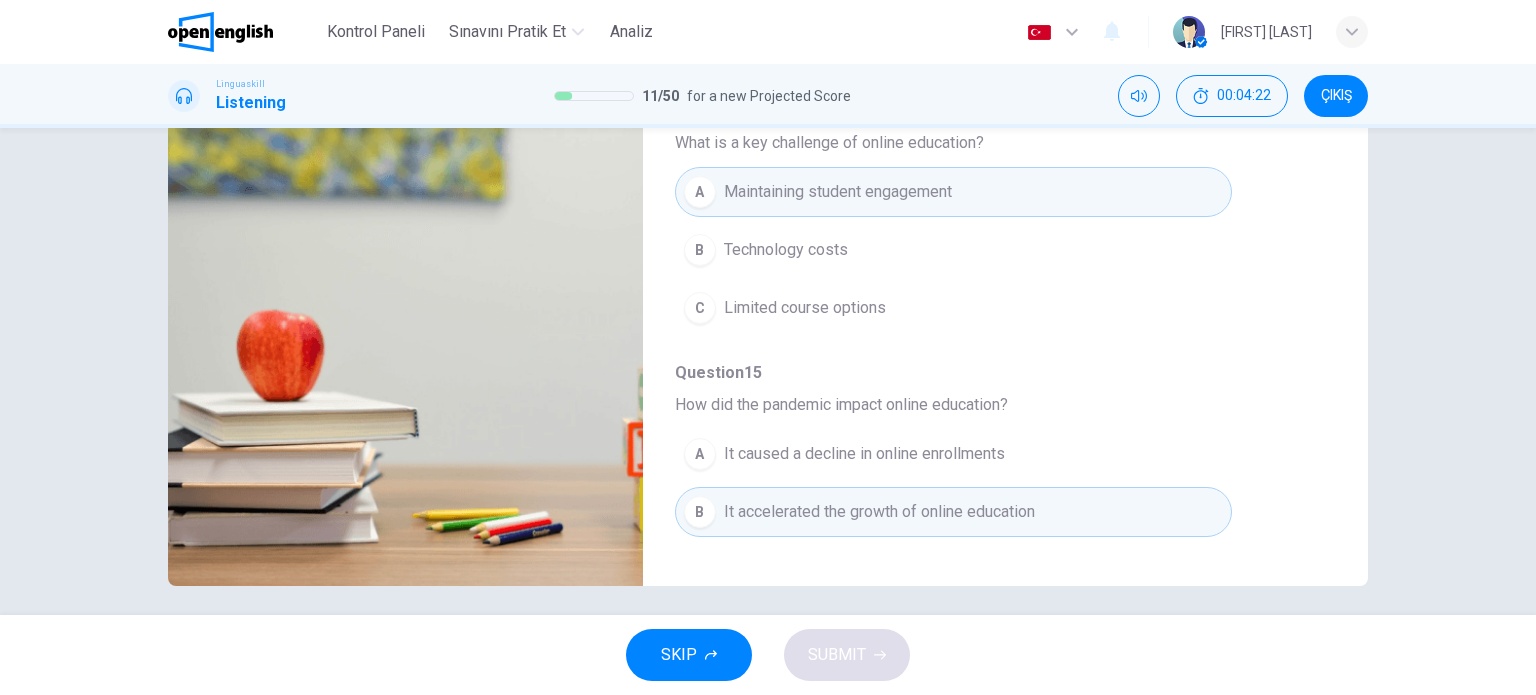 scroll, scrollTop: 288, scrollLeft: 0, axis: vertical 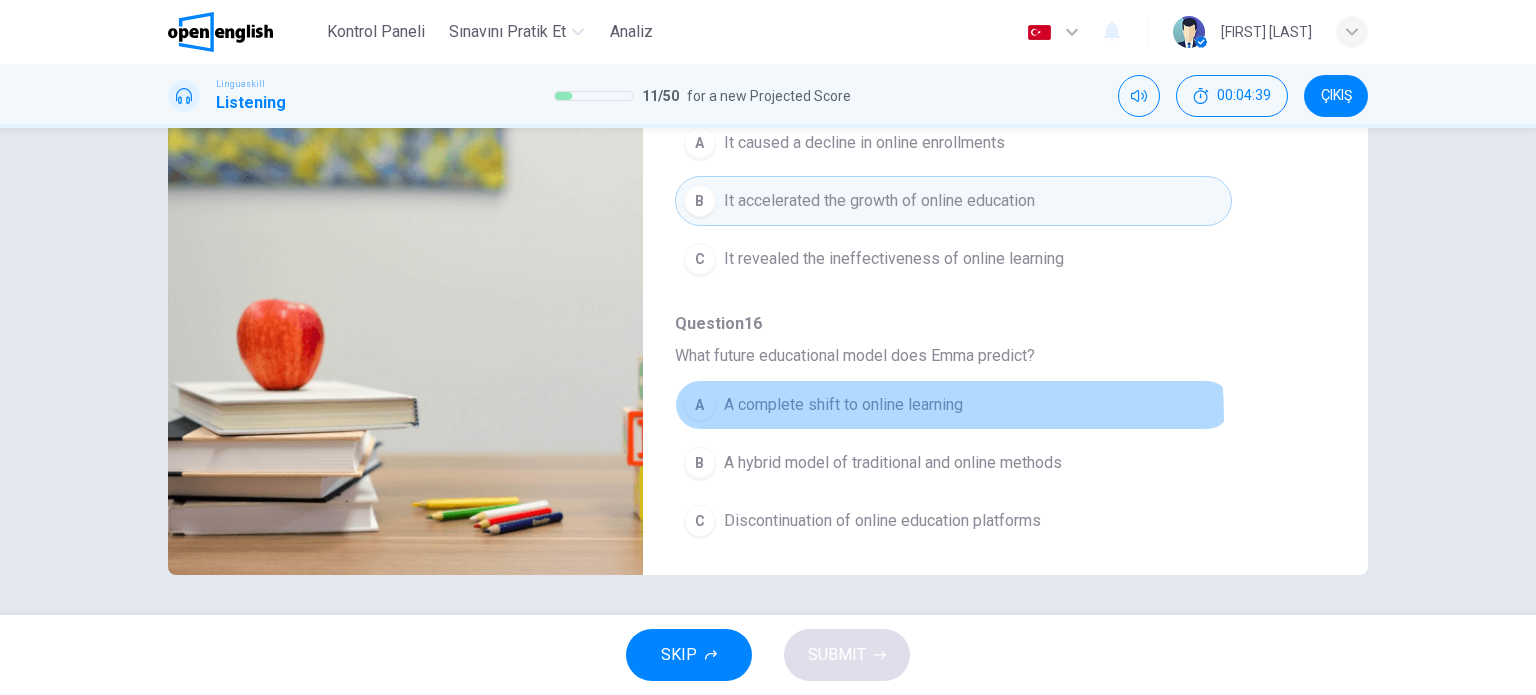 click on "A A complete shift to online learning" at bounding box center [953, 405] 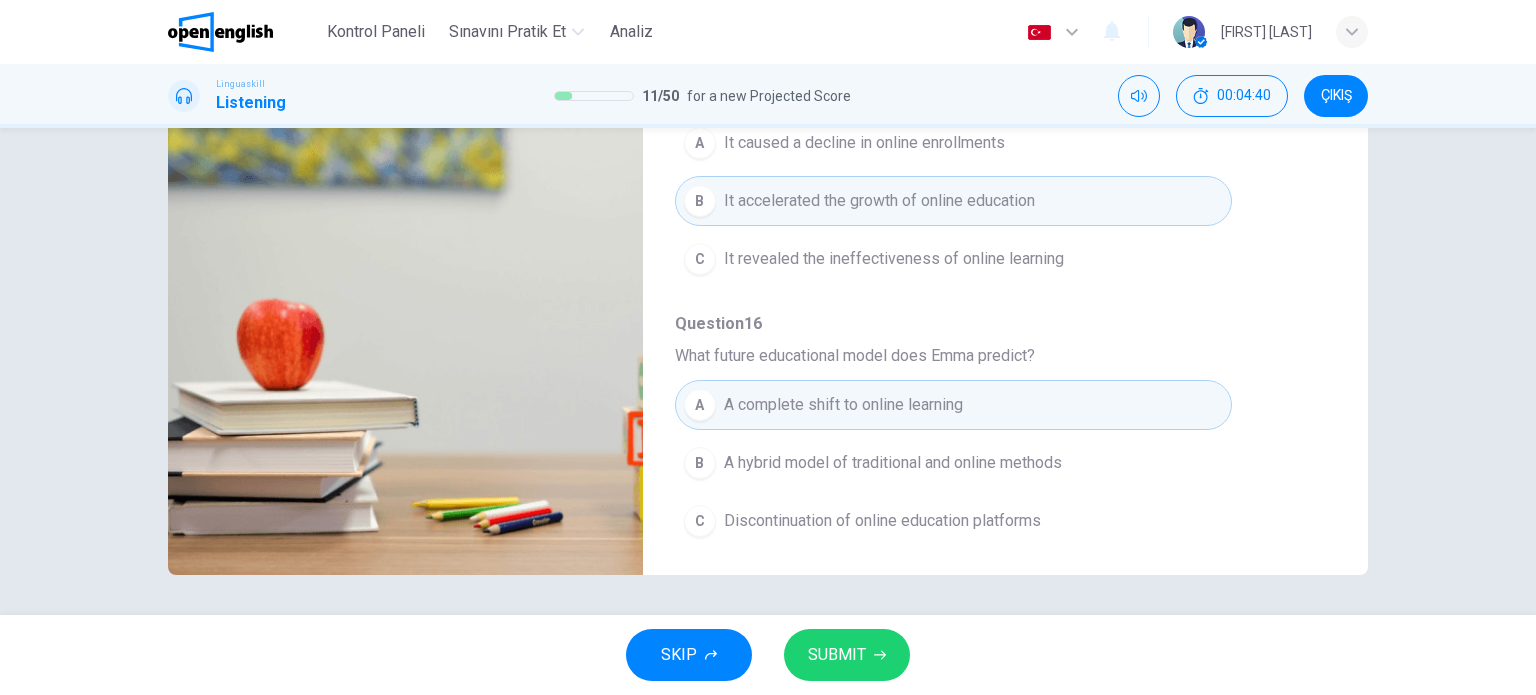 click on "SUBMIT" at bounding box center (837, 655) 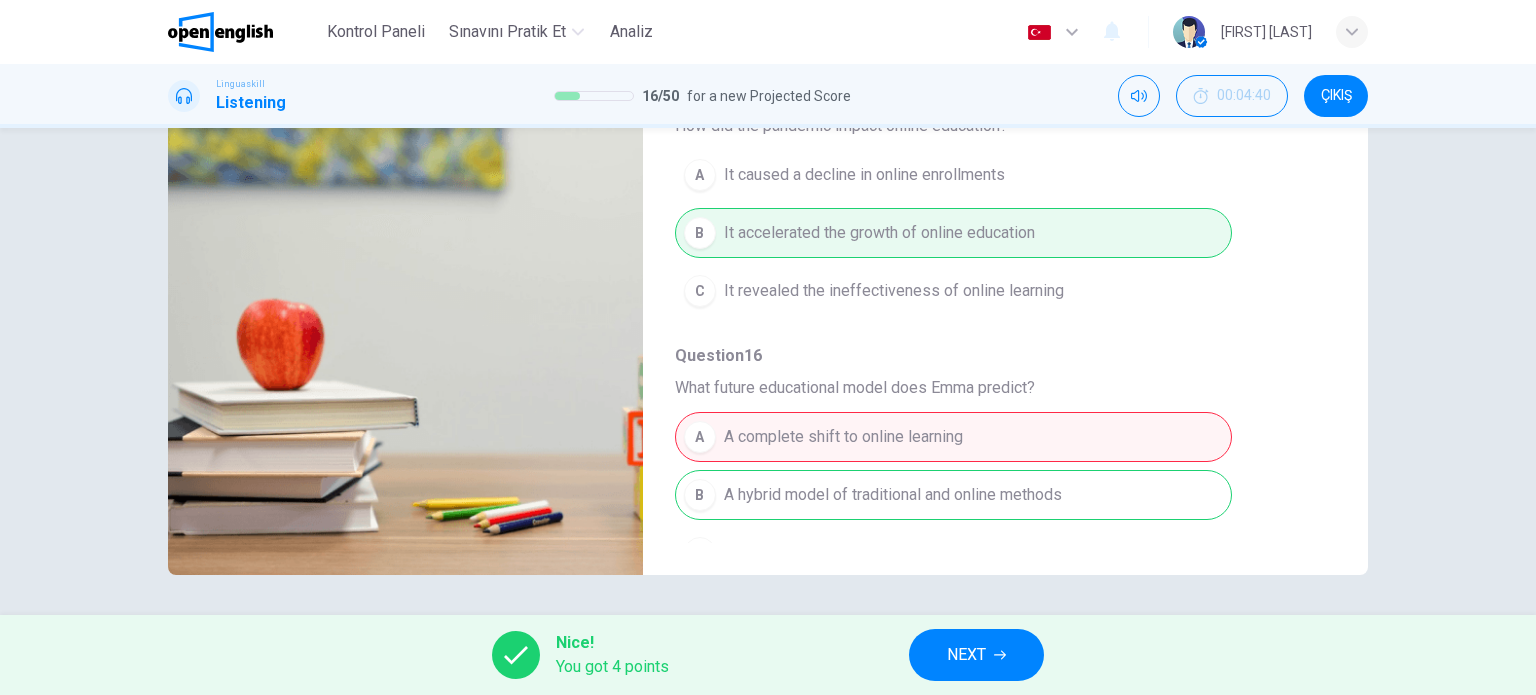 scroll, scrollTop: 856, scrollLeft: 0, axis: vertical 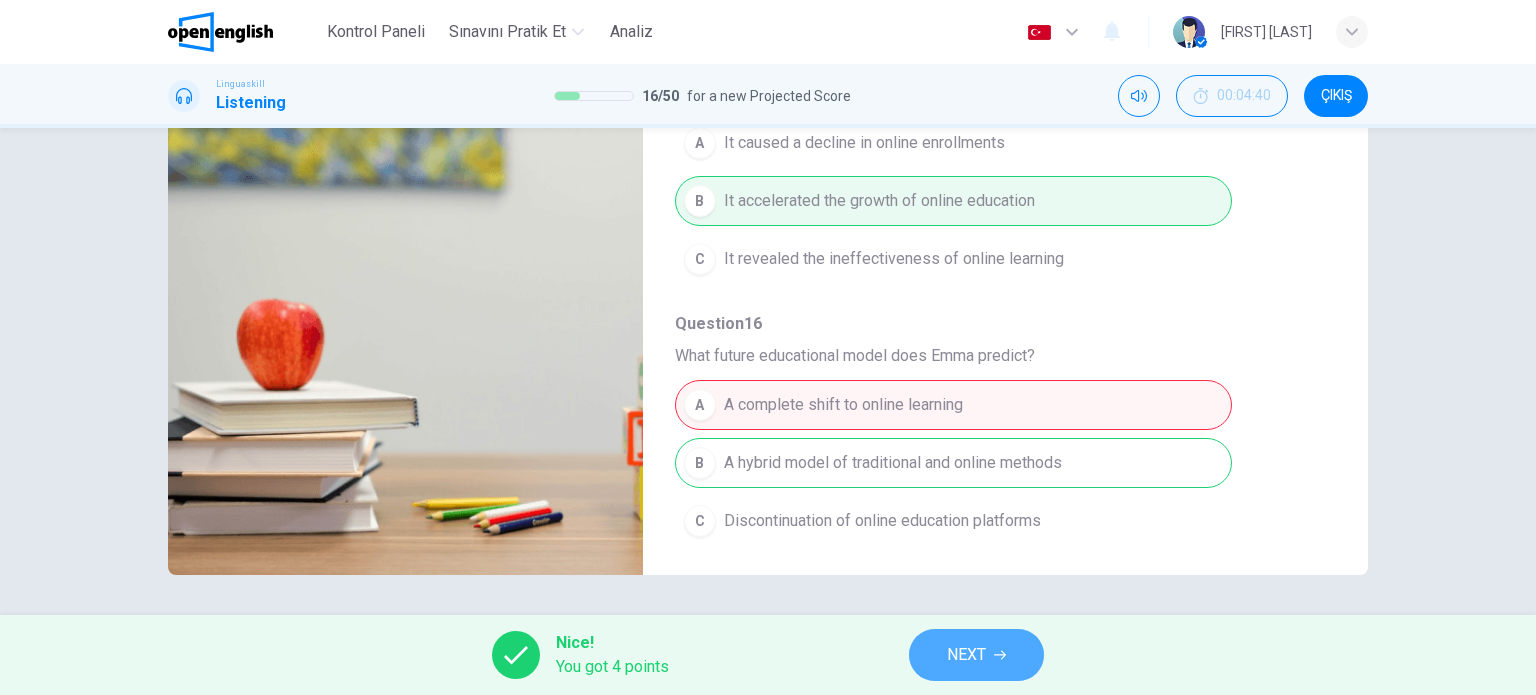 click on "NEXT" at bounding box center (976, 655) 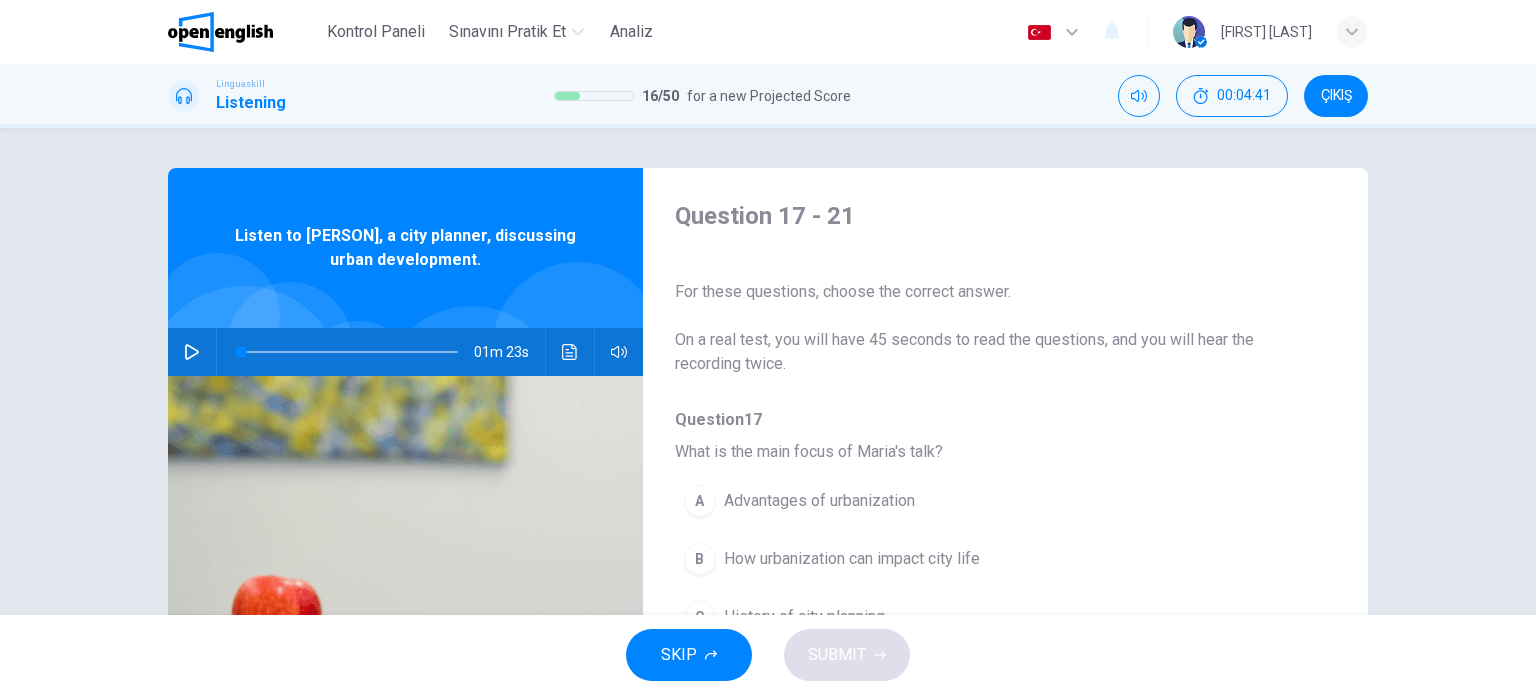 click 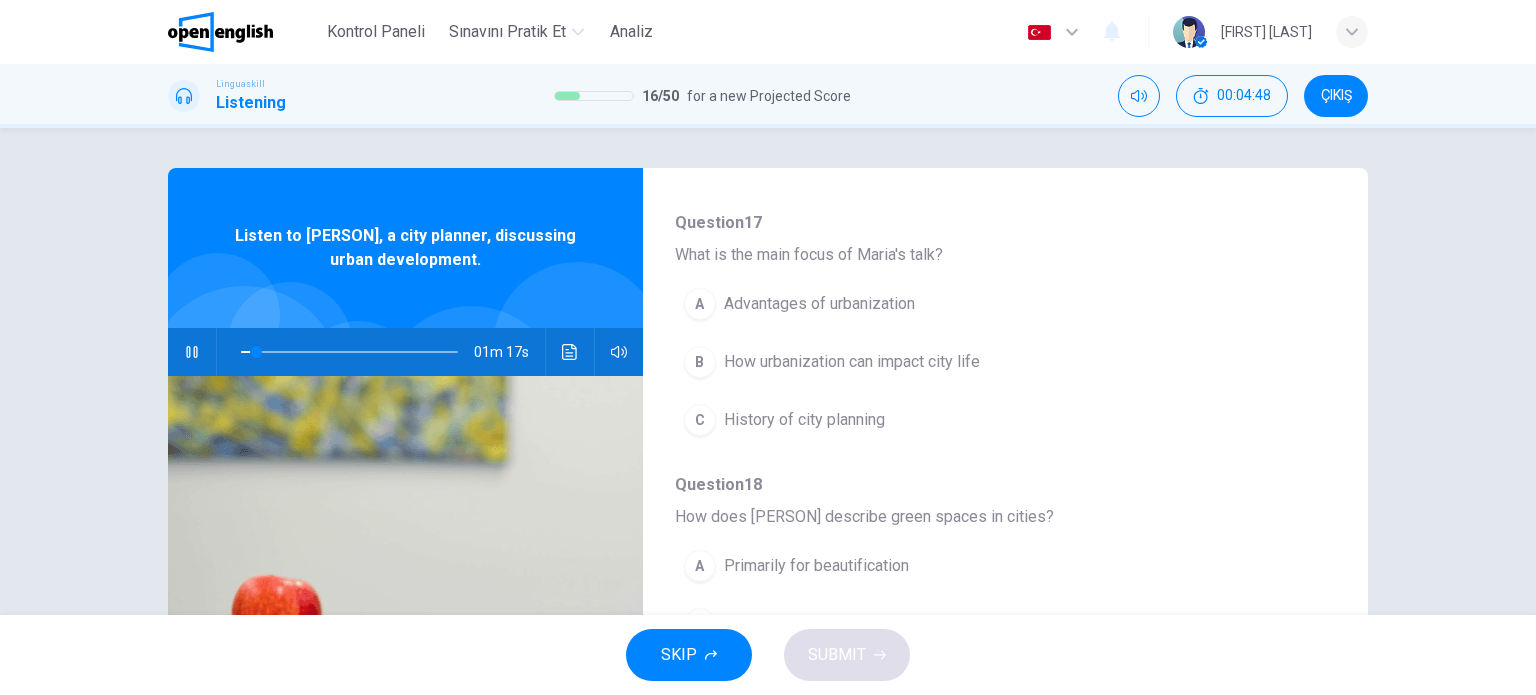 scroll, scrollTop: 200, scrollLeft: 0, axis: vertical 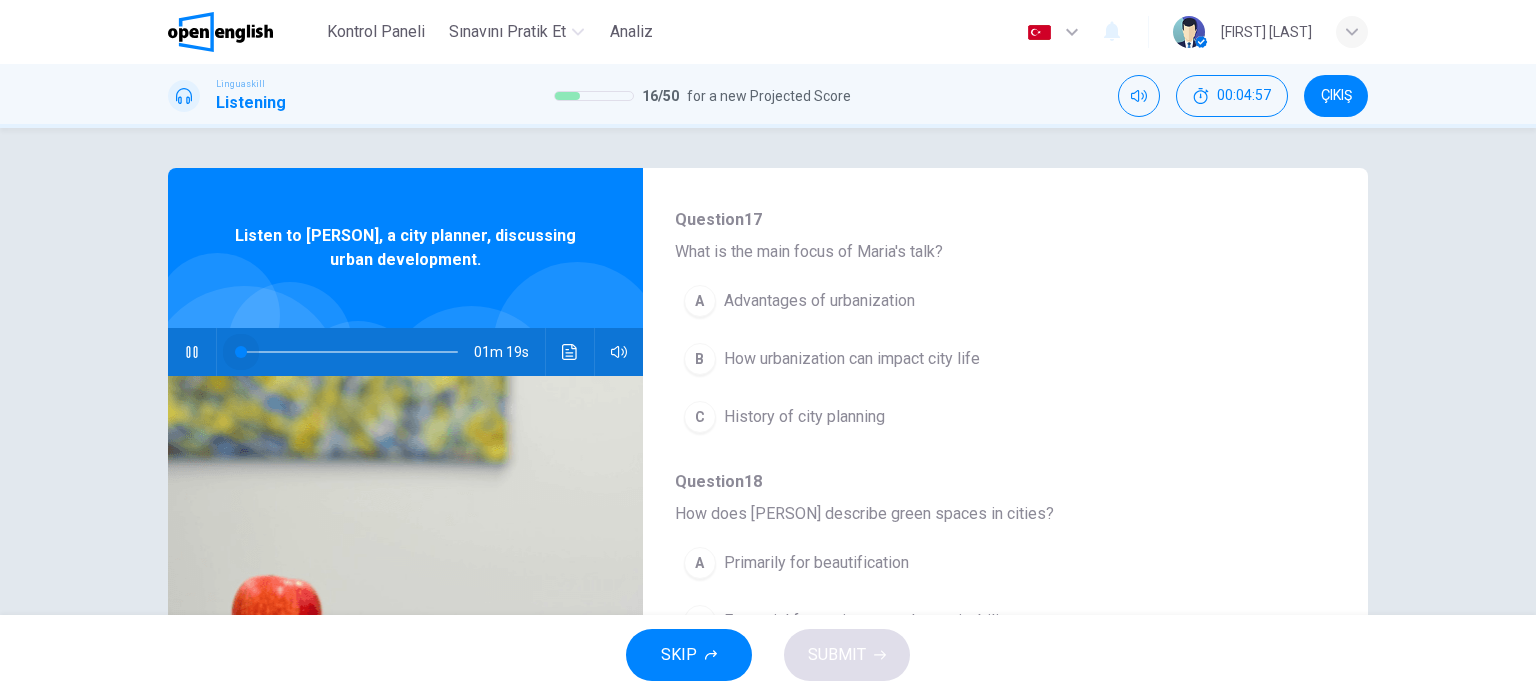 drag, startPoint x: 215, startPoint y: 350, endPoint x: 202, endPoint y: 350, distance: 13 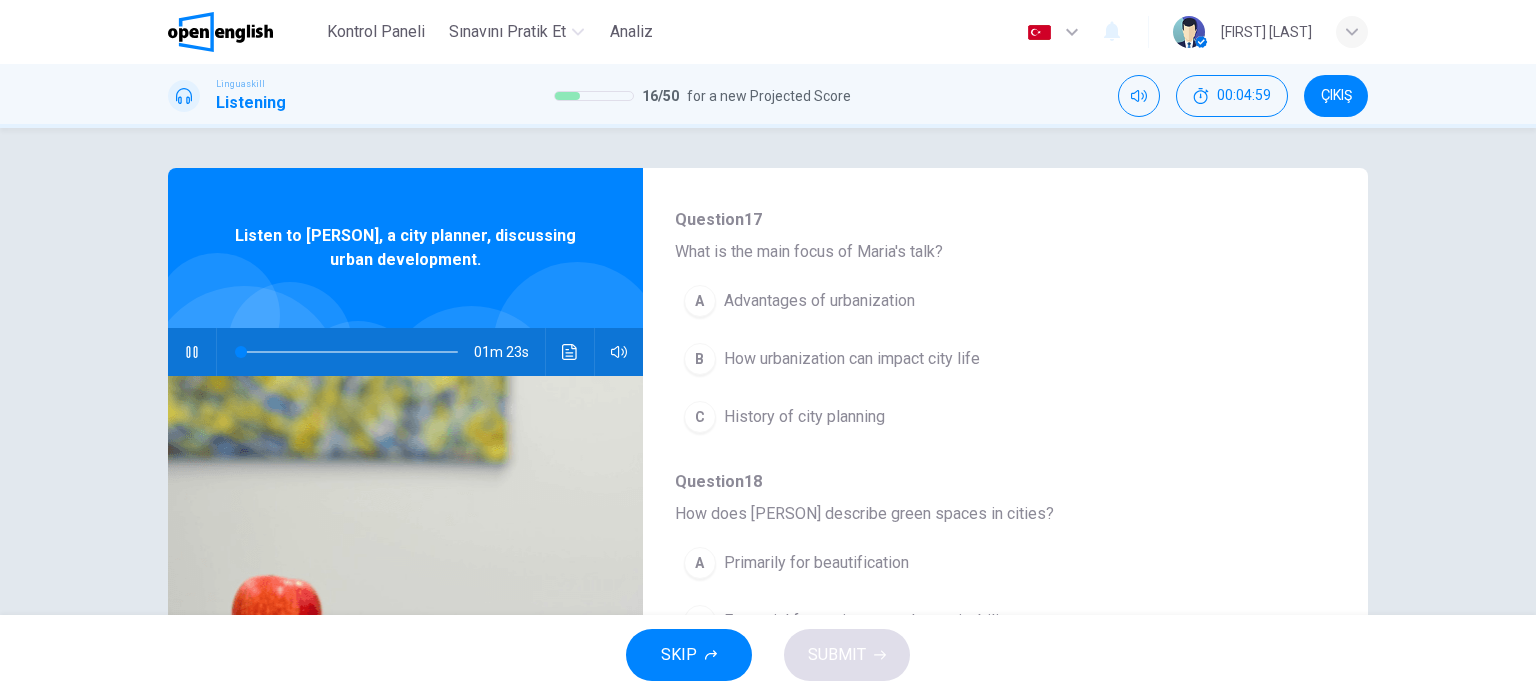 click 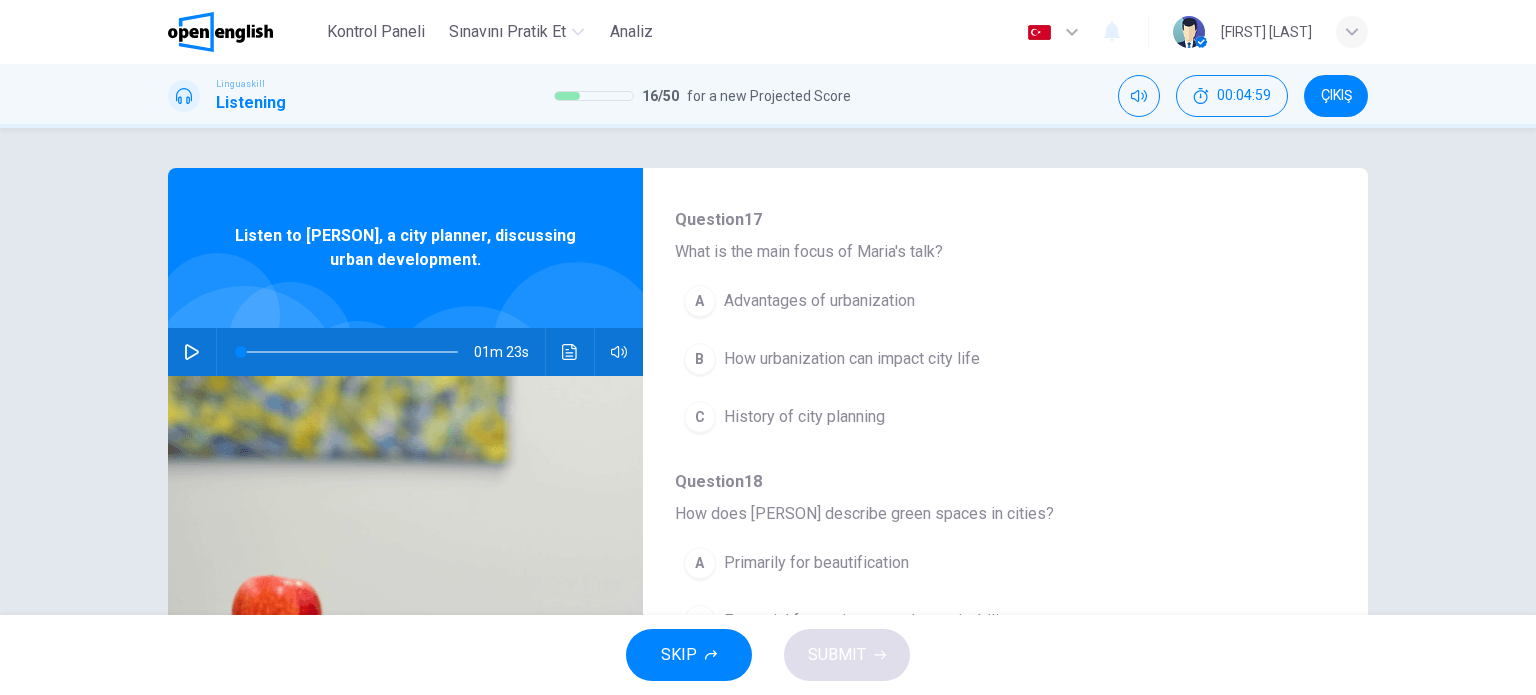 click 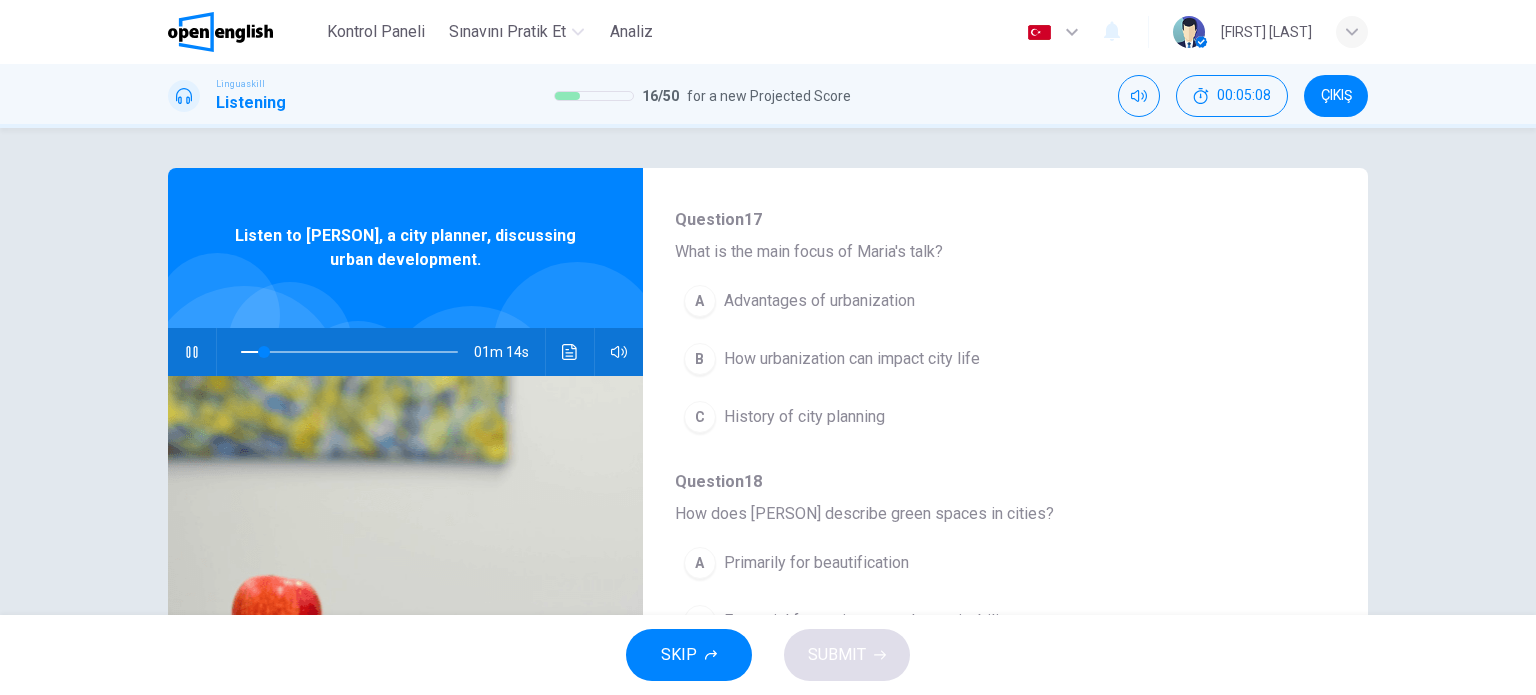 click on "How urbanization can impact city life" at bounding box center [852, 359] 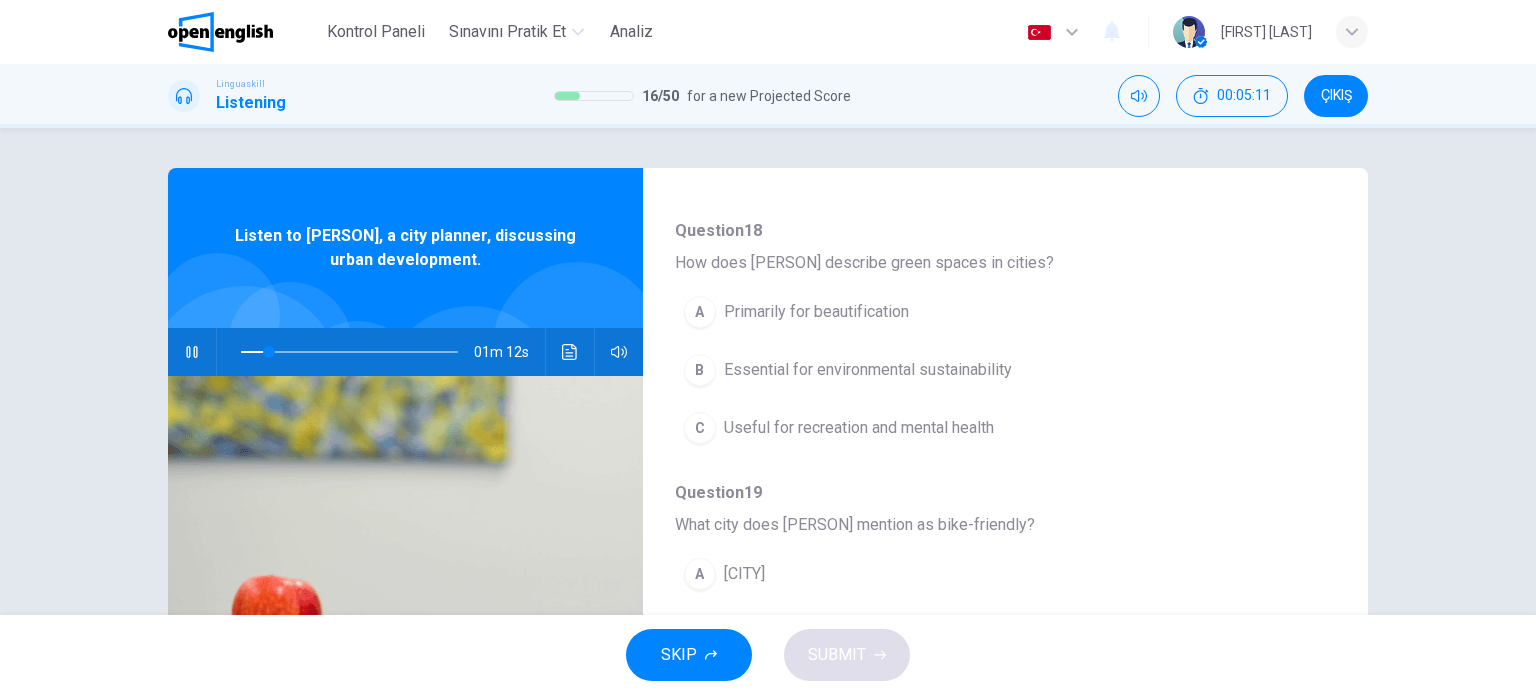 scroll, scrollTop: 500, scrollLeft: 0, axis: vertical 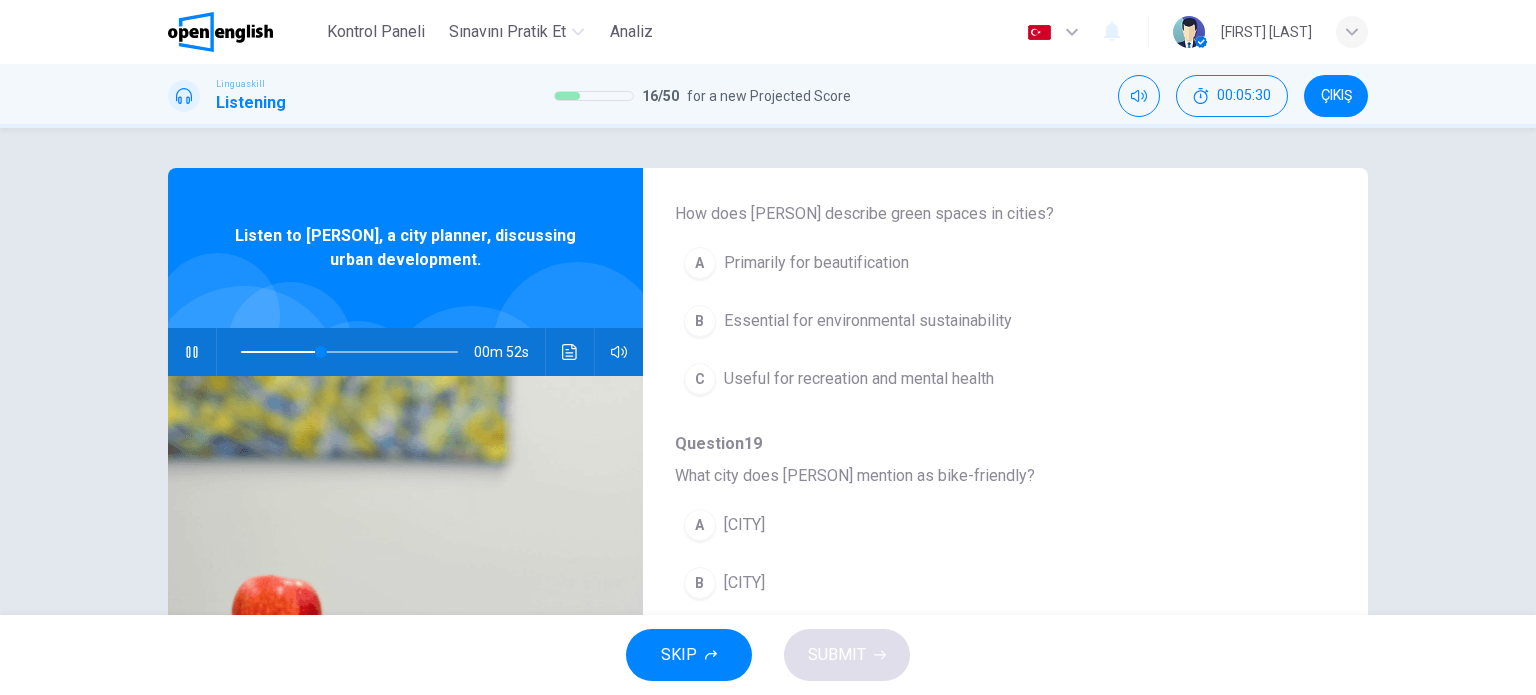click on "Useful for recreation and mental health" at bounding box center [859, 379] 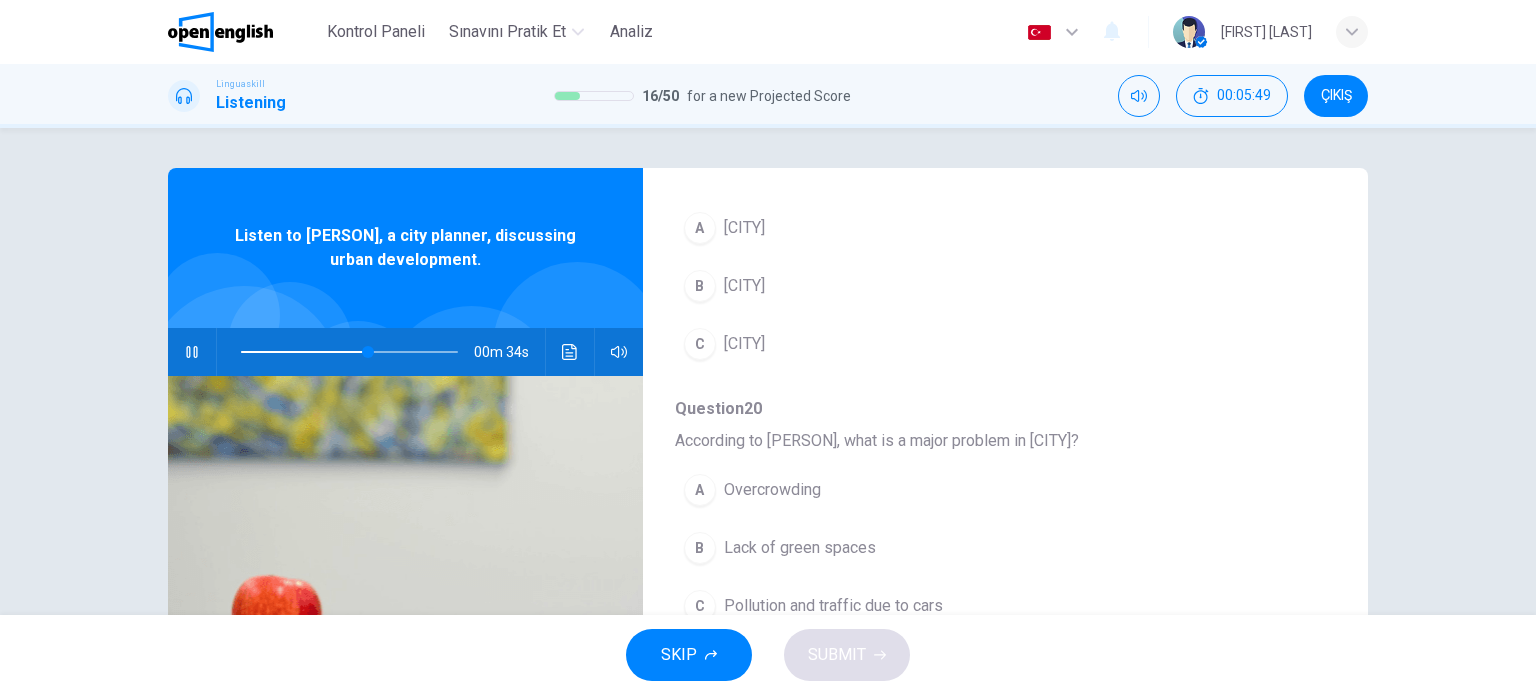 scroll, scrollTop: 800, scrollLeft: 0, axis: vertical 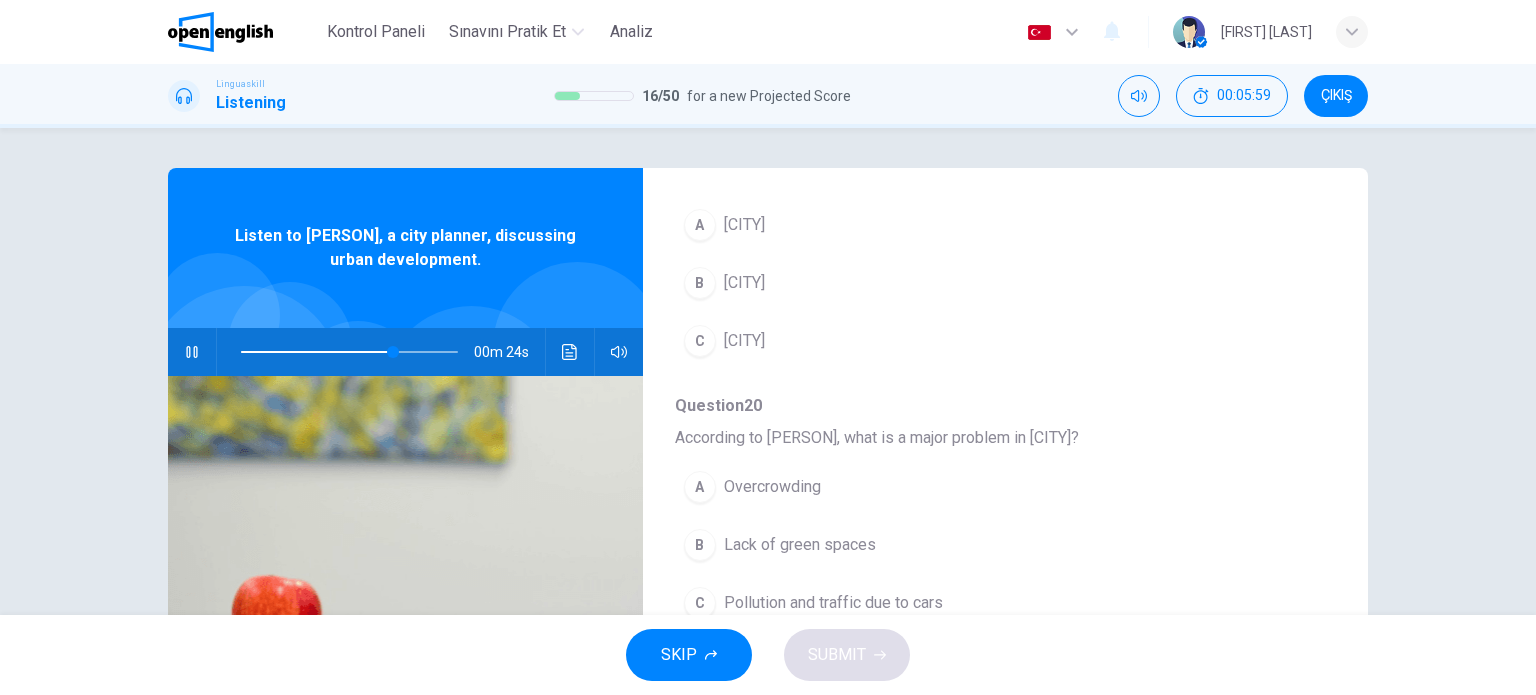 click on "B [CITY]" at bounding box center [953, 283] 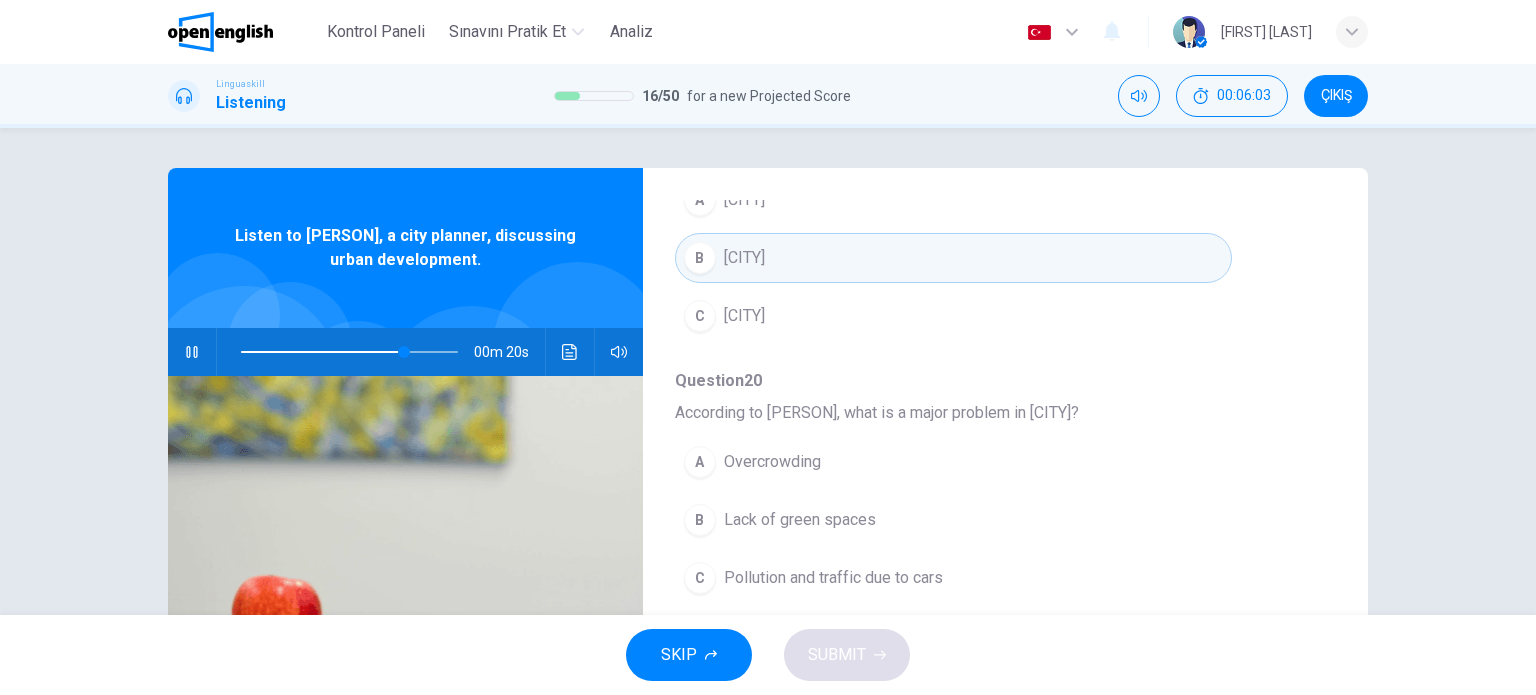 scroll, scrollTop: 856, scrollLeft: 0, axis: vertical 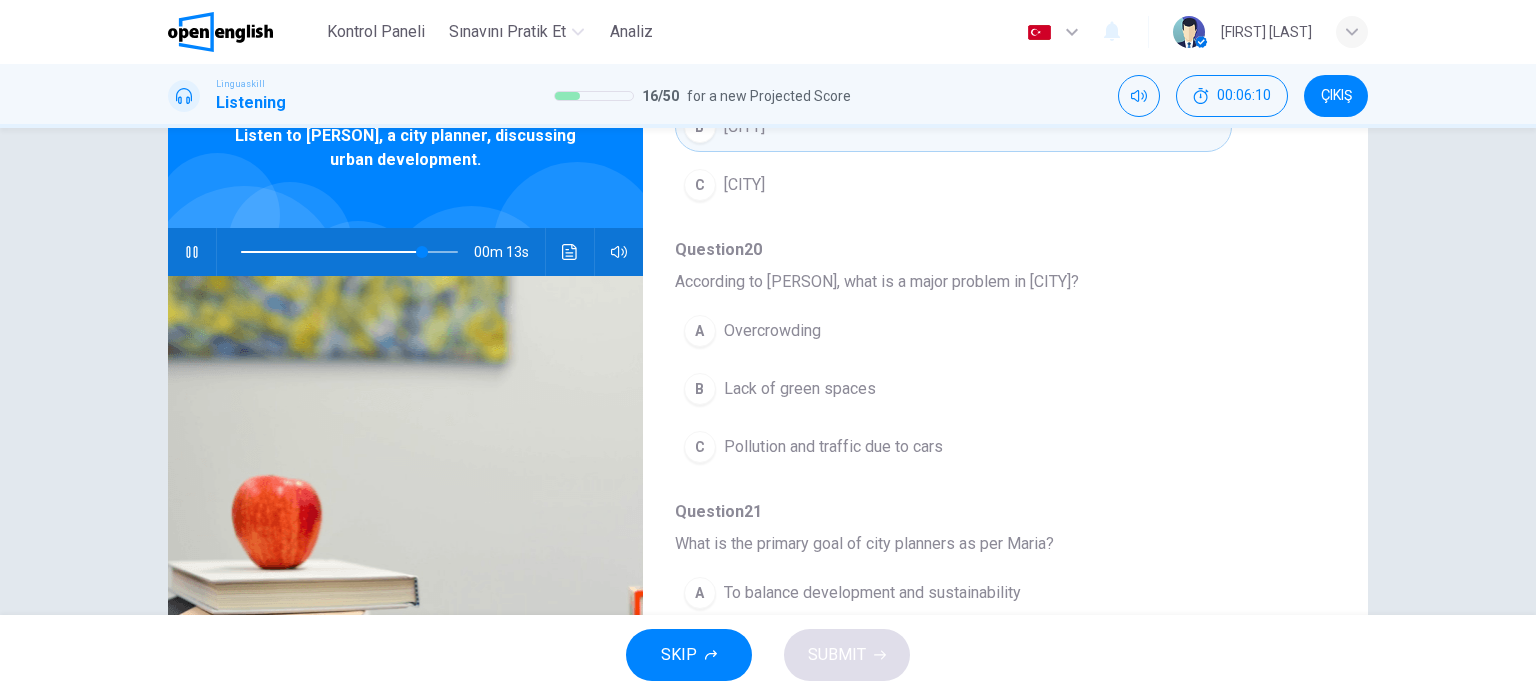 click on "Pollution and traffic due to cars" at bounding box center (833, 447) 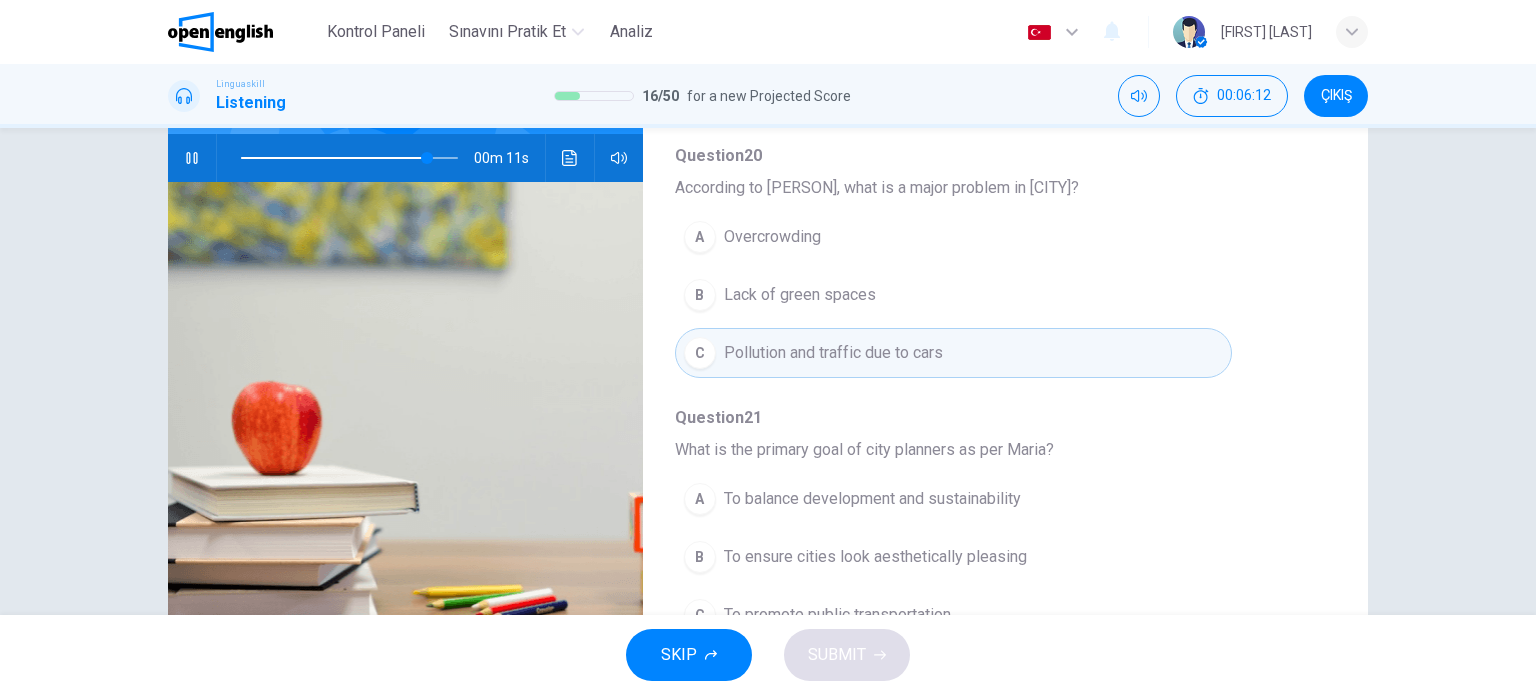 scroll, scrollTop: 200, scrollLeft: 0, axis: vertical 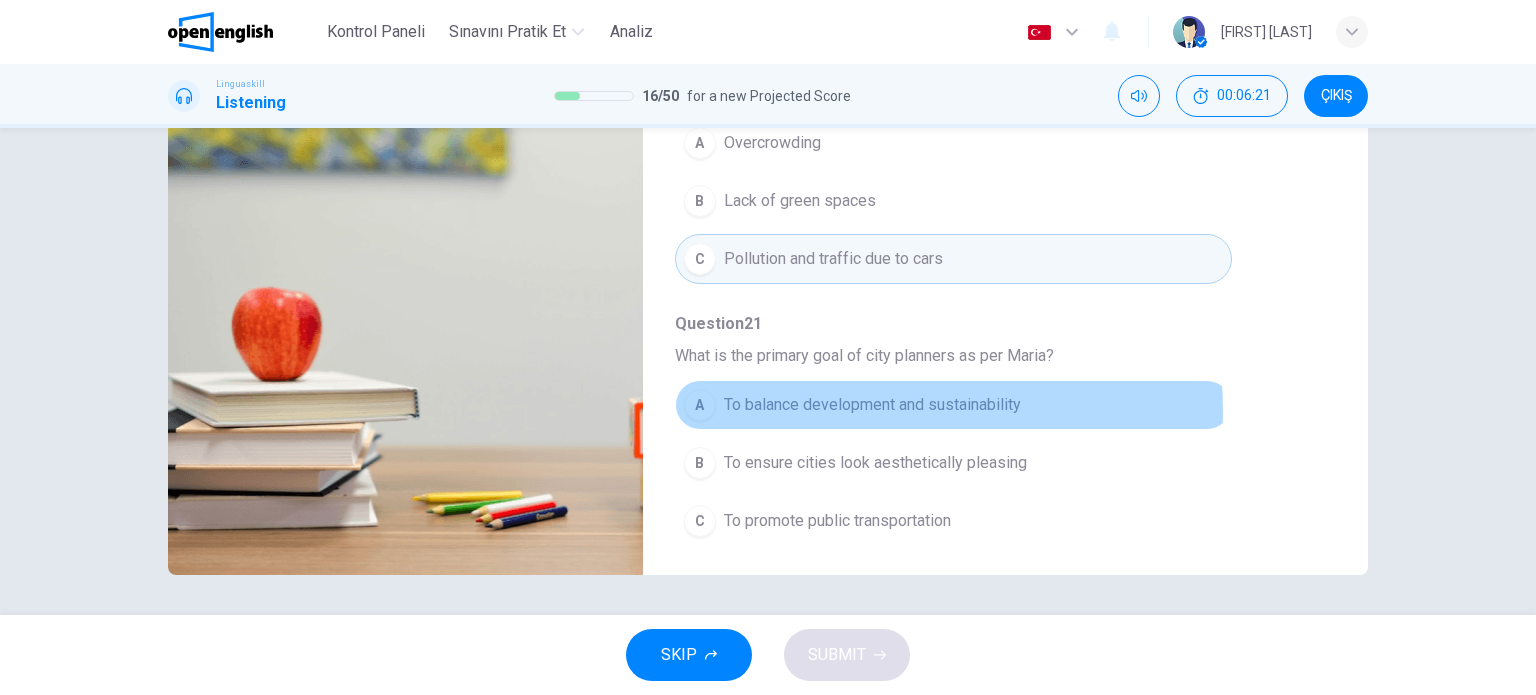 click on "To balance development and sustainability" at bounding box center [872, 405] 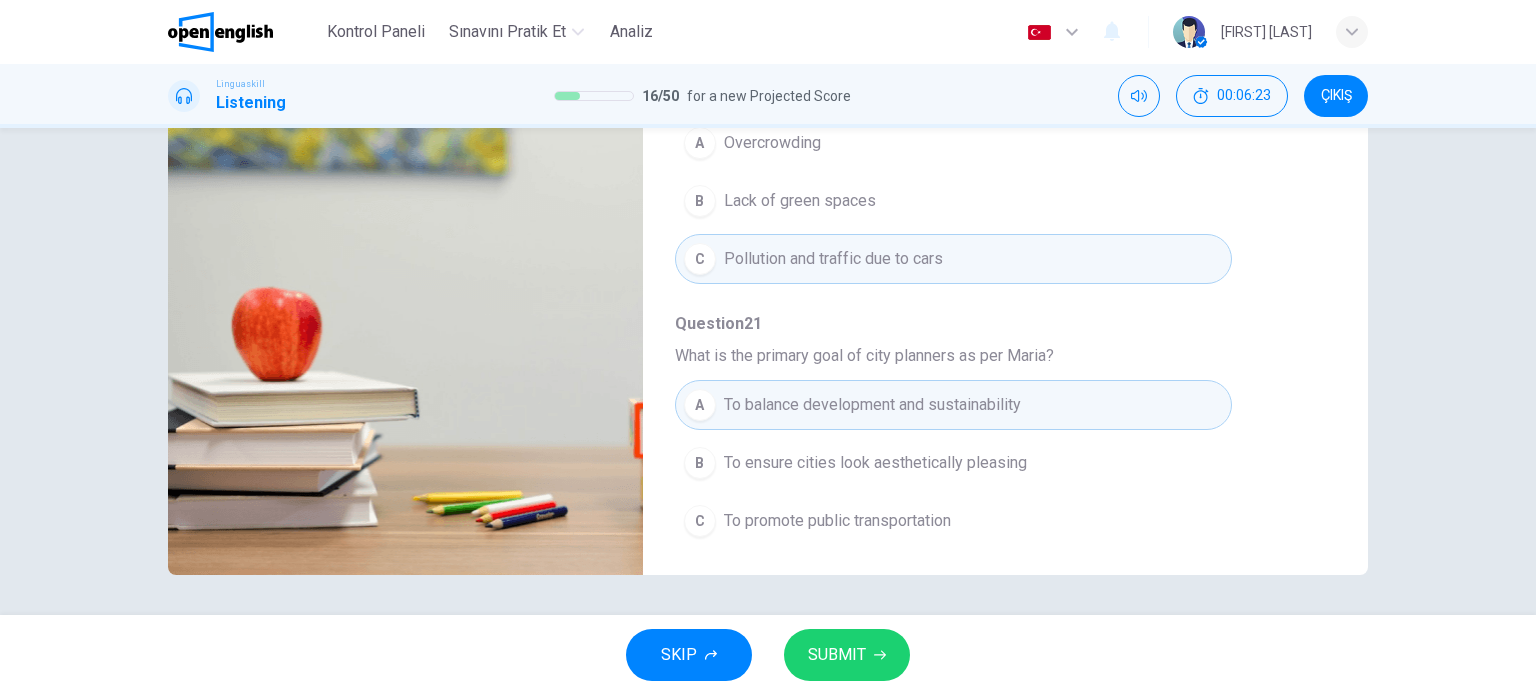 type on "*" 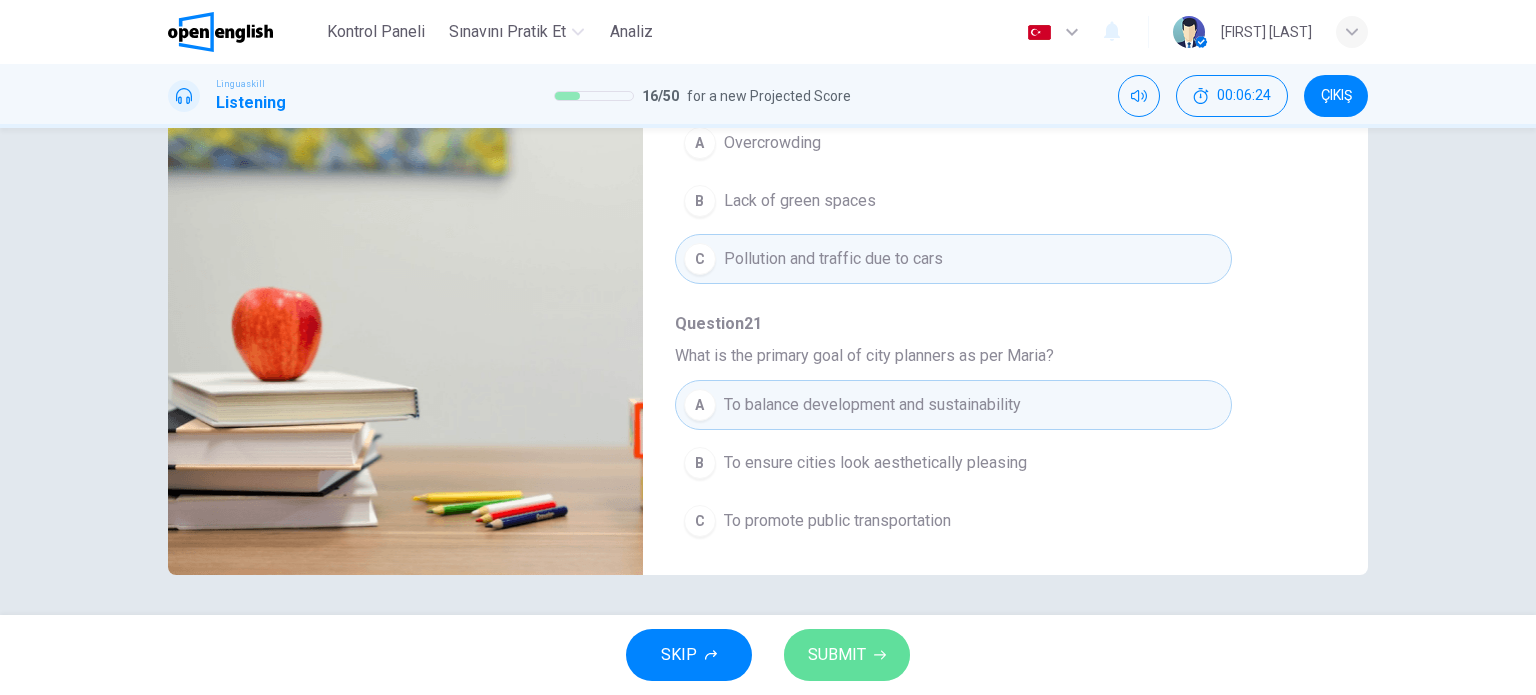 click on "SUBMIT" at bounding box center (837, 655) 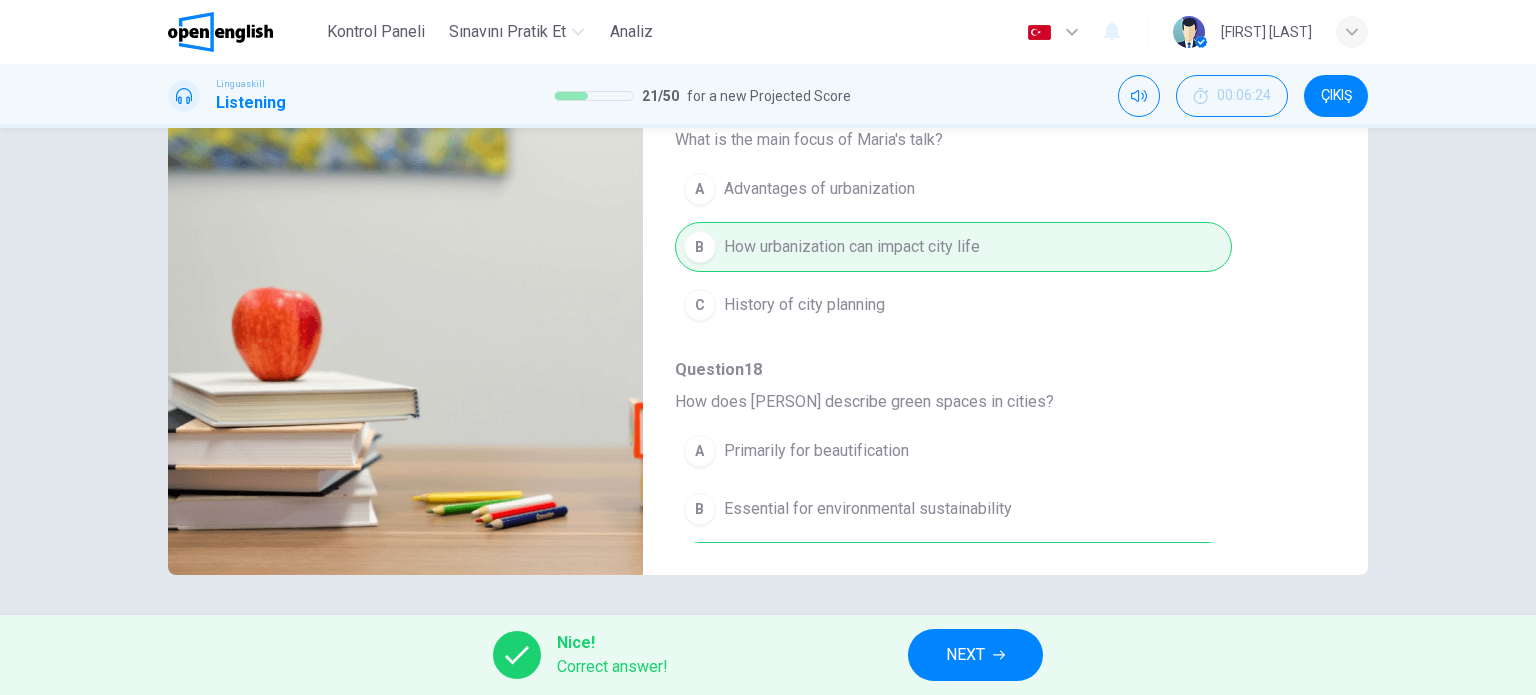 scroll, scrollTop: 0, scrollLeft: 0, axis: both 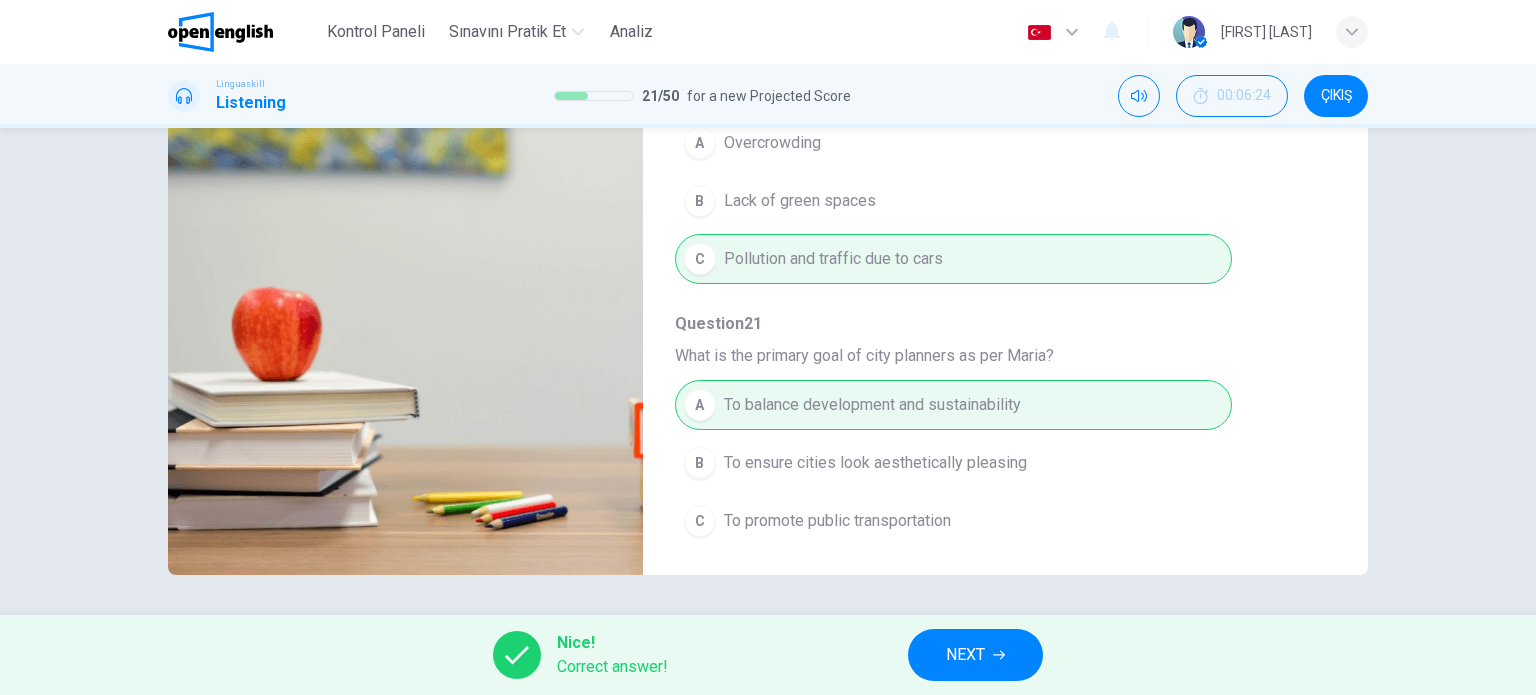 click on "NEXT" at bounding box center [965, 655] 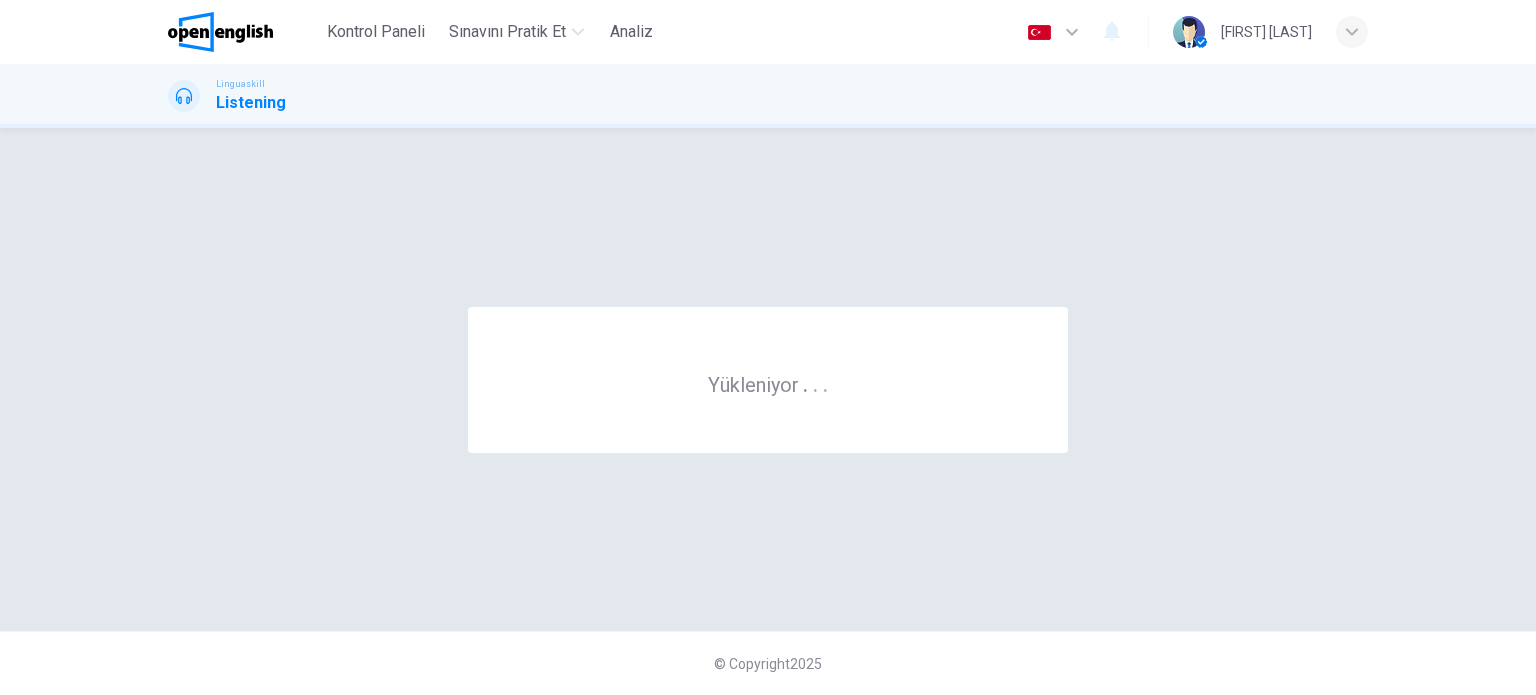 scroll, scrollTop: 0, scrollLeft: 0, axis: both 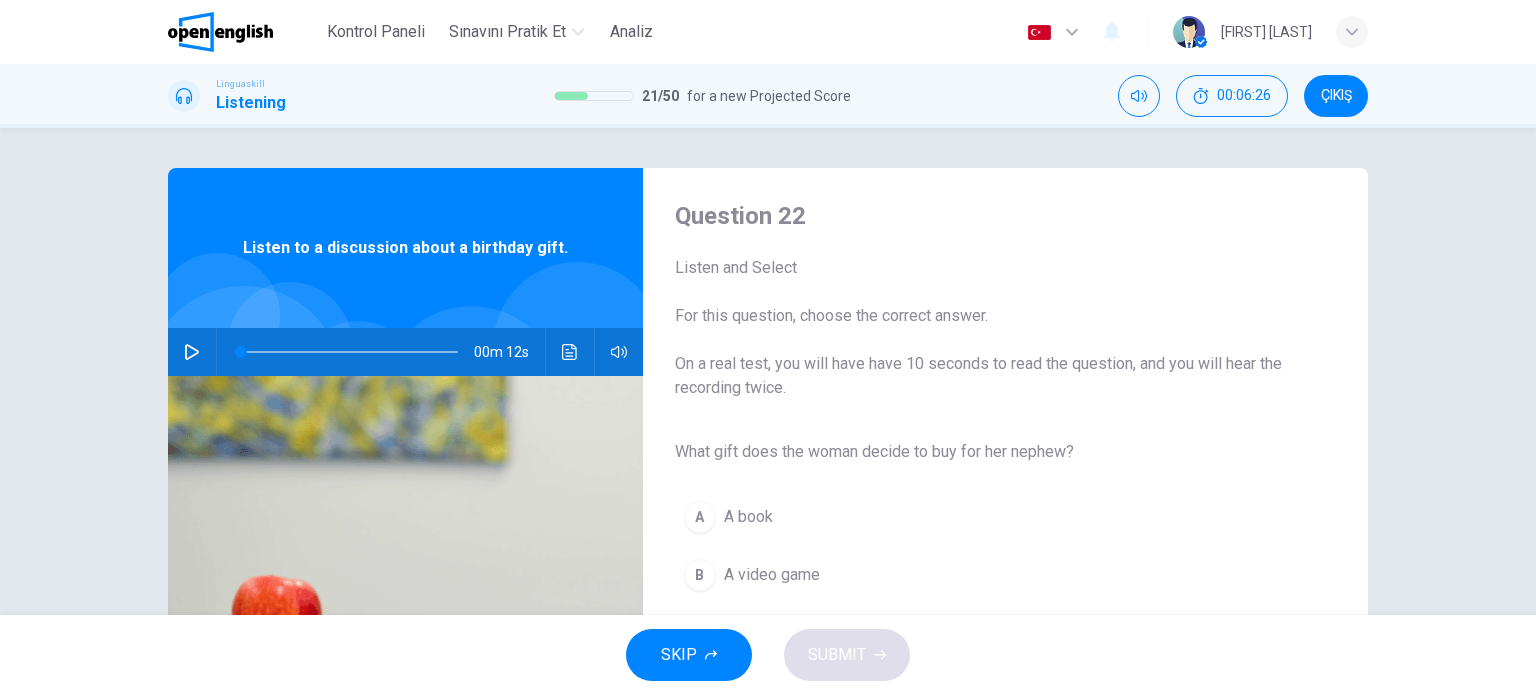 click at bounding box center [192, 352] 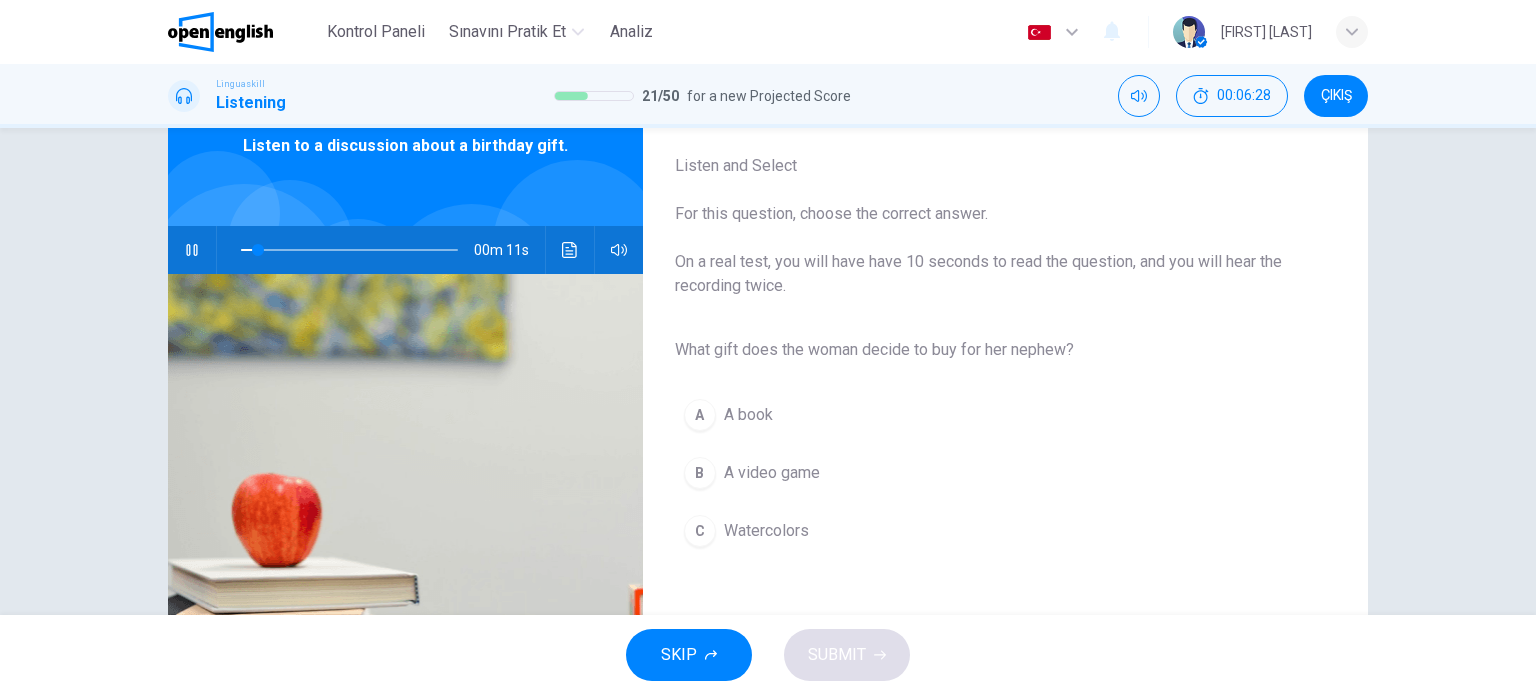scroll, scrollTop: 100, scrollLeft: 0, axis: vertical 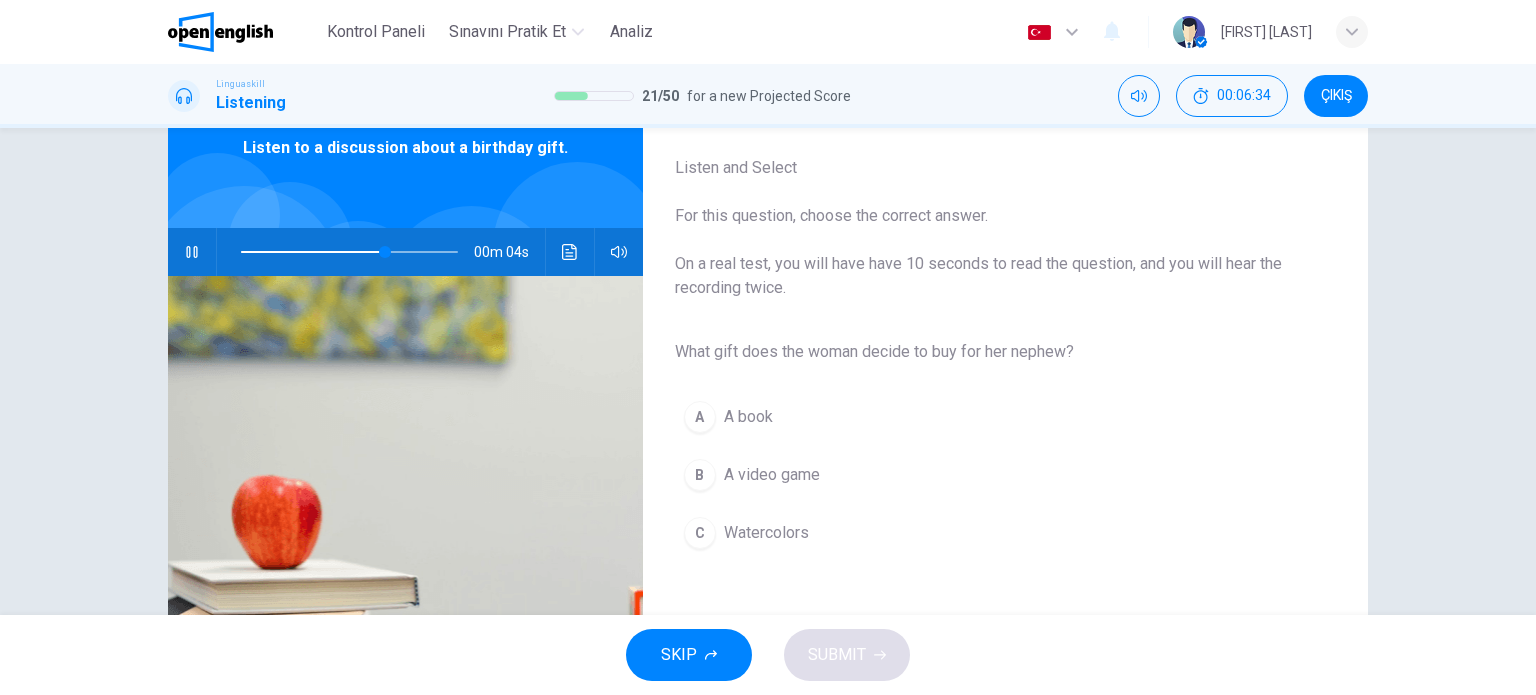 click on "C Watercolors" at bounding box center [989, 533] 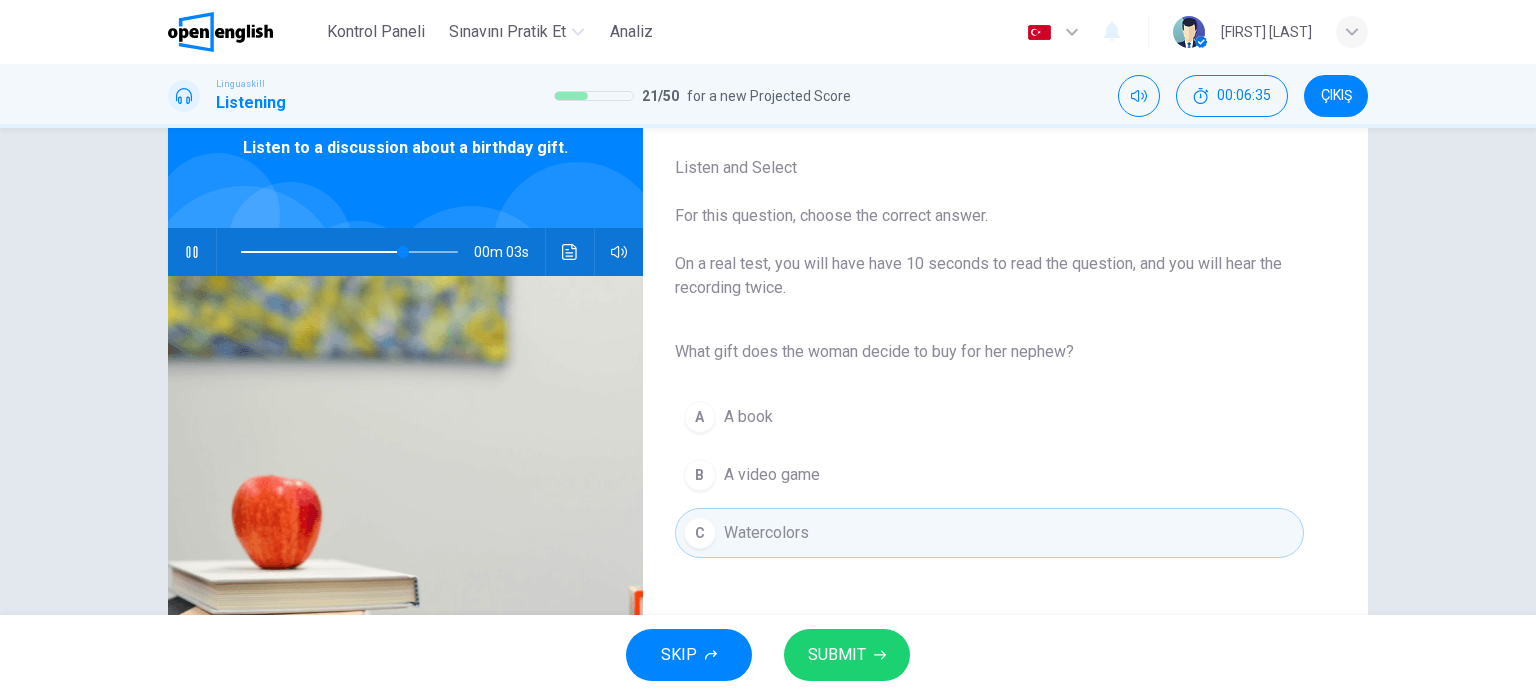 click on "SUBMIT" at bounding box center (837, 655) 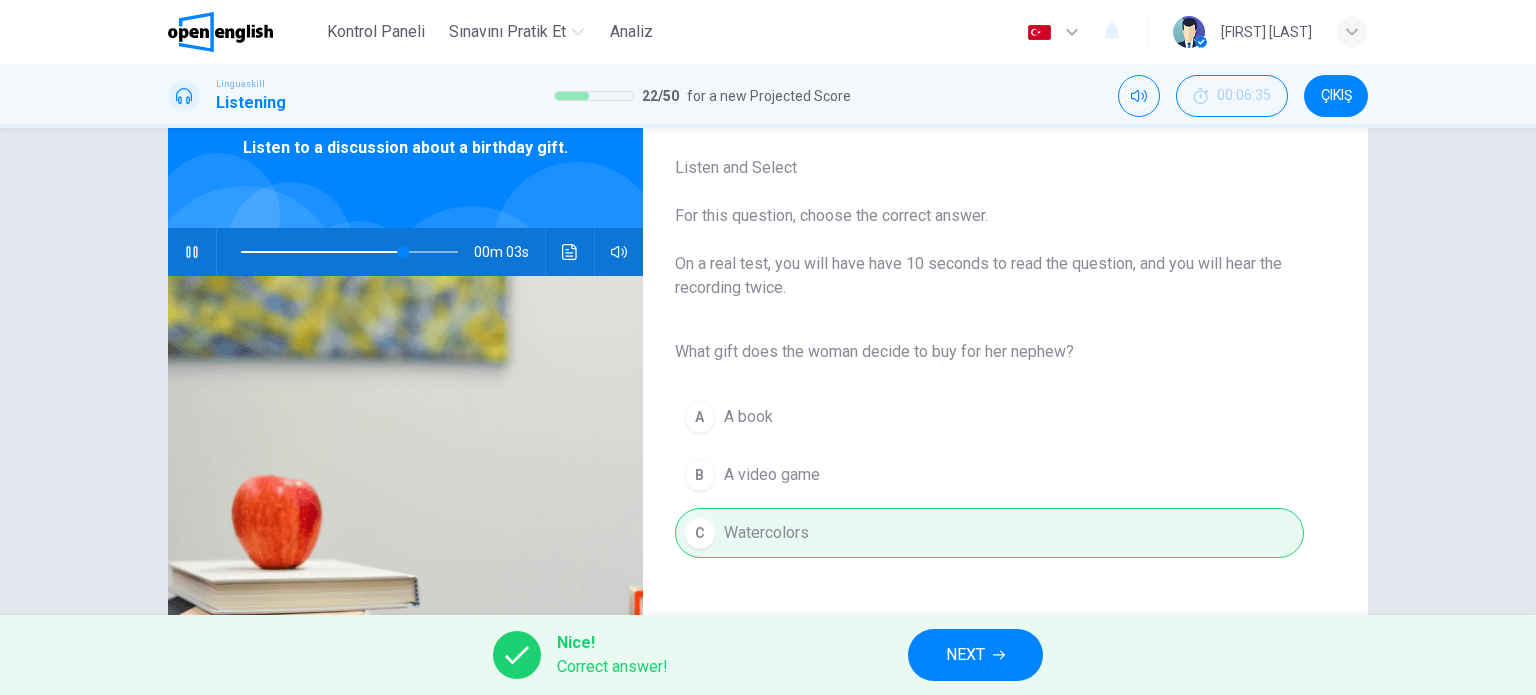 type on "**" 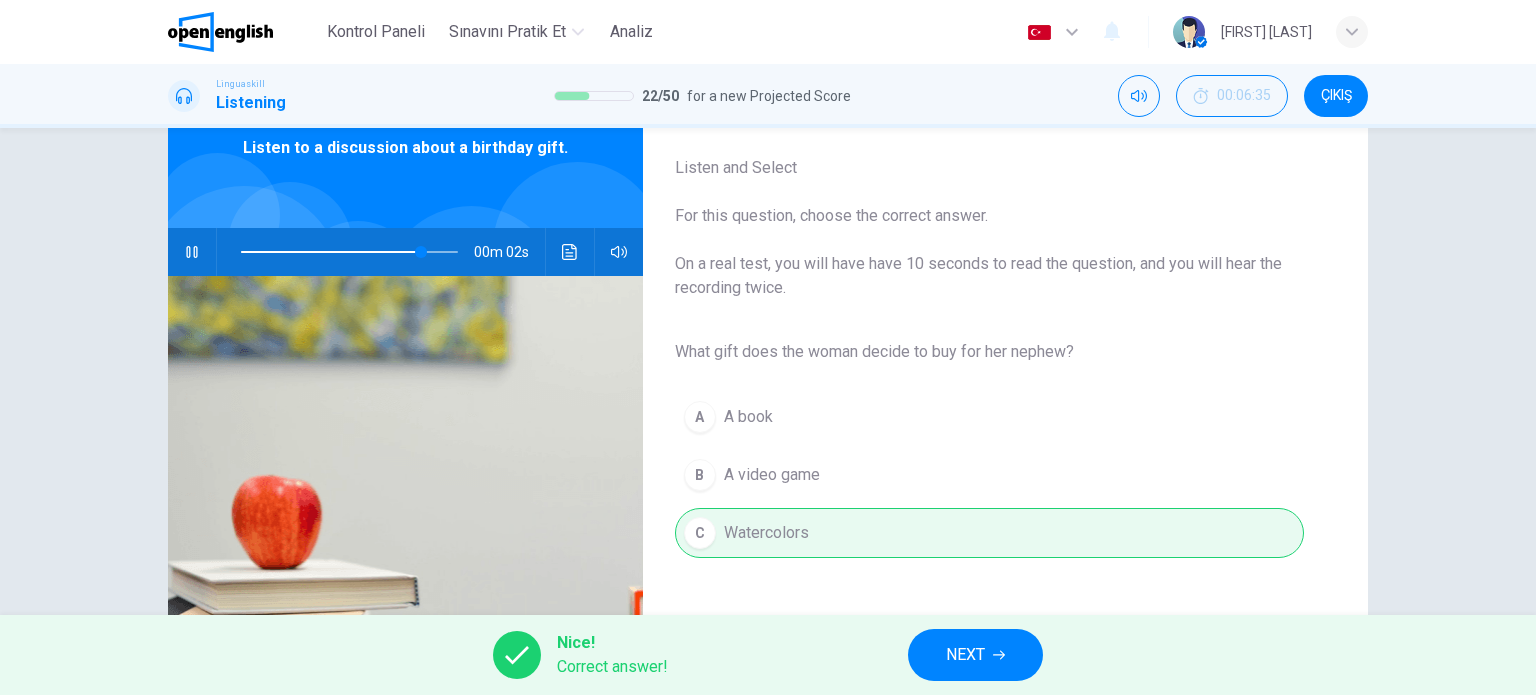 click on "NEXT" at bounding box center [965, 655] 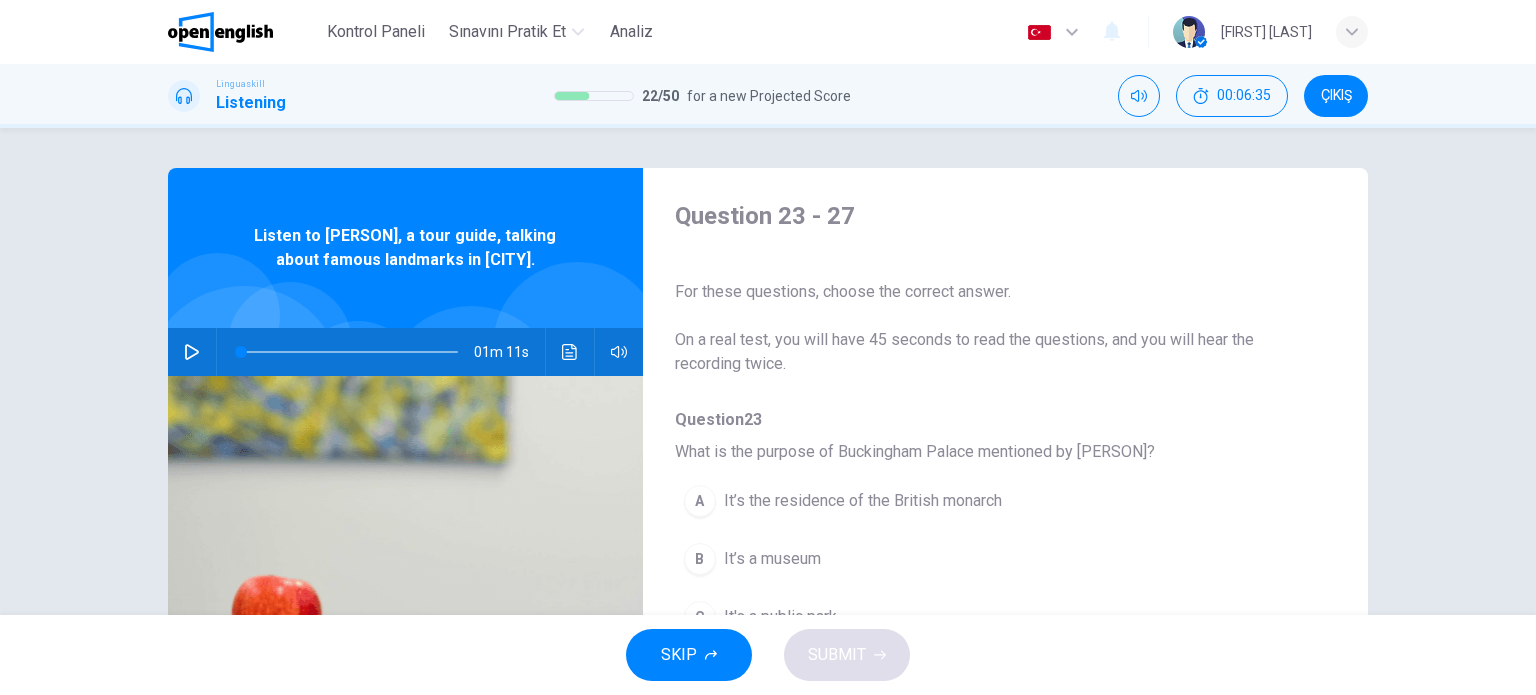 drag, startPoint x: 188, startPoint y: 339, endPoint x: 205, endPoint y: 351, distance: 20.808653 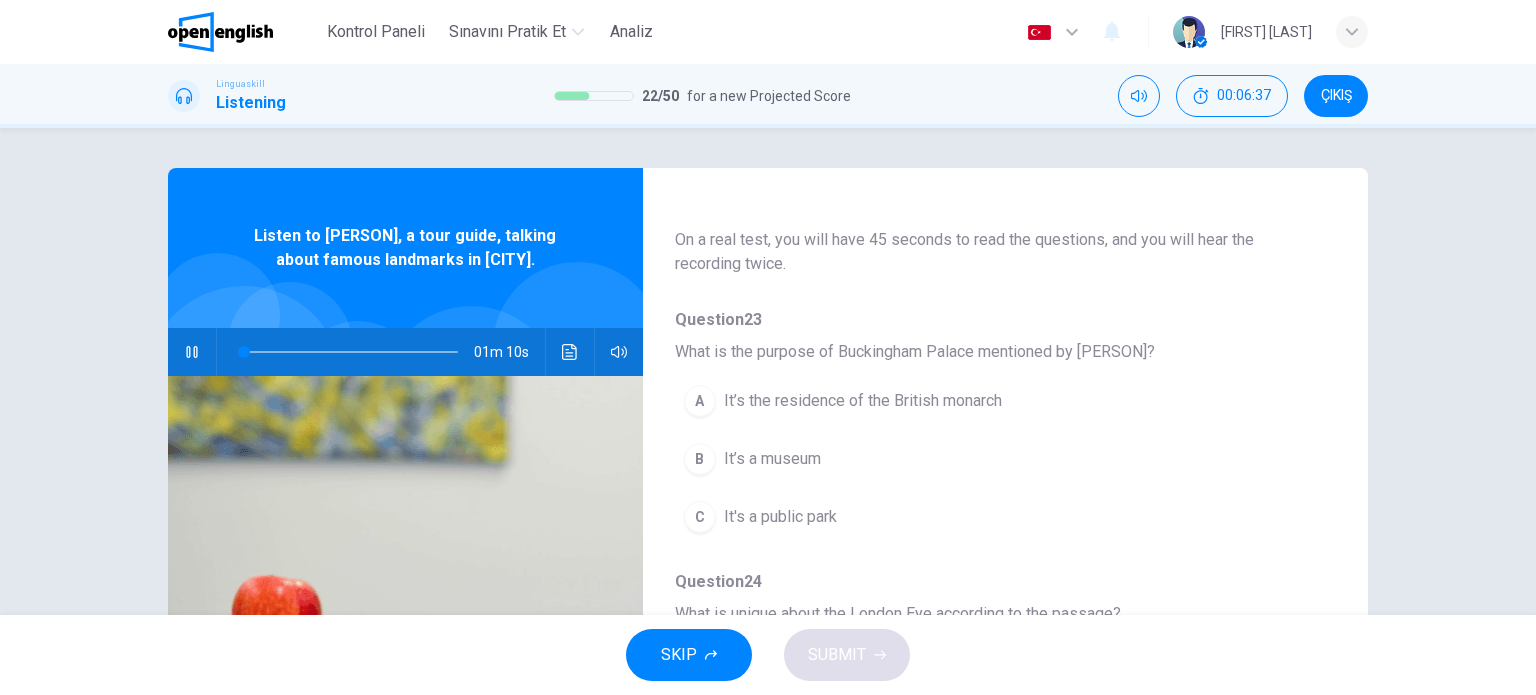 scroll, scrollTop: 100, scrollLeft: 0, axis: vertical 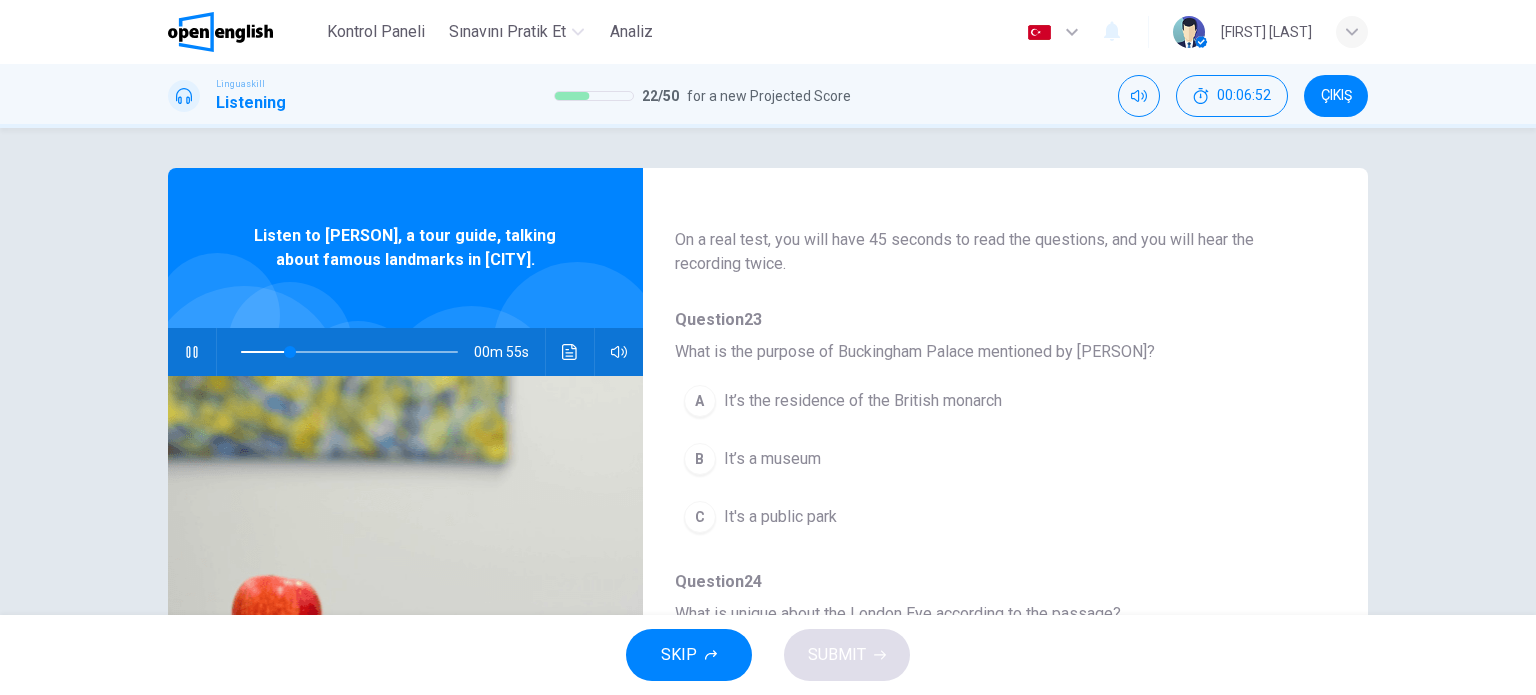 click on "It’s the residence of the British monarch" at bounding box center (863, 401) 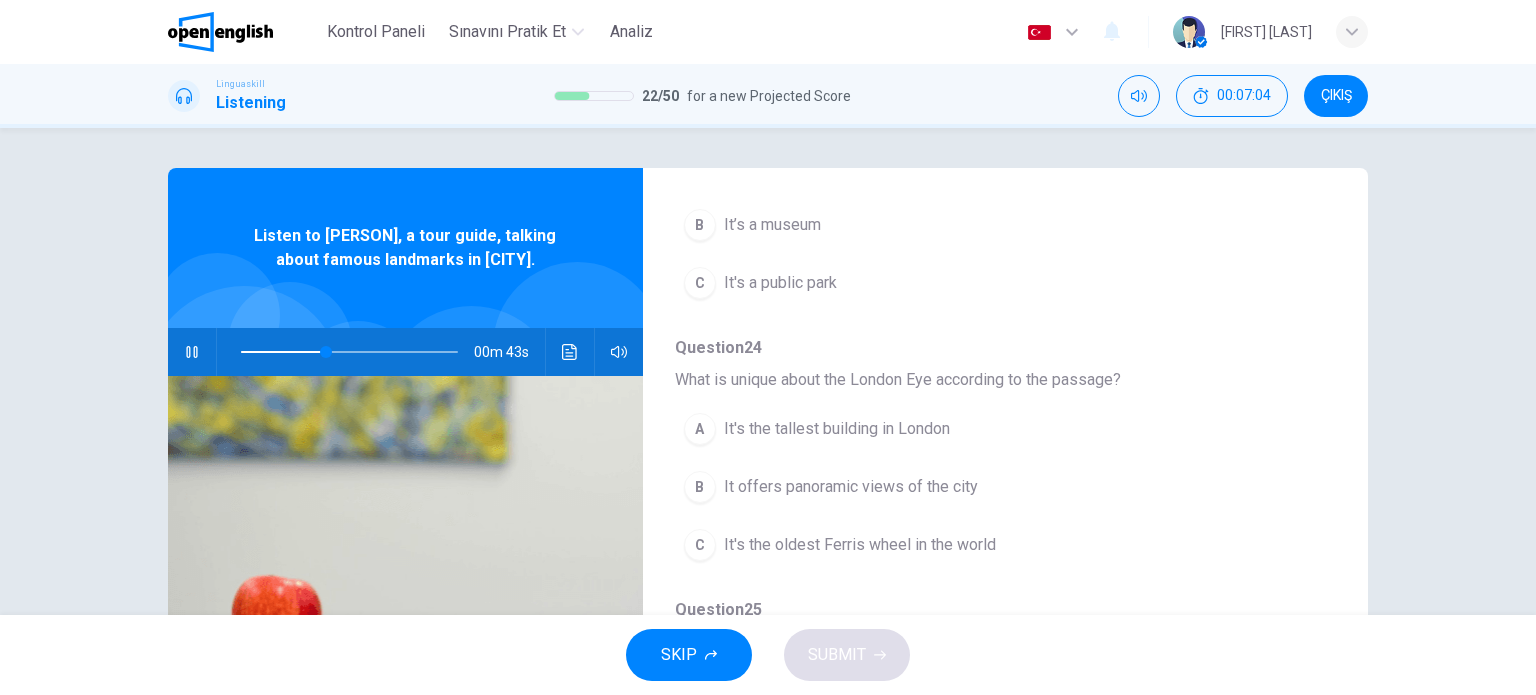 scroll, scrollTop: 400, scrollLeft: 0, axis: vertical 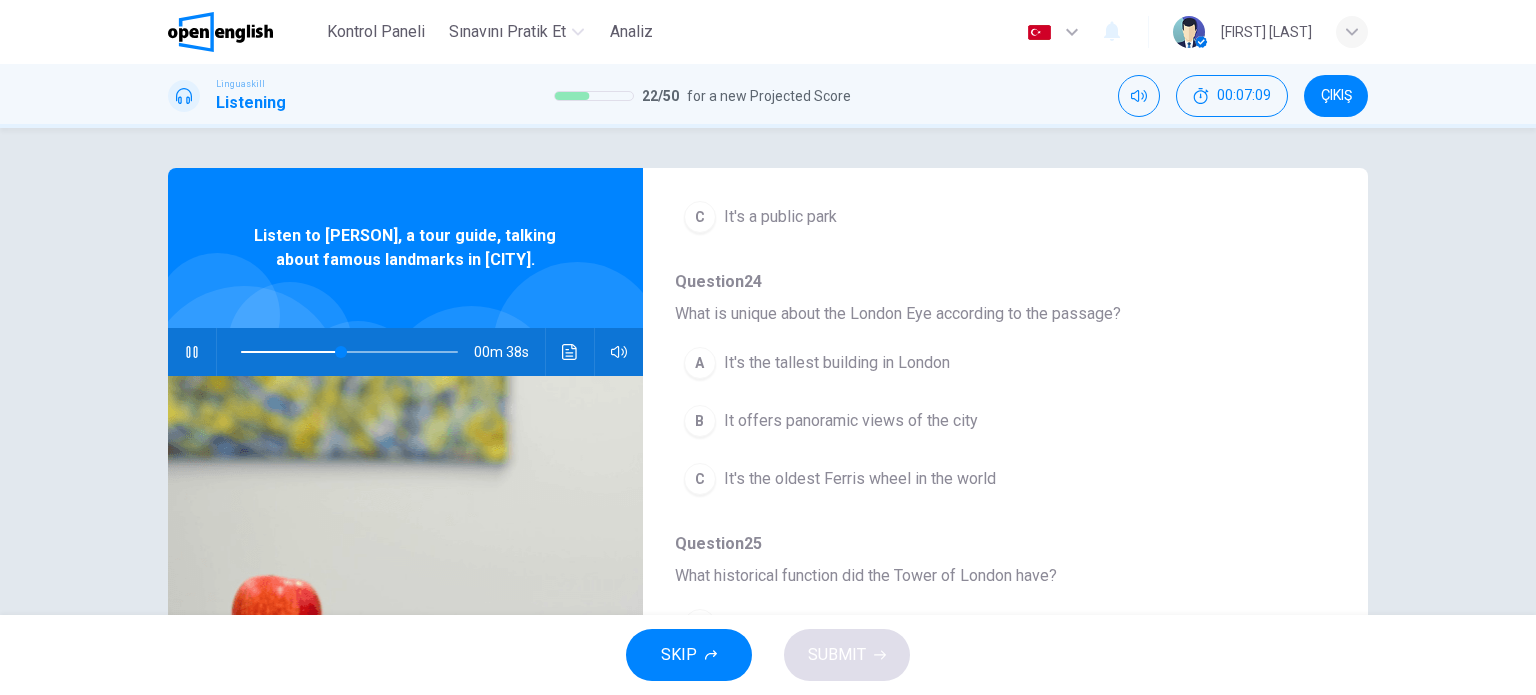 click on "It offers panoramic views of the city" at bounding box center [851, 421] 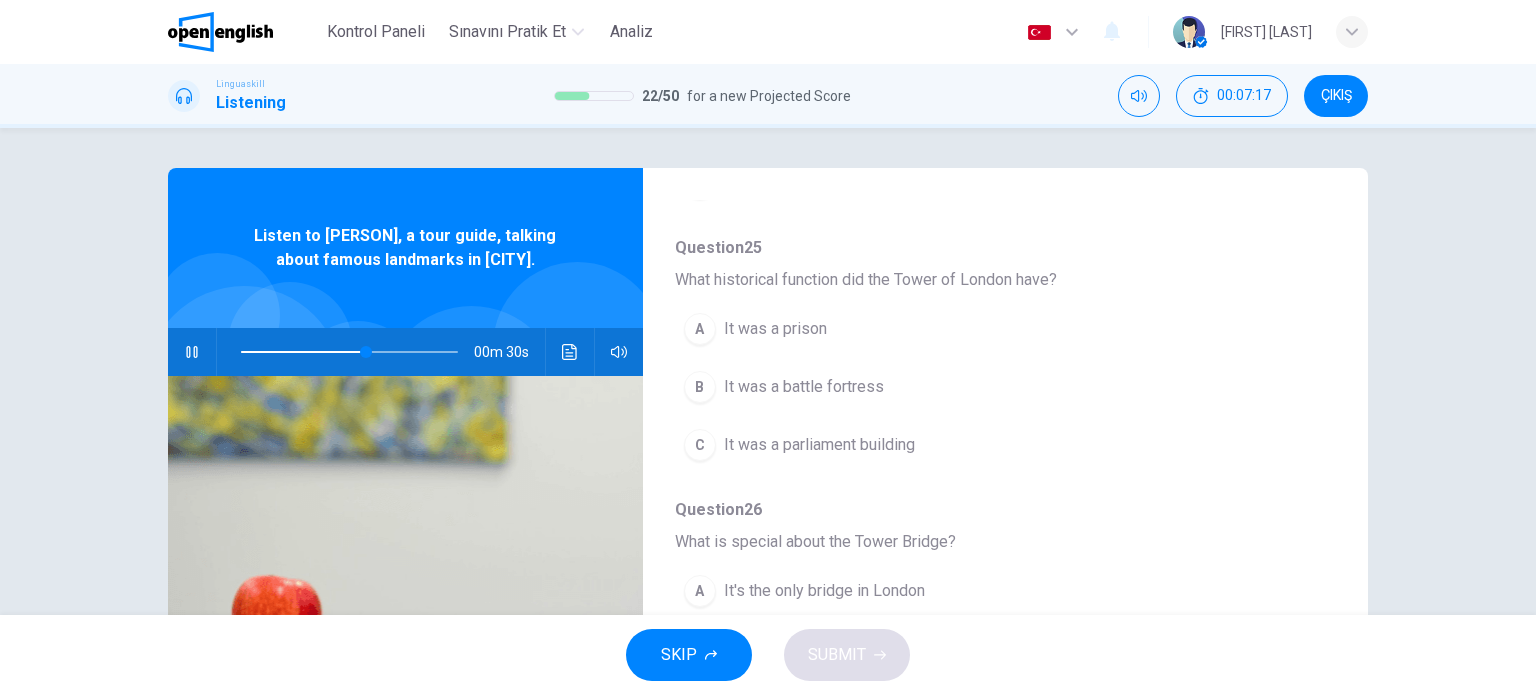 scroll, scrollTop: 700, scrollLeft: 0, axis: vertical 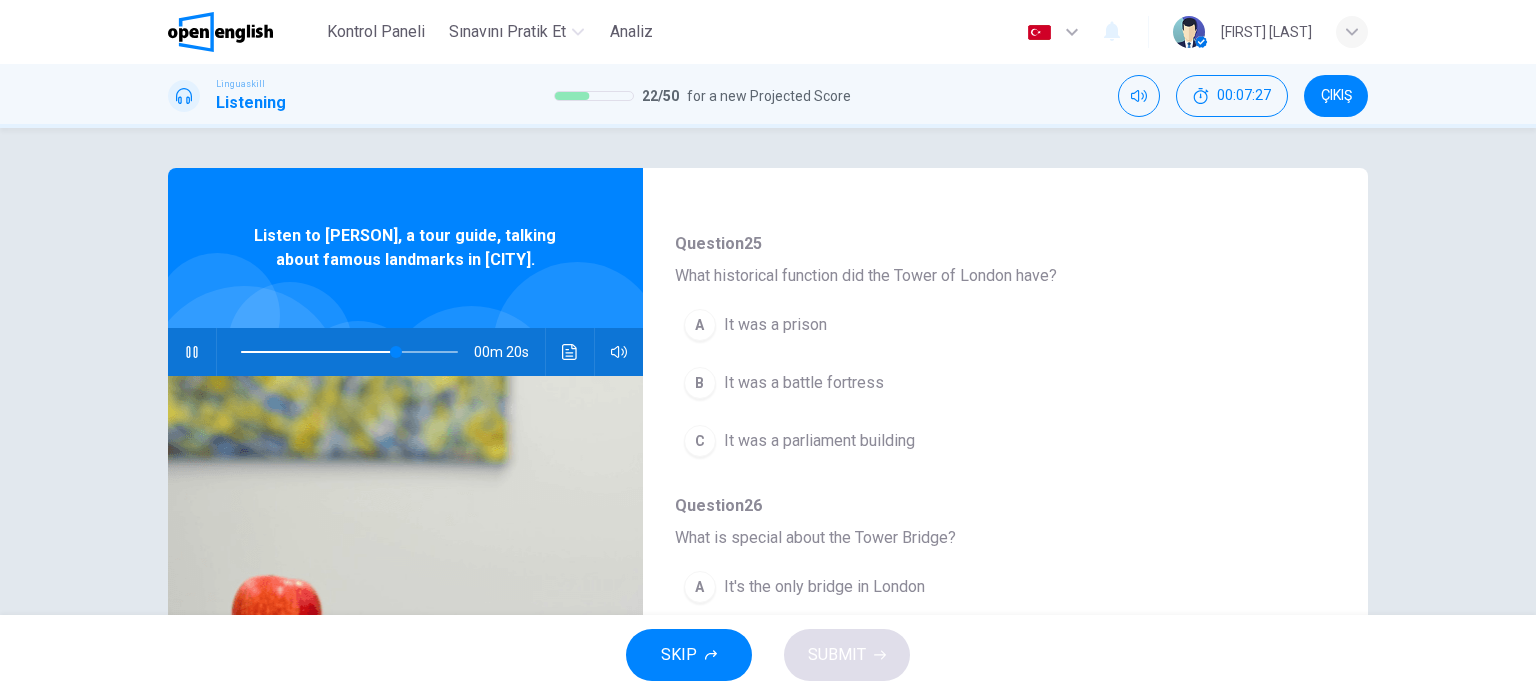 click on "A It was a prison" at bounding box center (953, 325) 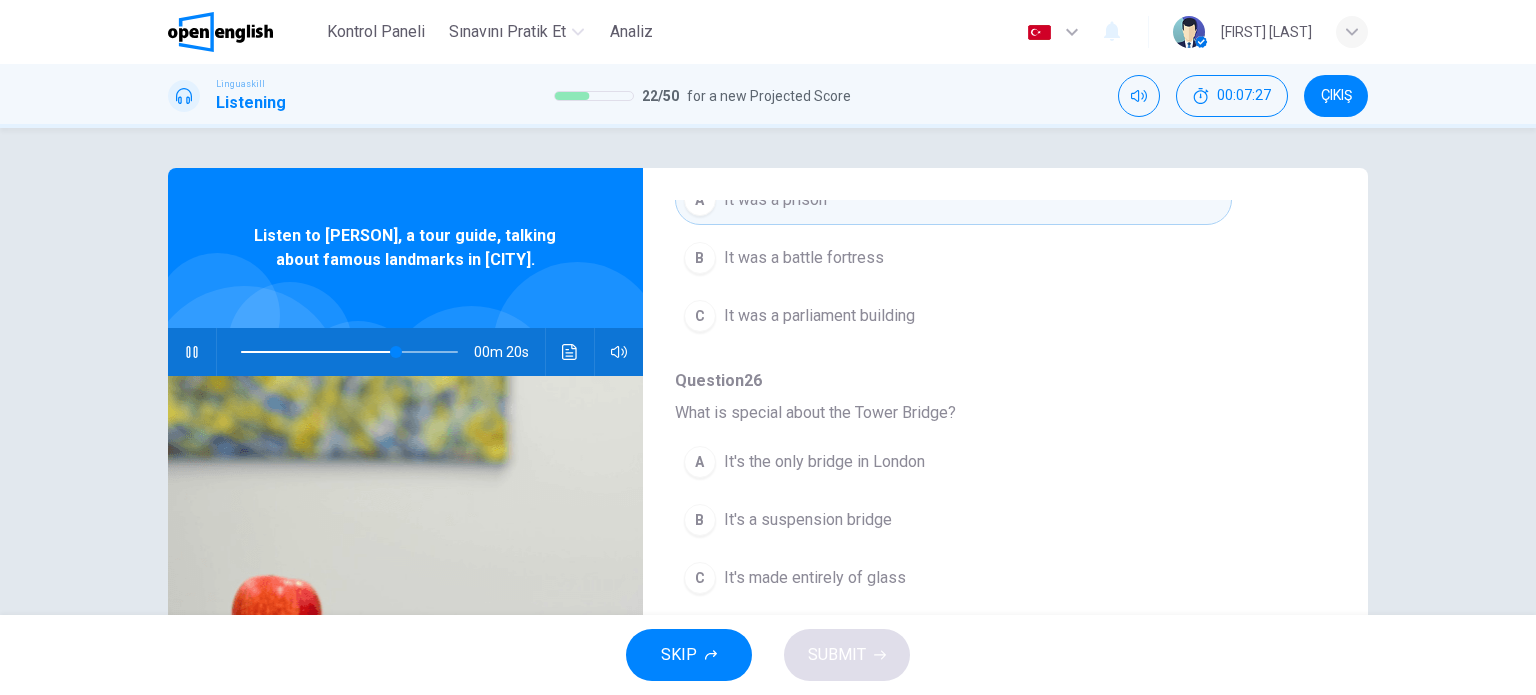scroll, scrollTop: 856, scrollLeft: 0, axis: vertical 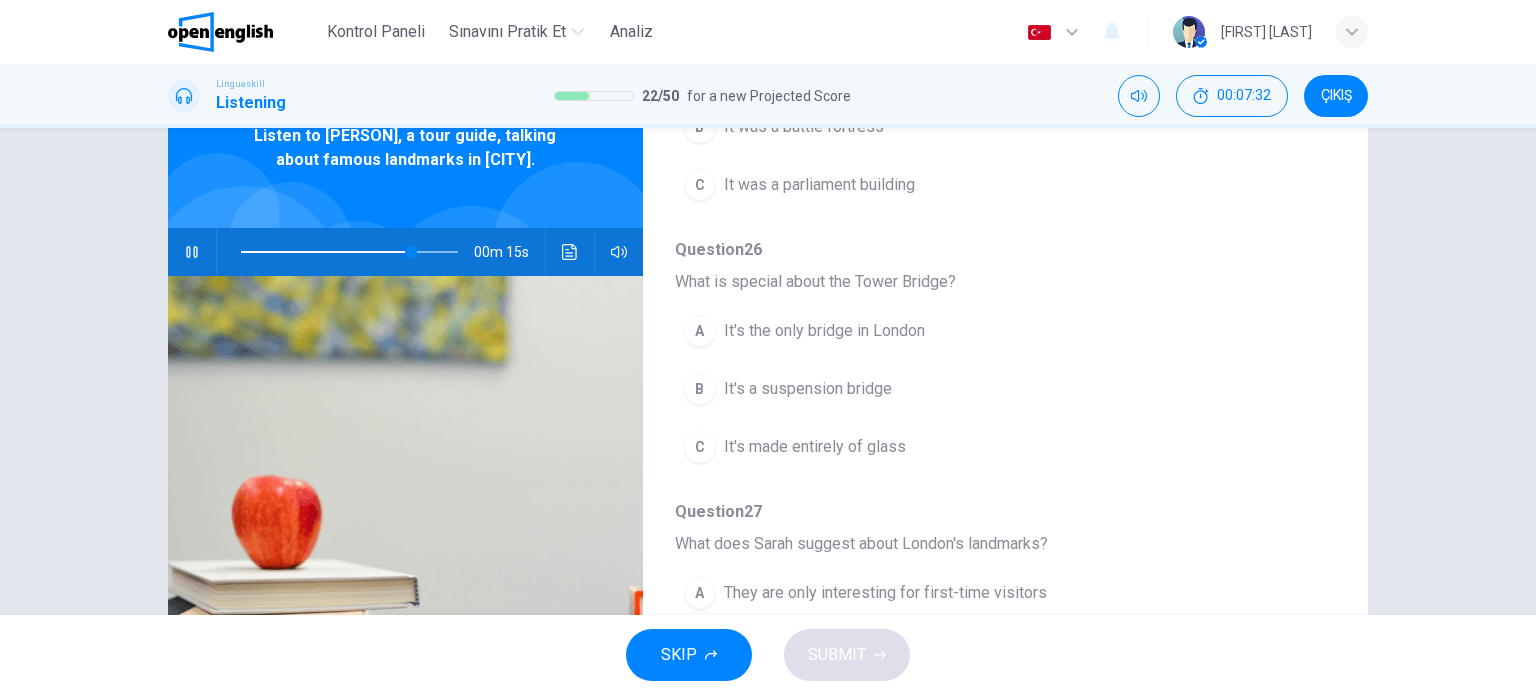 click on "It's a suspension bridge" at bounding box center (808, 389) 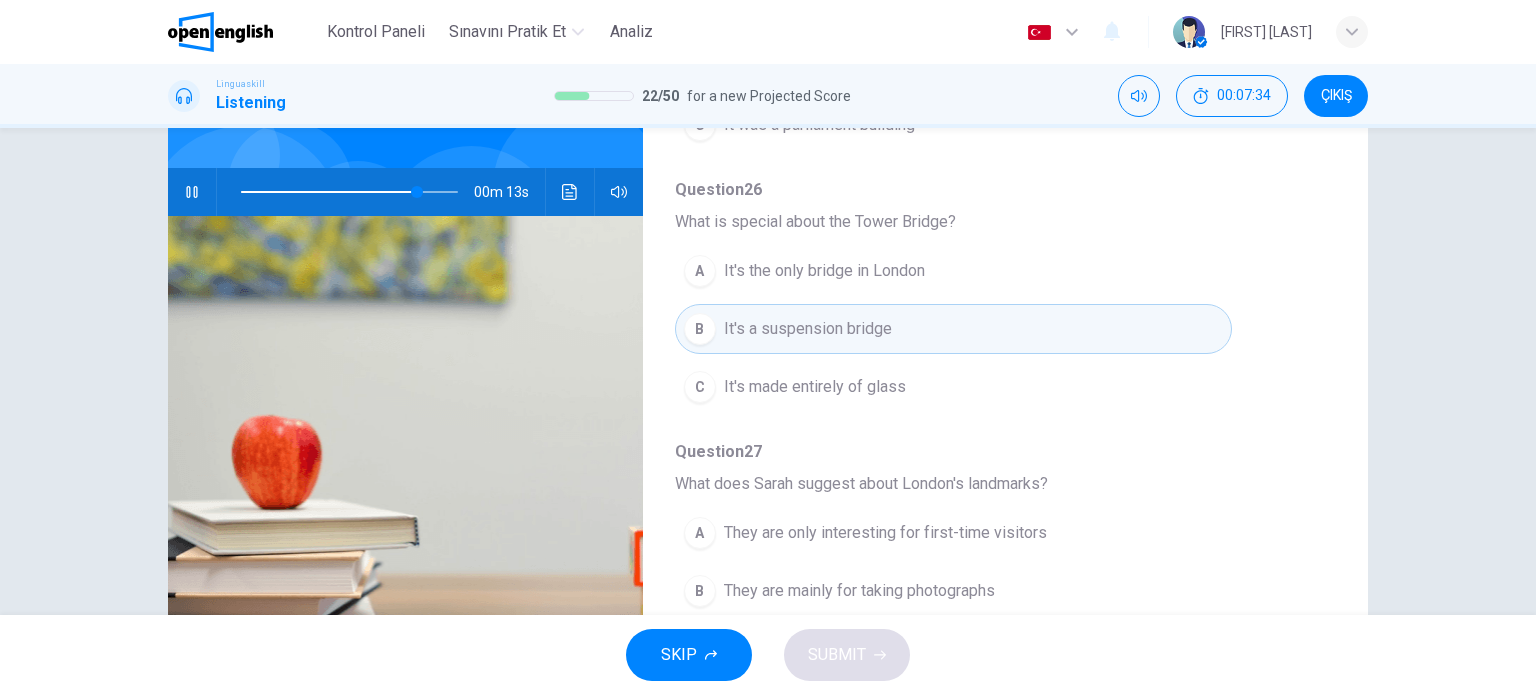 scroll, scrollTop: 288, scrollLeft: 0, axis: vertical 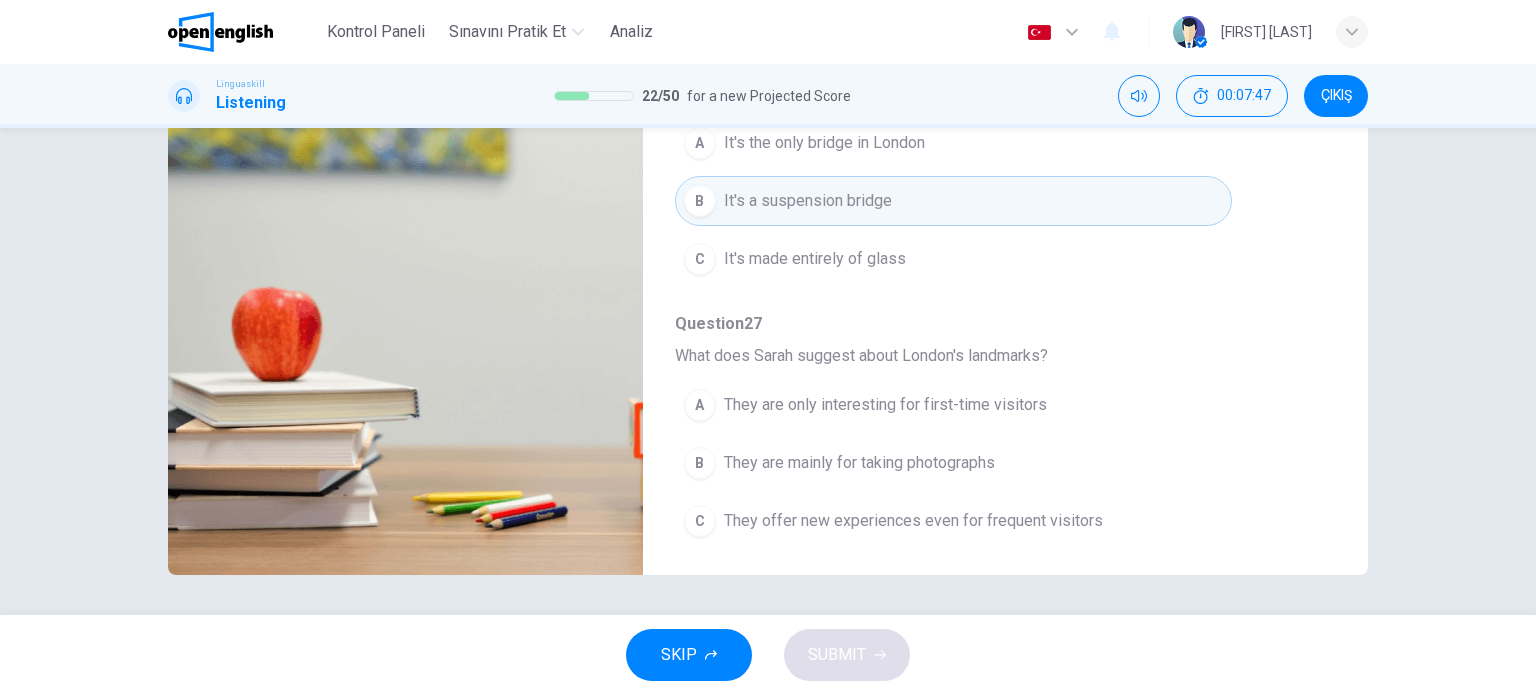 type on "*" 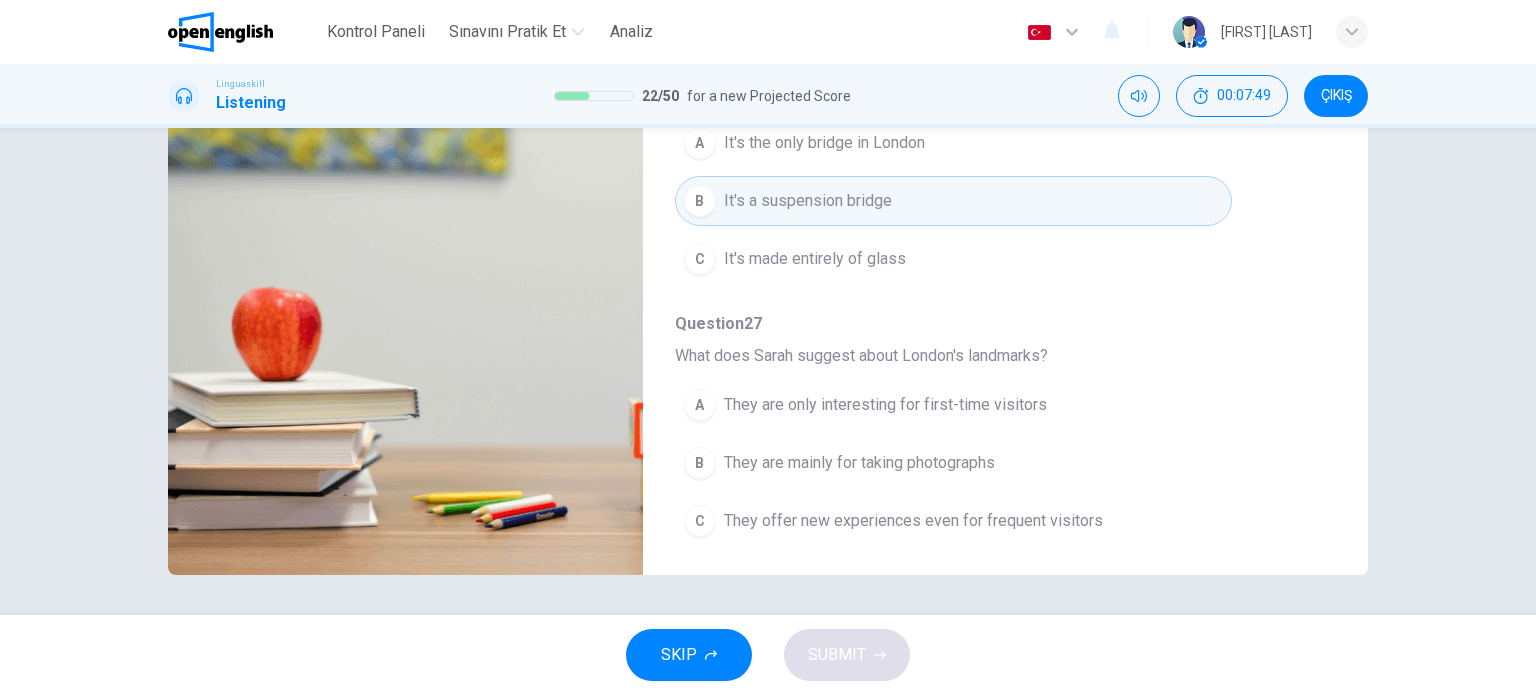 click on "They offer new experiences even for frequent visitors" at bounding box center [913, 521] 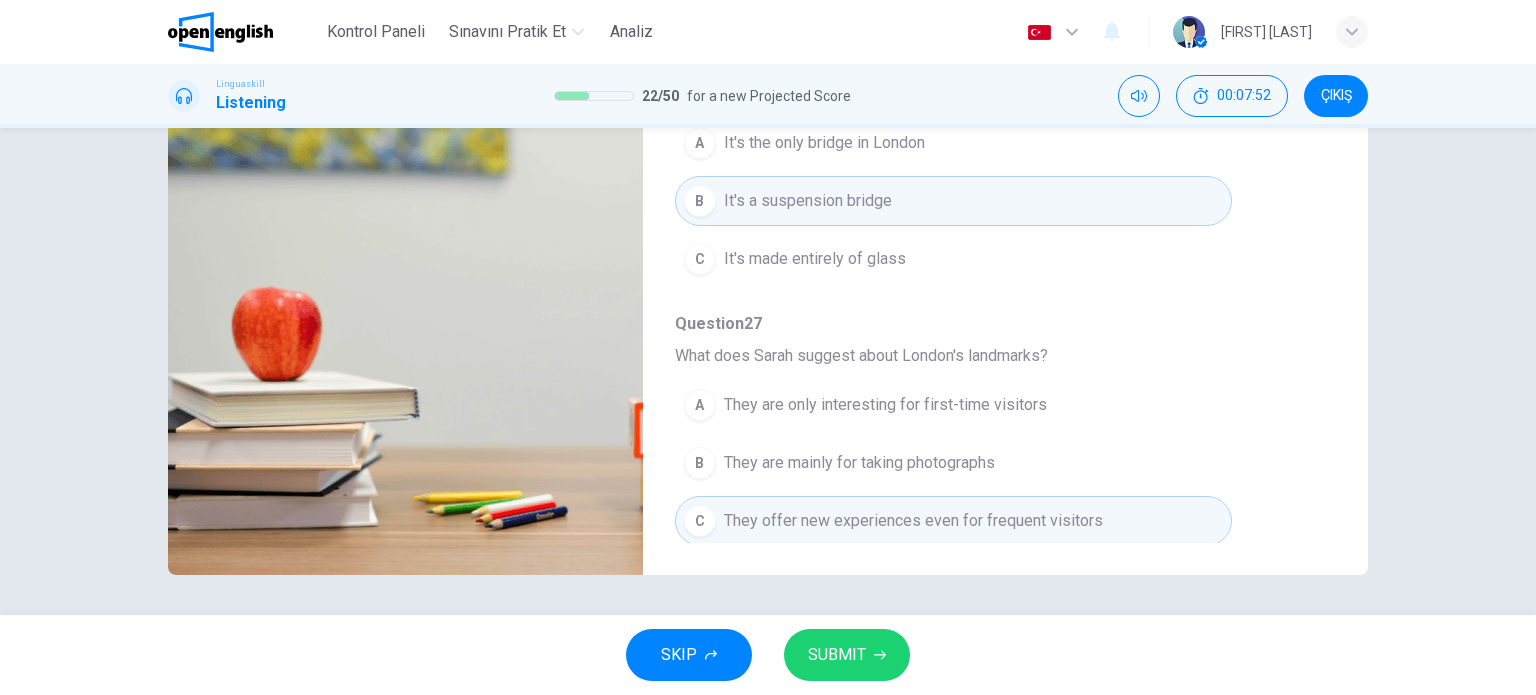 click on "SUBMIT" at bounding box center [837, 655] 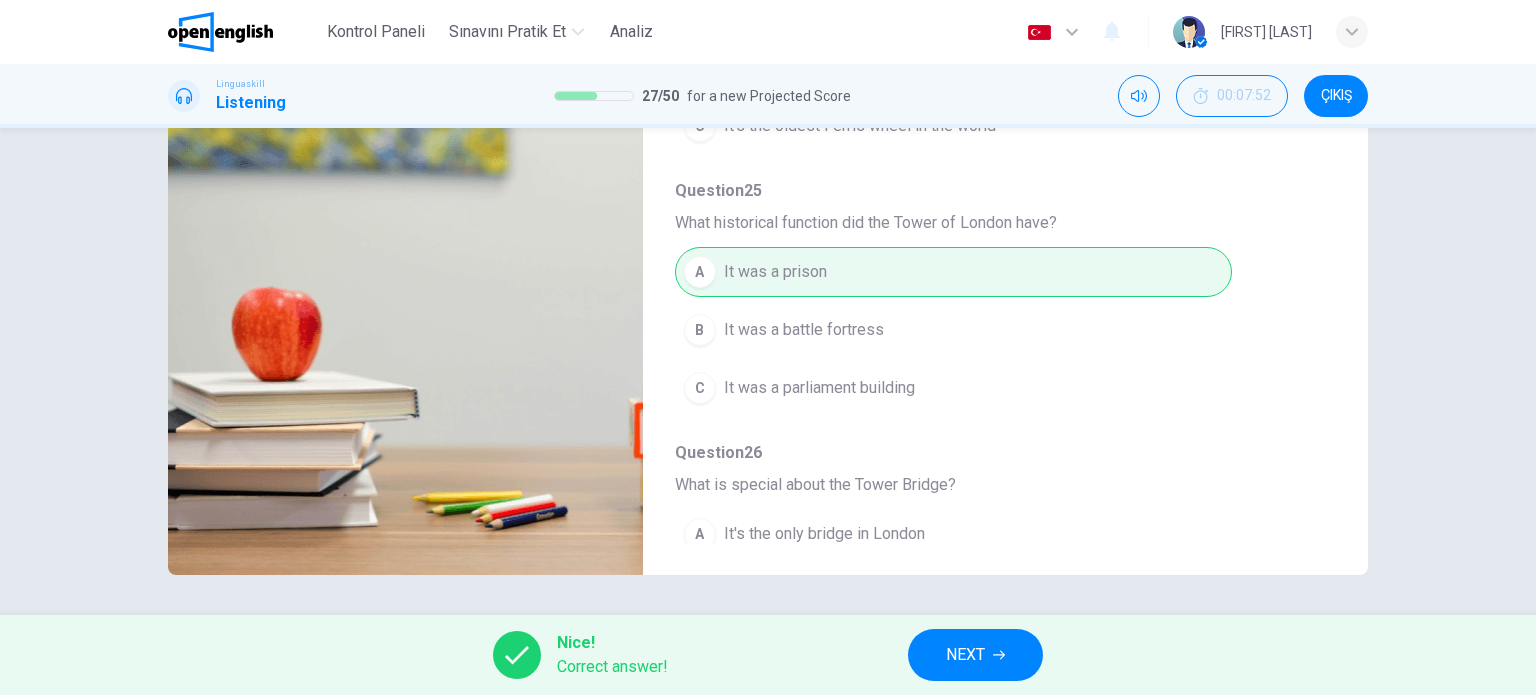 scroll, scrollTop: 756, scrollLeft: 0, axis: vertical 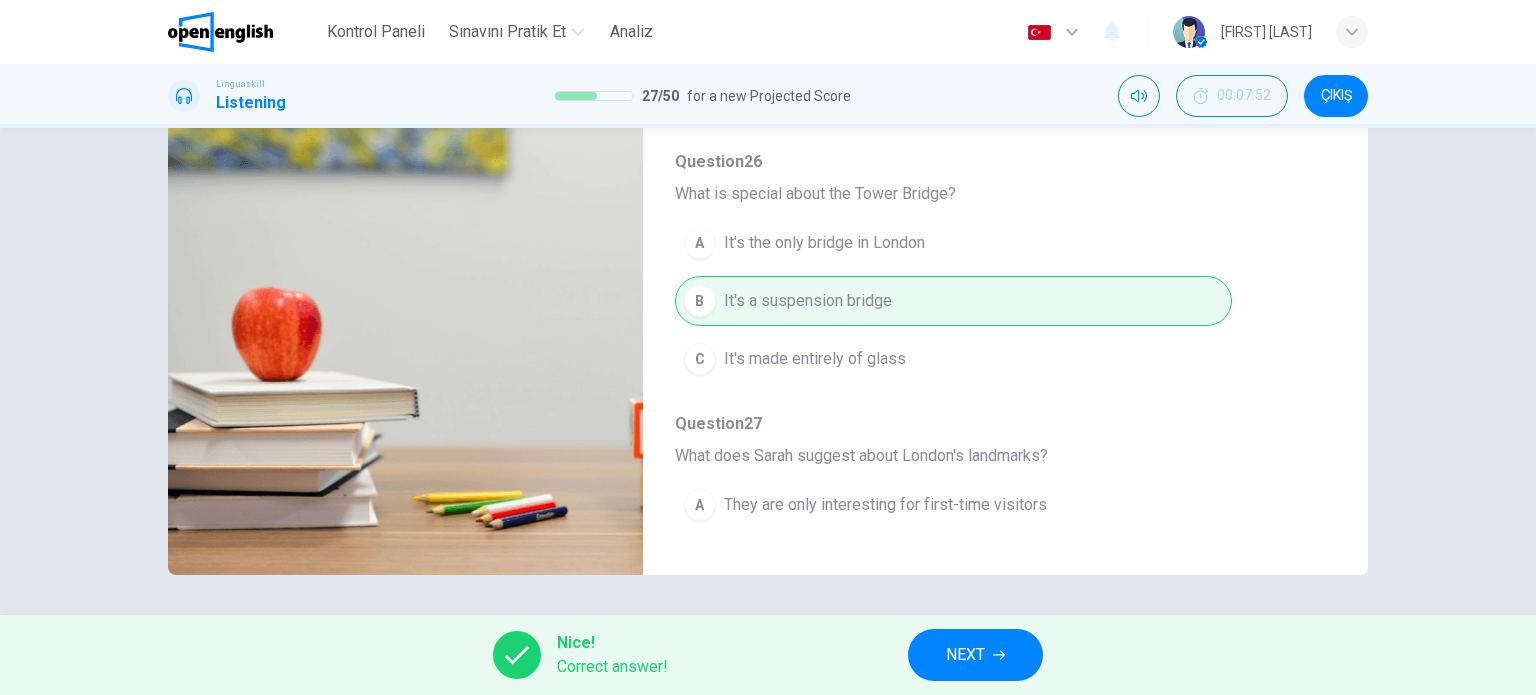 click on "NEXT" at bounding box center [965, 655] 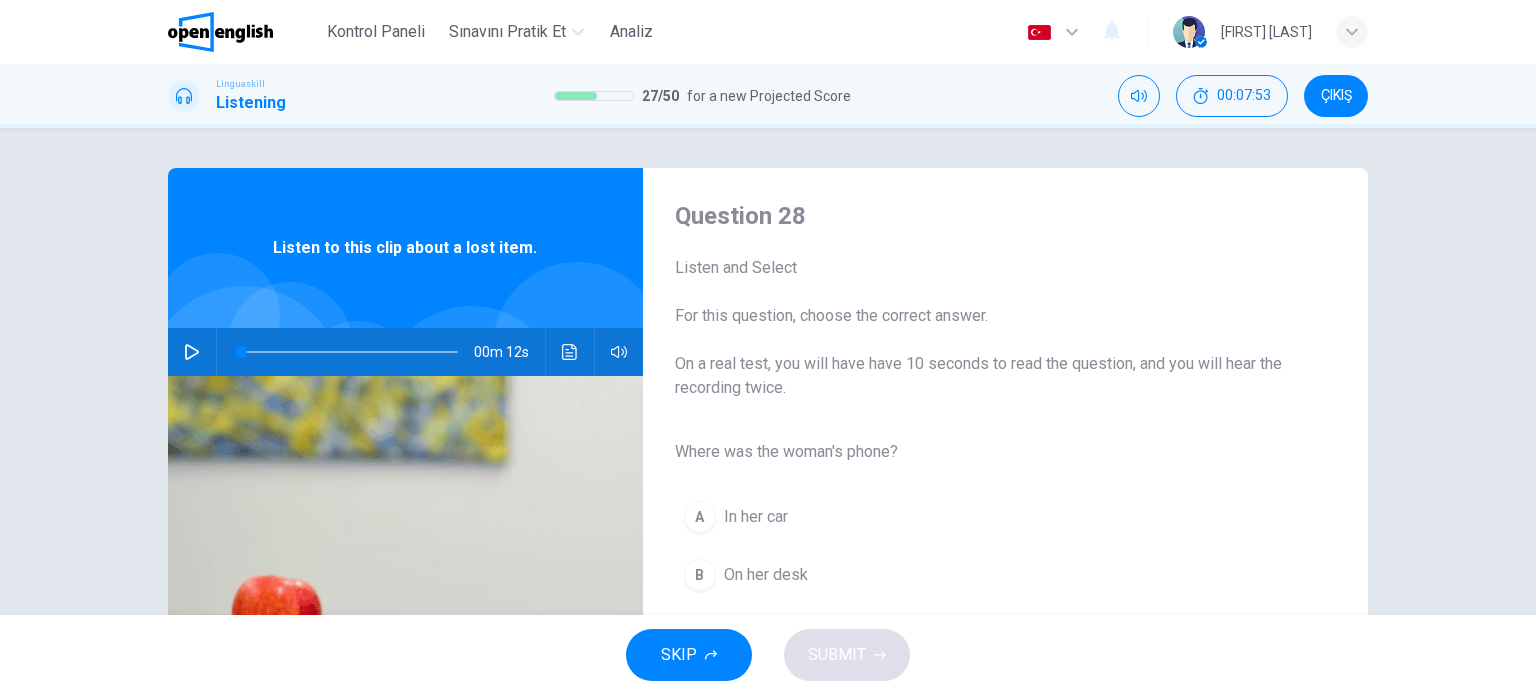click at bounding box center [192, 352] 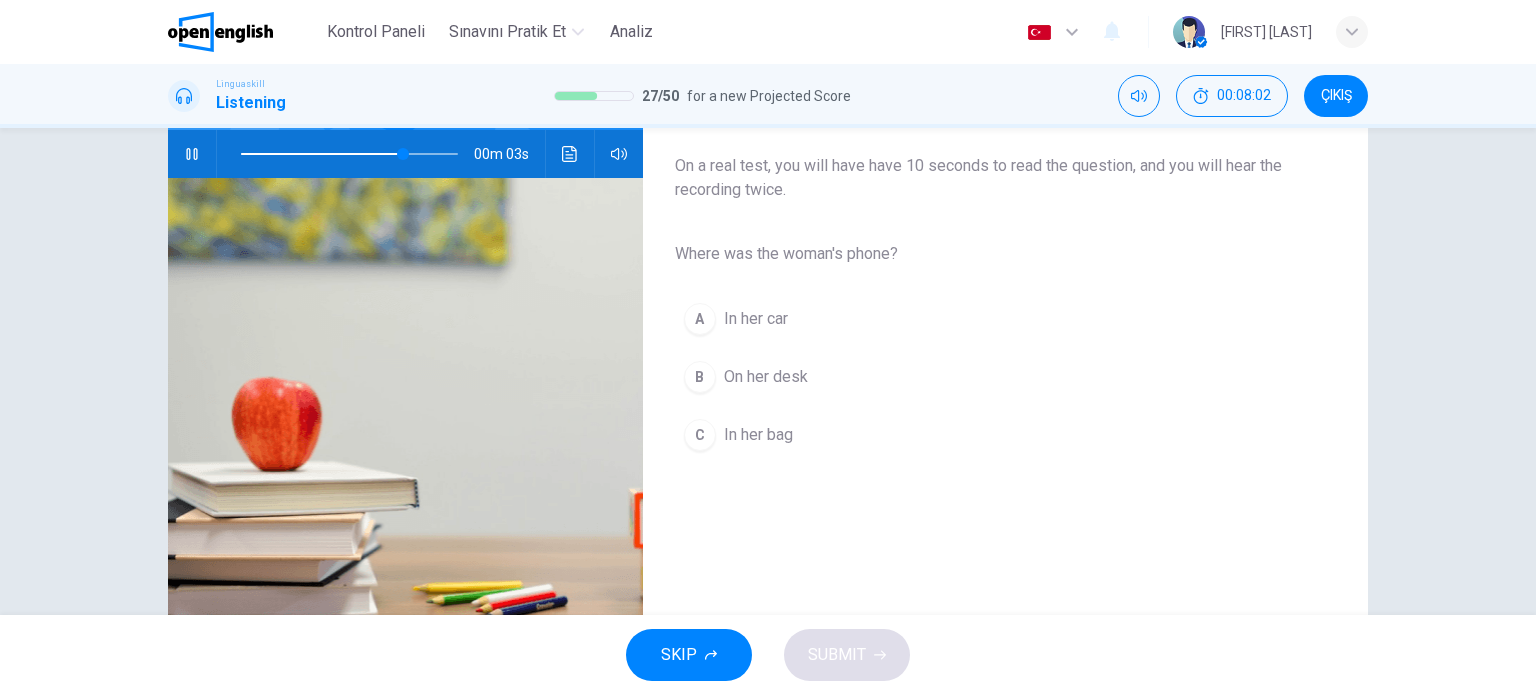 scroll, scrollTop: 200, scrollLeft: 0, axis: vertical 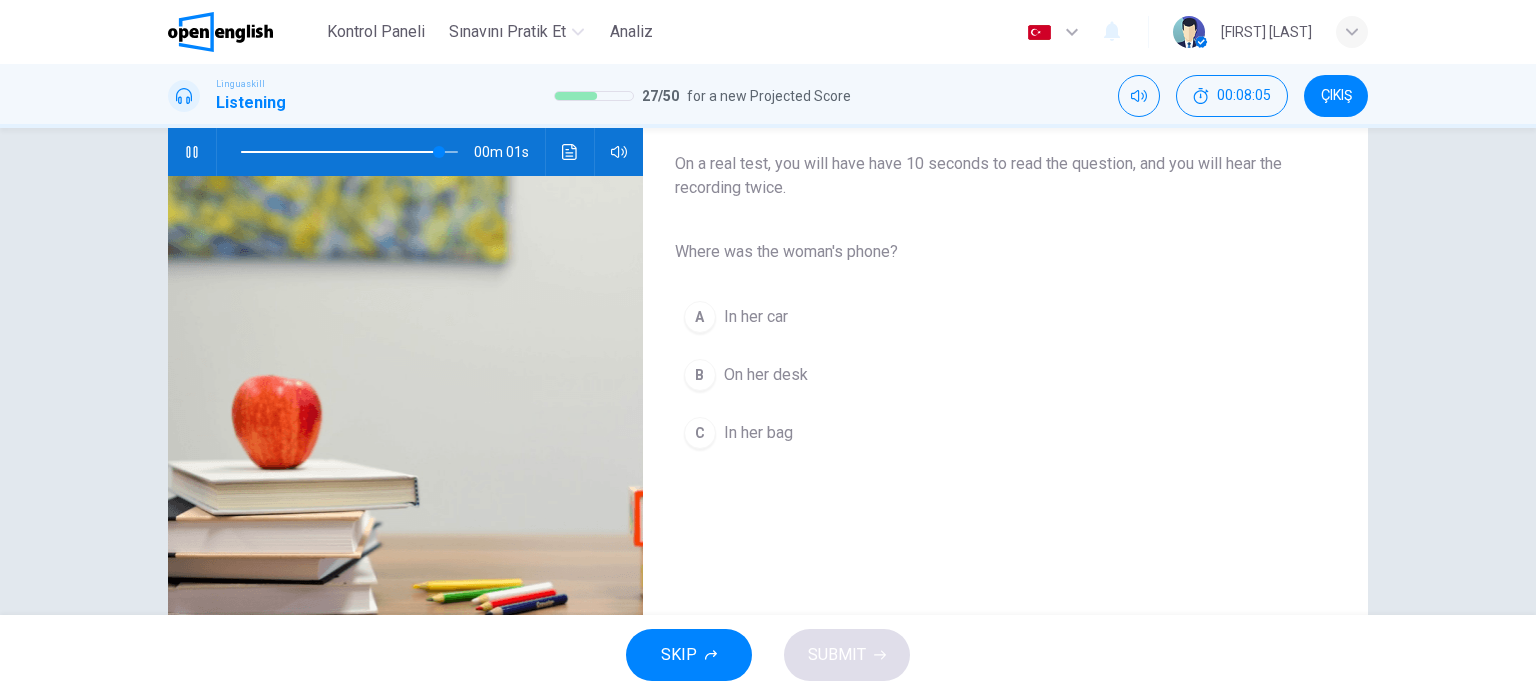 type on "*" 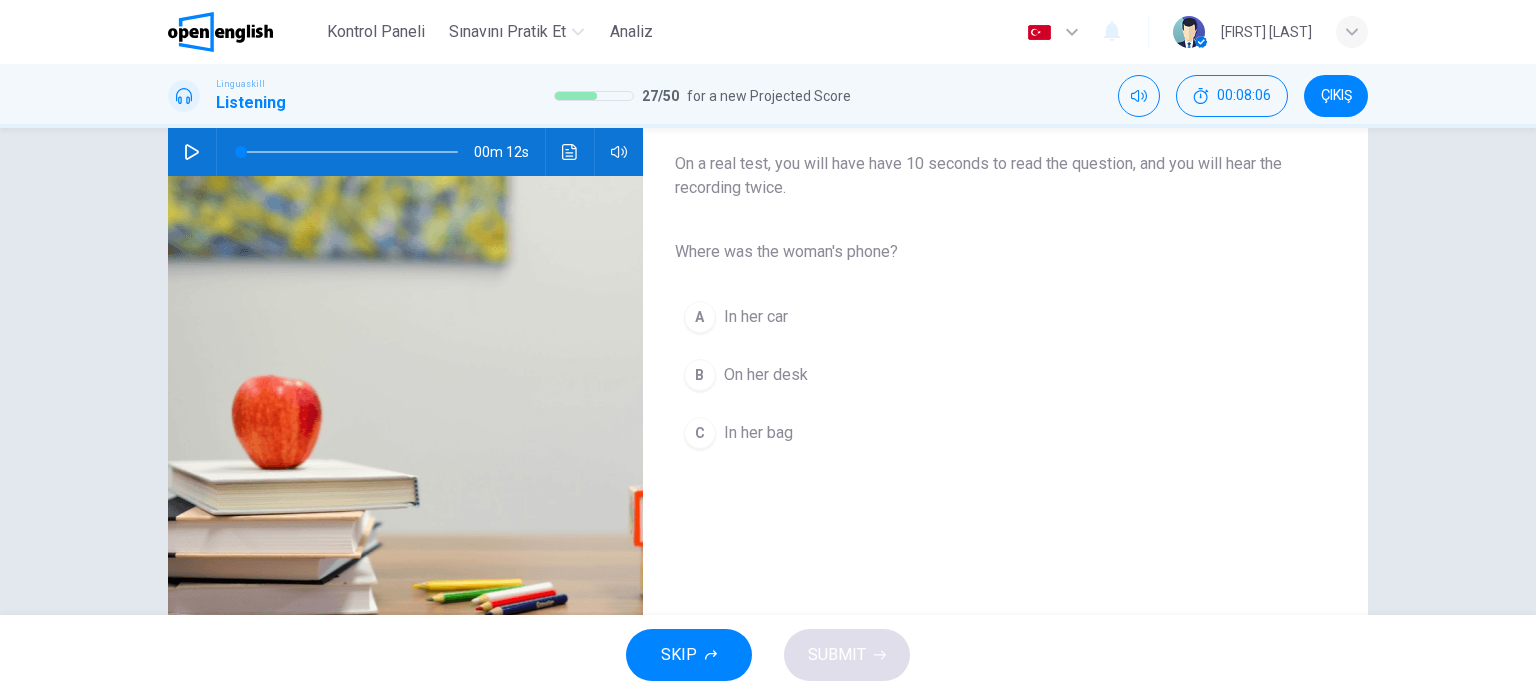 click on "In her bag" at bounding box center (758, 433) 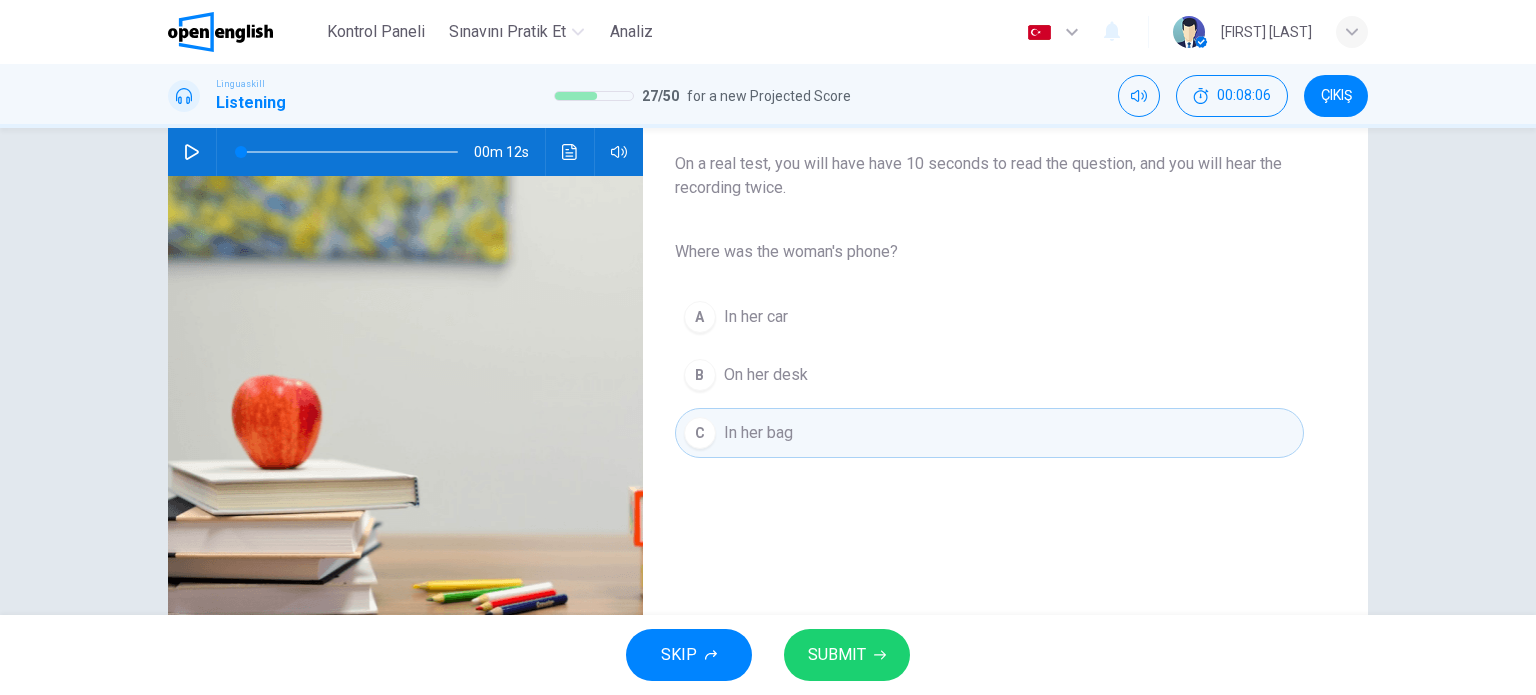click on "SUBMIT" at bounding box center (837, 655) 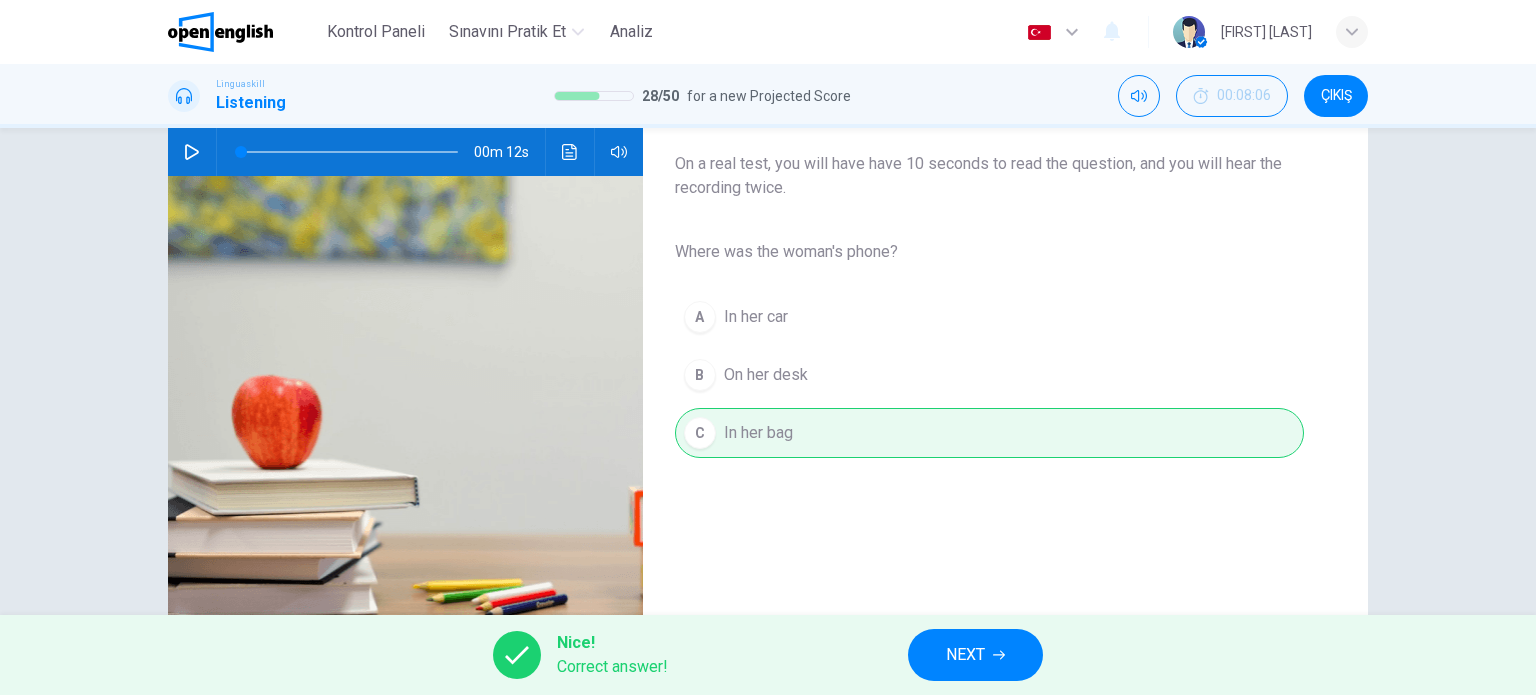 click on "NEXT" at bounding box center [975, 655] 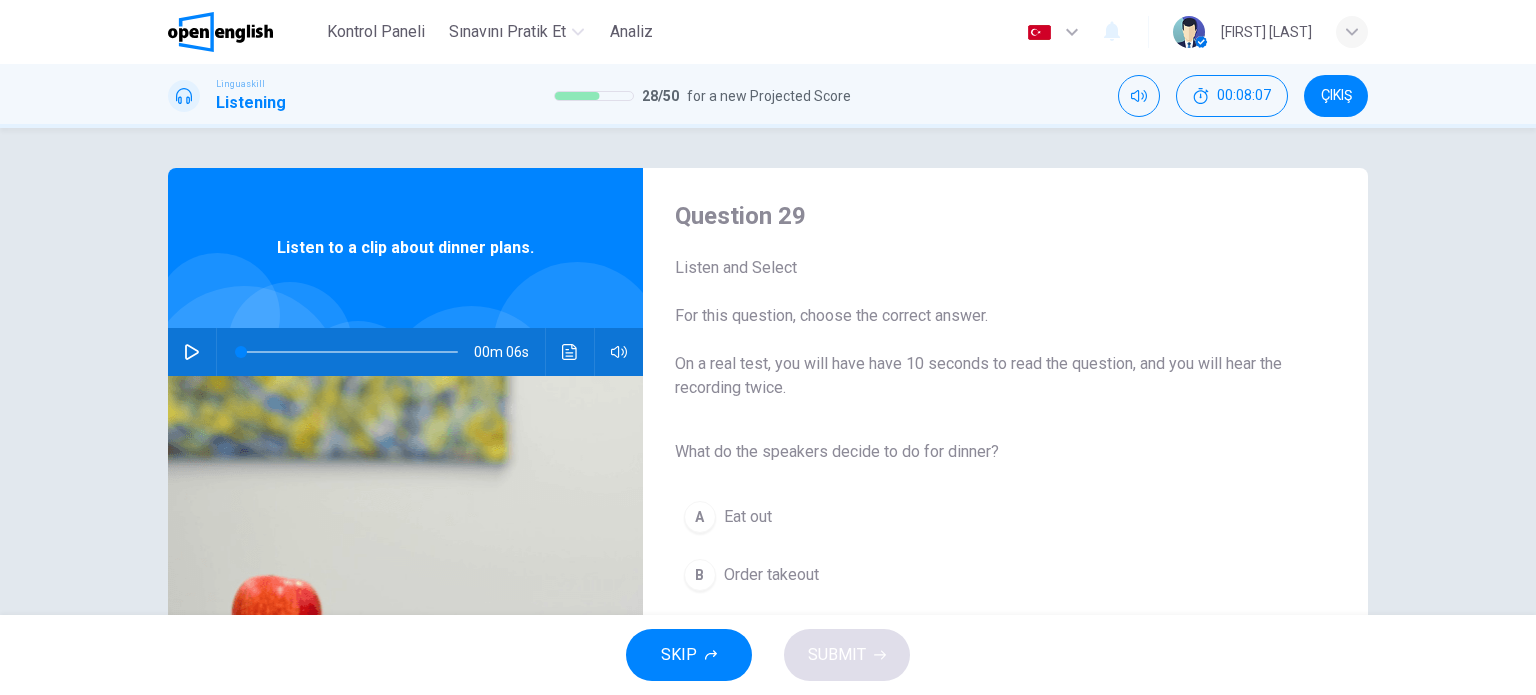 click 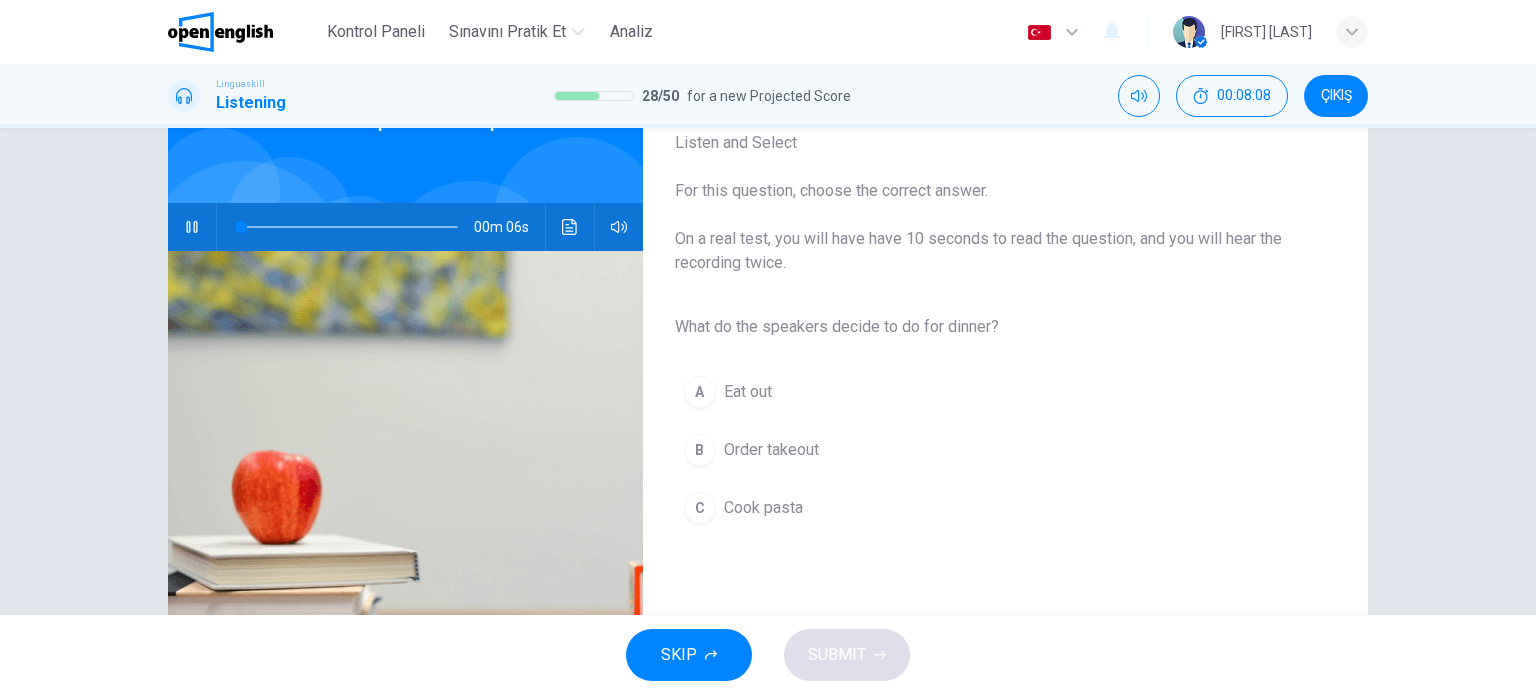 scroll, scrollTop: 200, scrollLeft: 0, axis: vertical 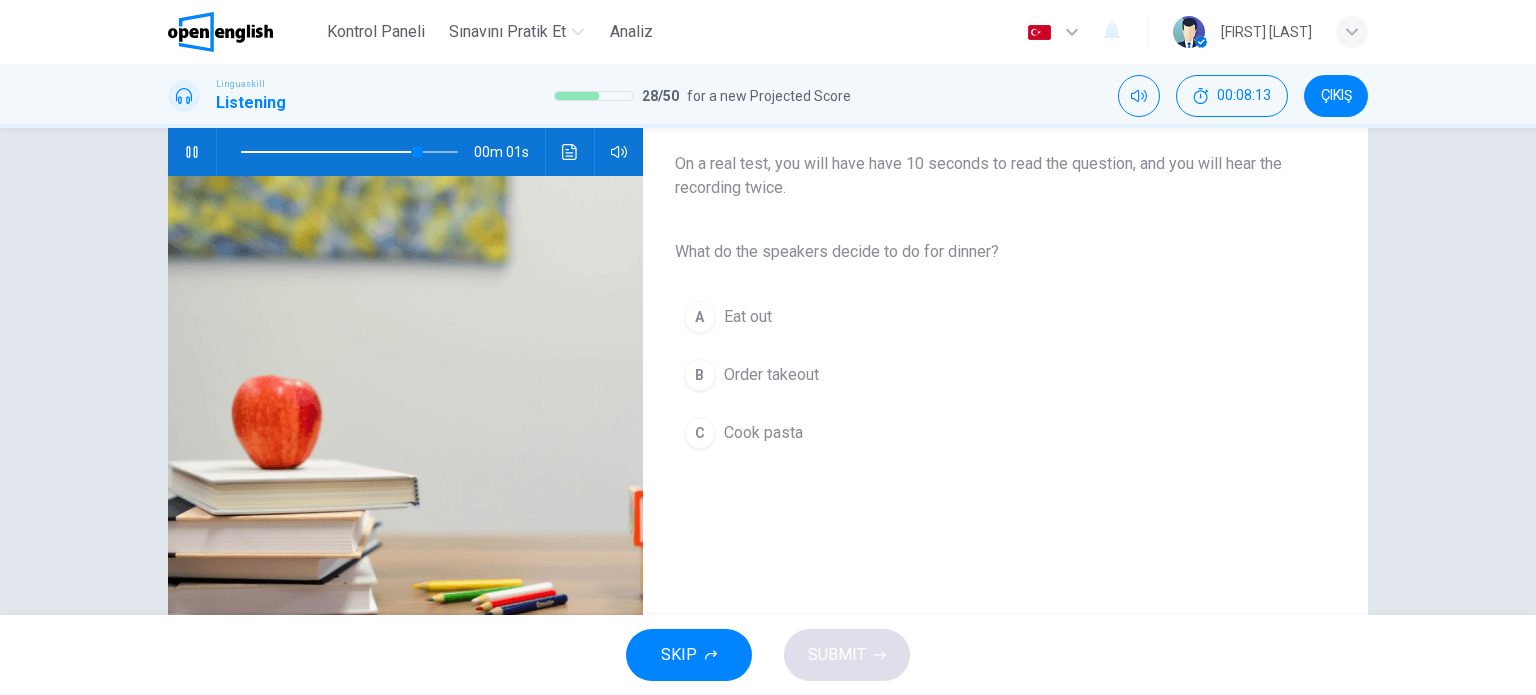 type on "*" 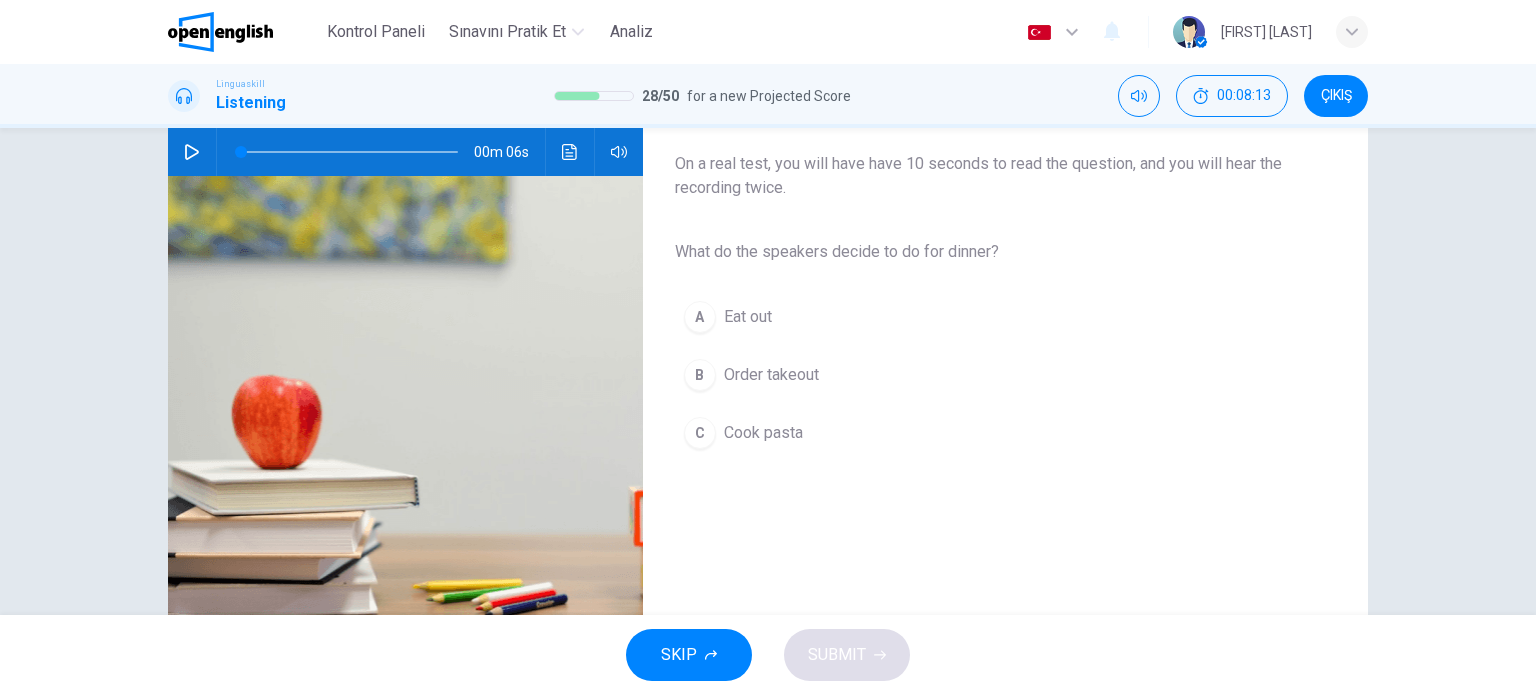 click on "C Cook pasta" at bounding box center [989, 433] 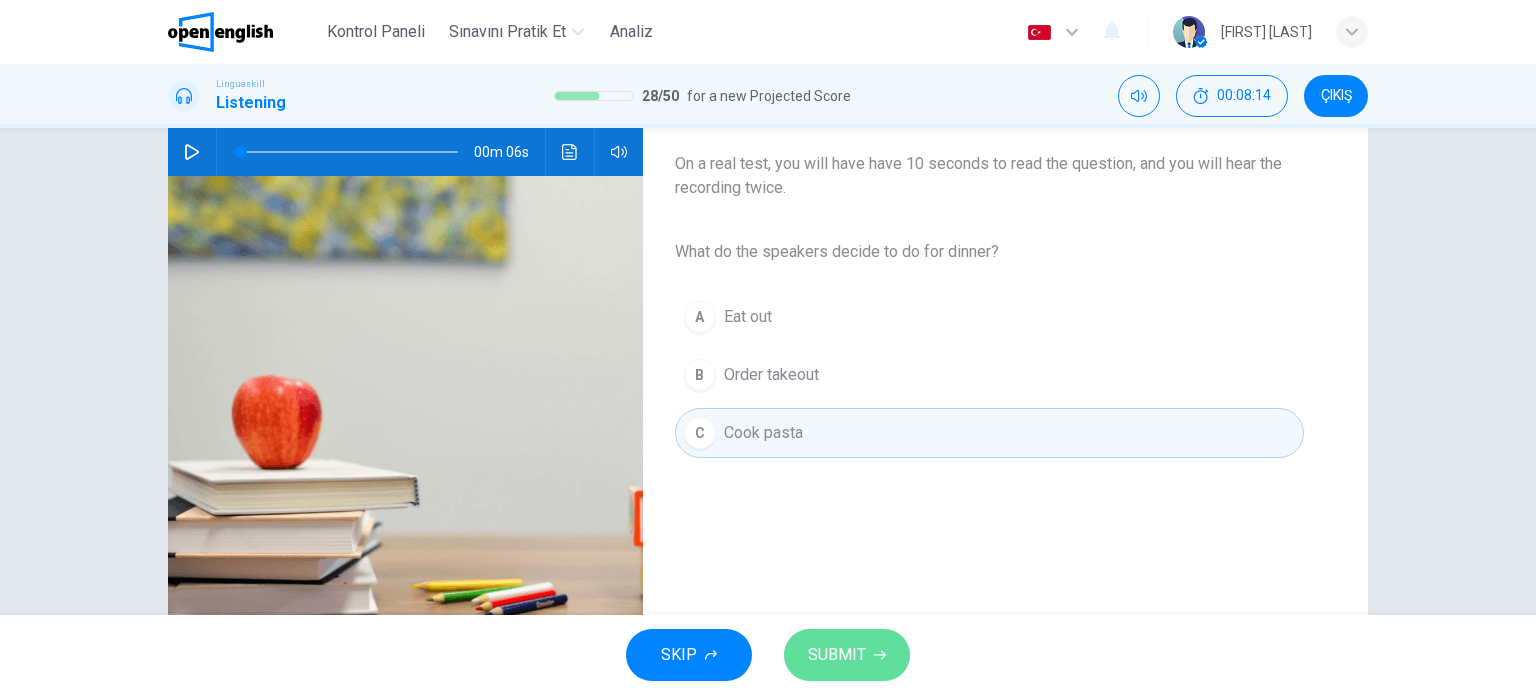click on "SUBMIT" at bounding box center [837, 655] 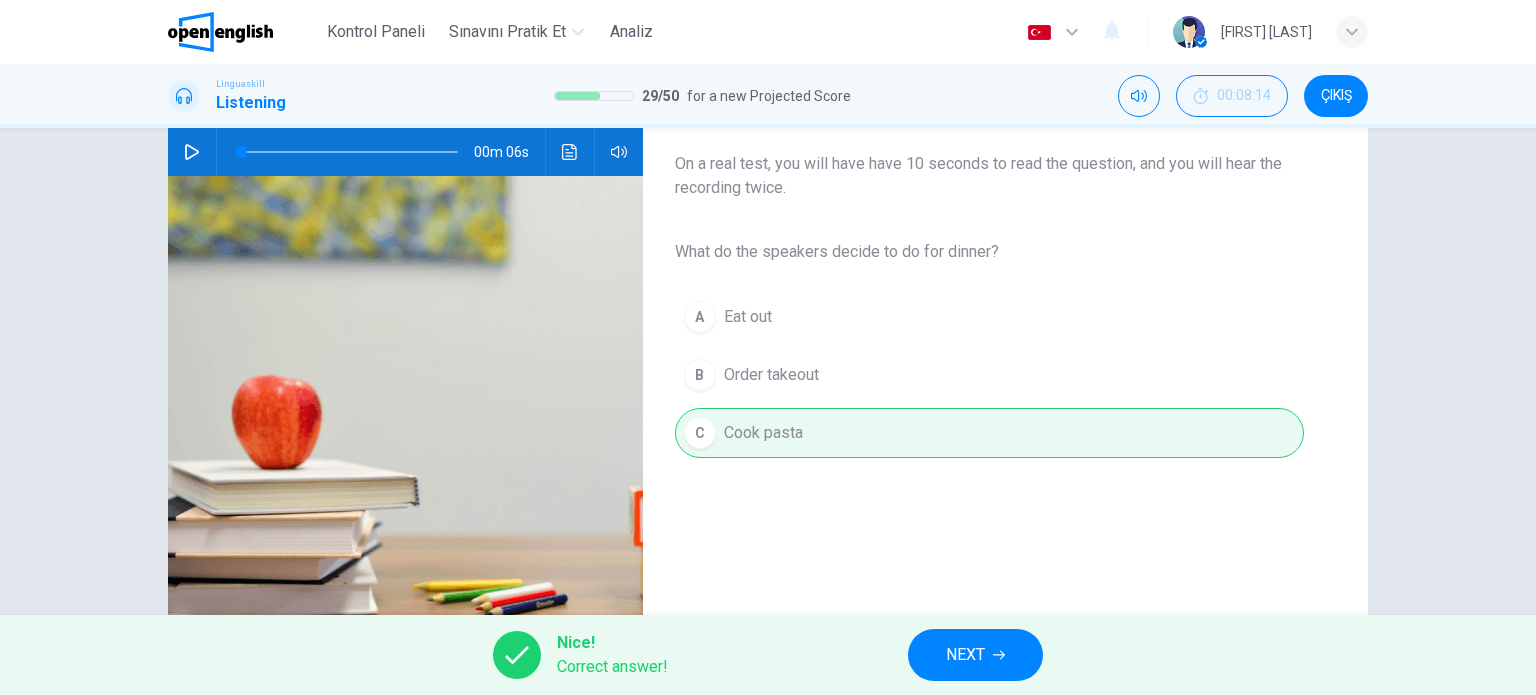 click on "NEXT" at bounding box center (975, 655) 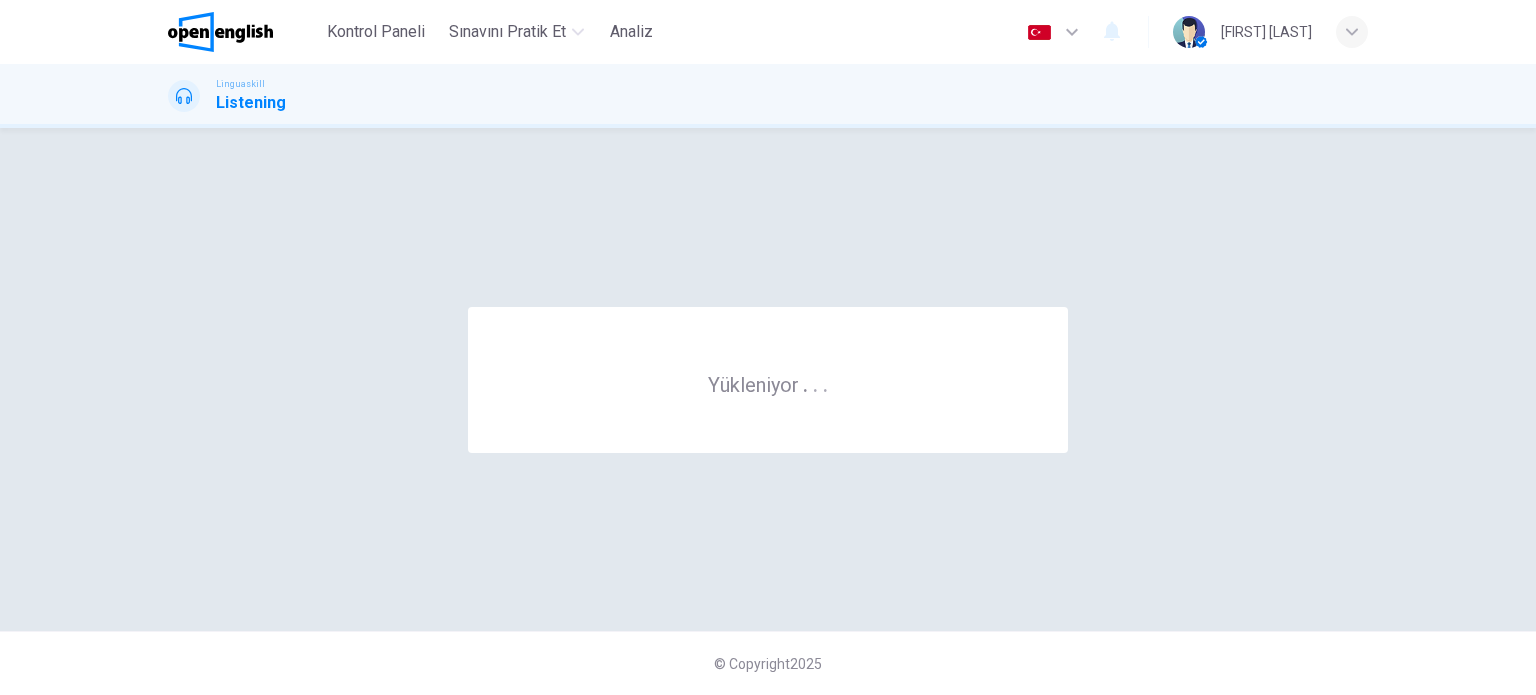scroll, scrollTop: 0, scrollLeft: 0, axis: both 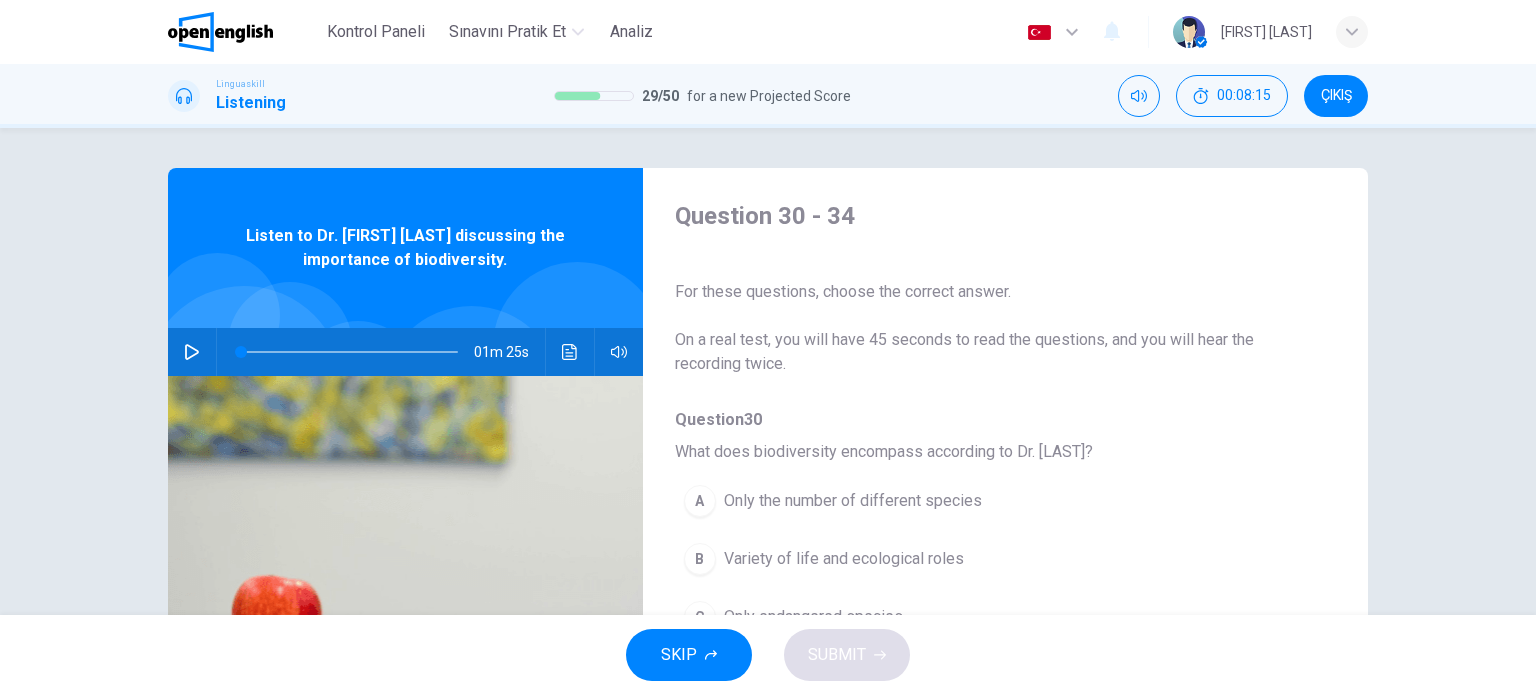 click at bounding box center [192, 352] 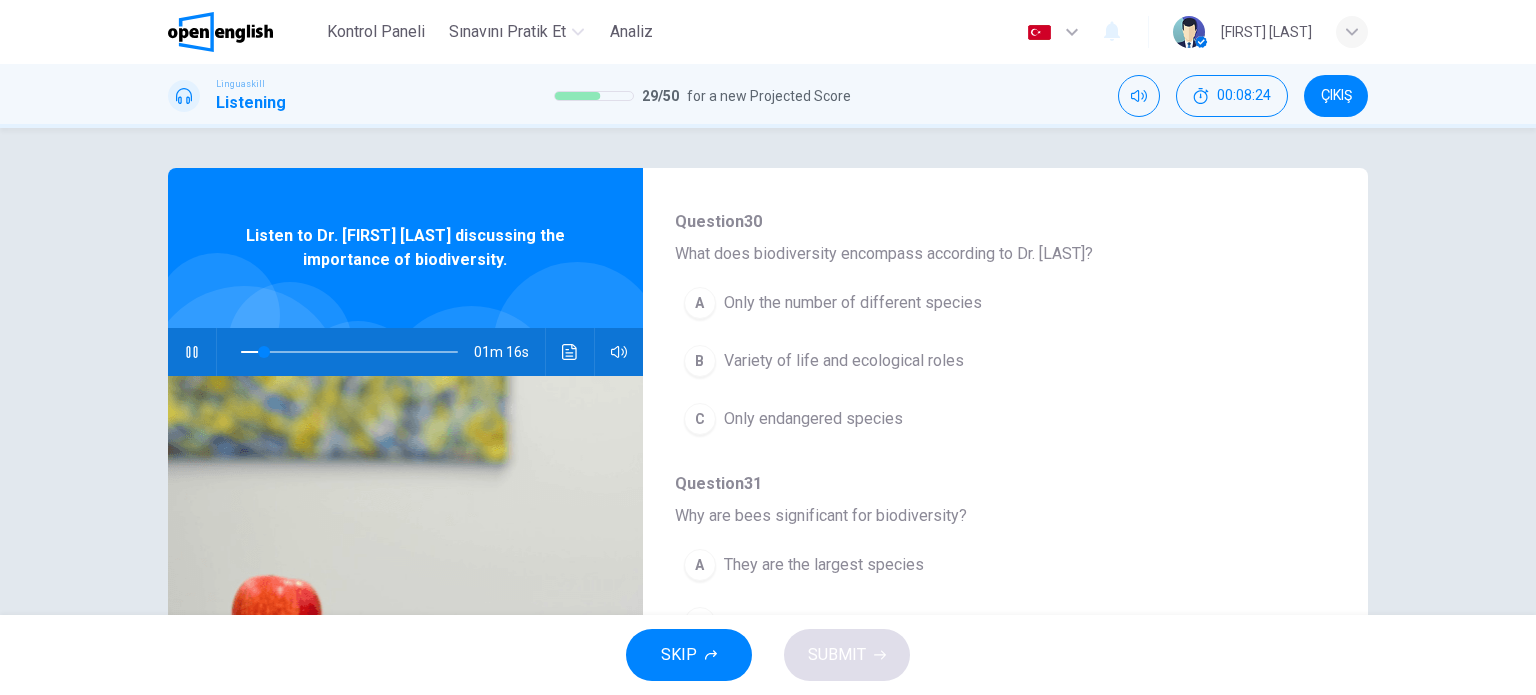 scroll, scrollTop: 200, scrollLeft: 0, axis: vertical 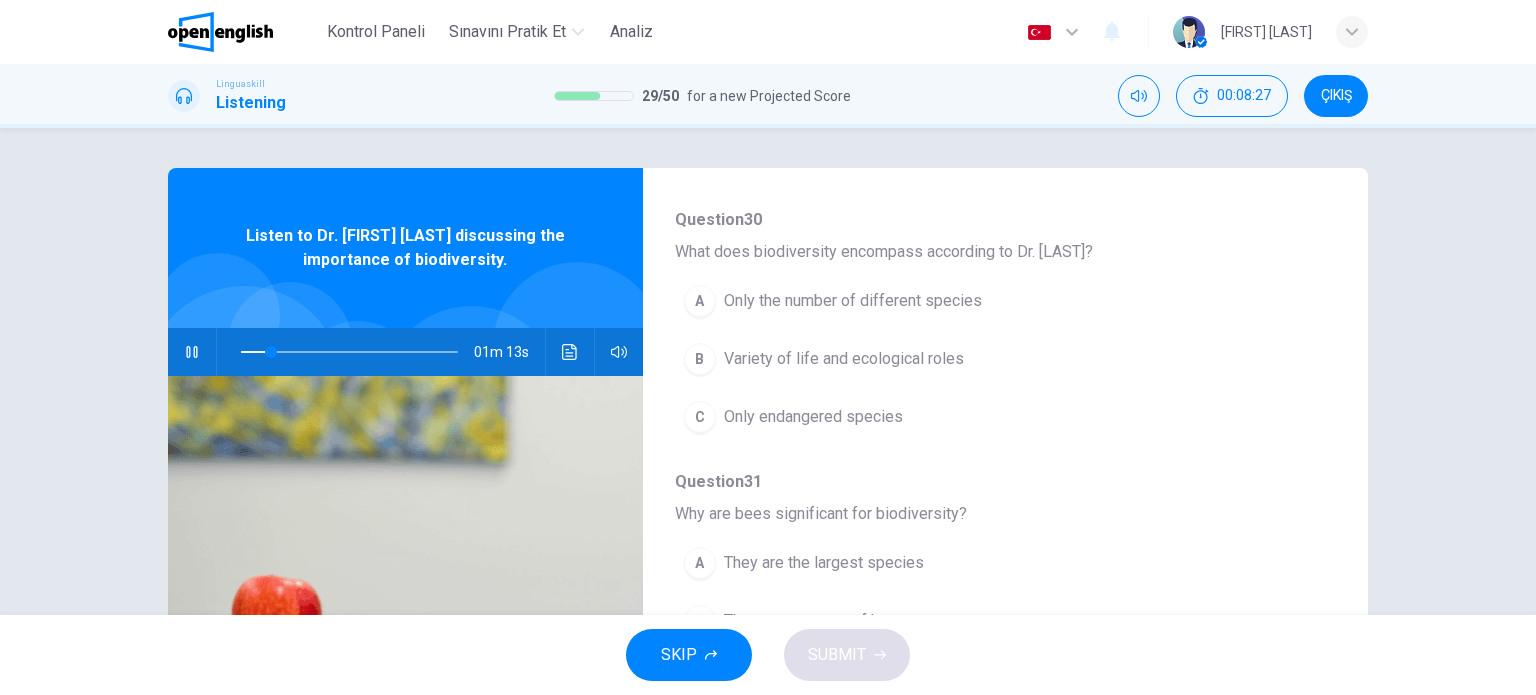 click on "Variety of life and ecological roles" at bounding box center (844, 359) 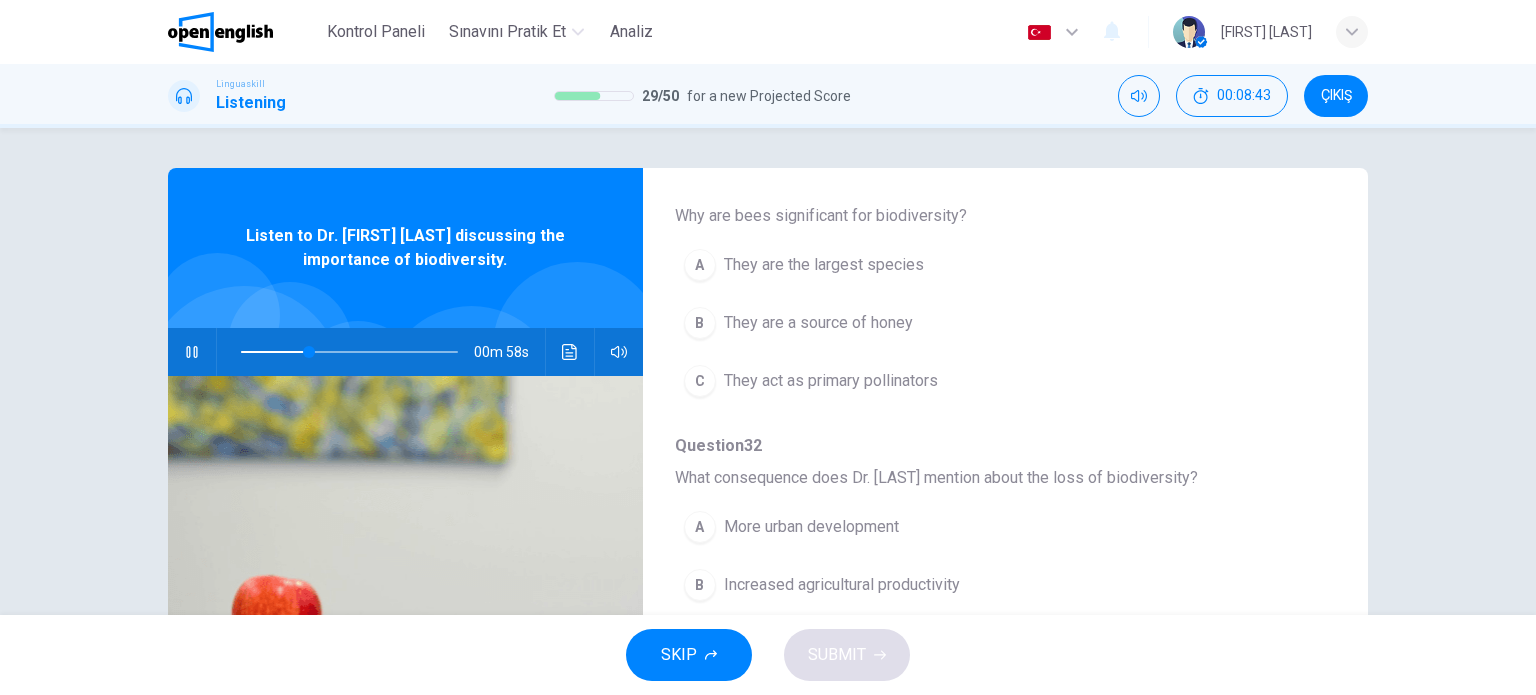 scroll, scrollTop: 500, scrollLeft: 0, axis: vertical 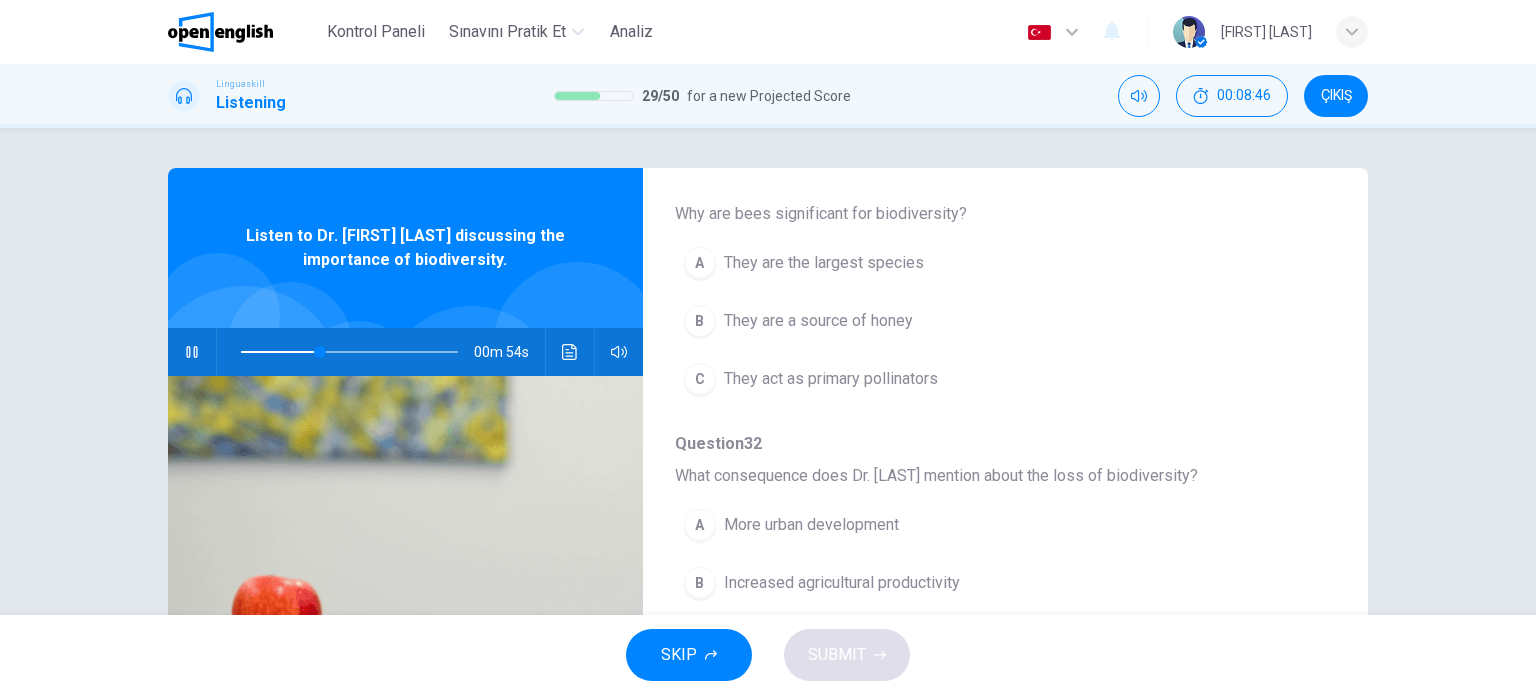 click on "They are the largest species" at bounding box center (824, 263) 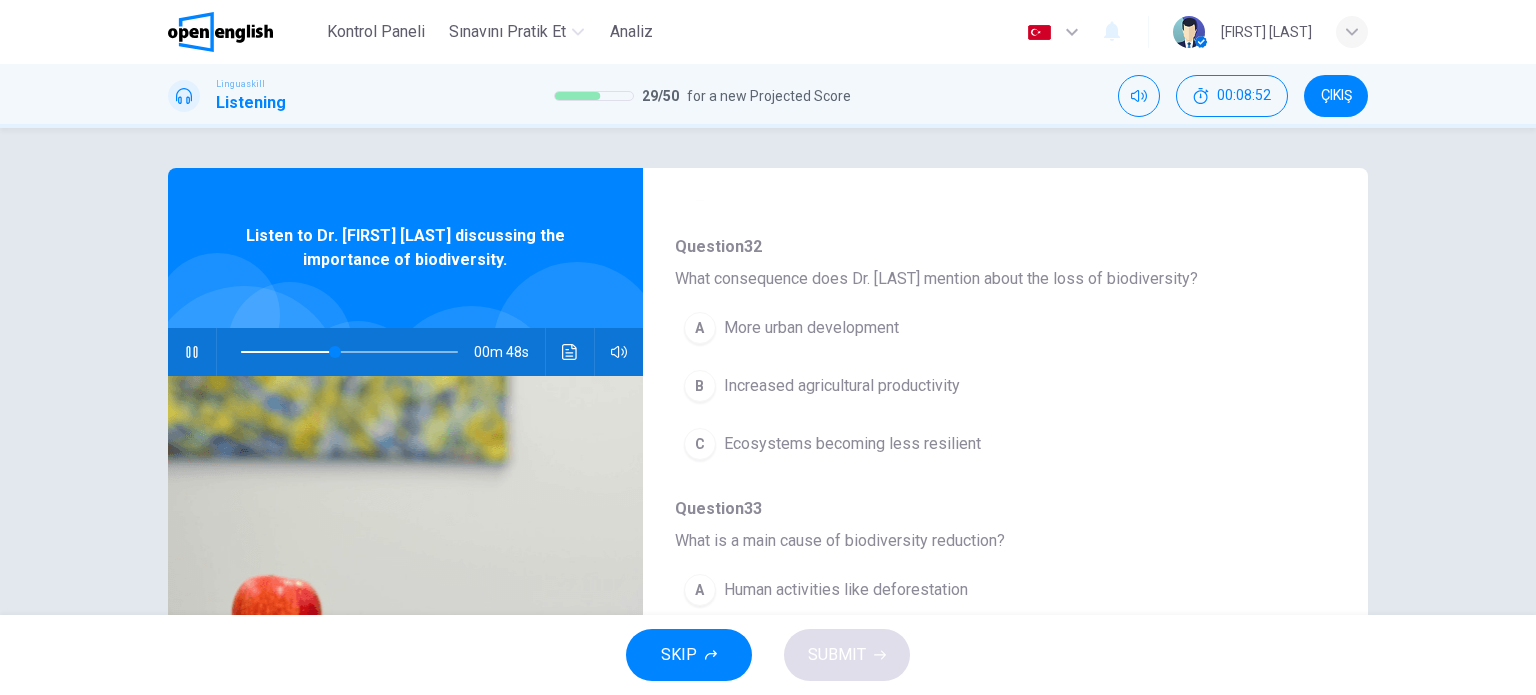 scroll, scrollTop: 700, scrollLeft: 0, axis: vertical 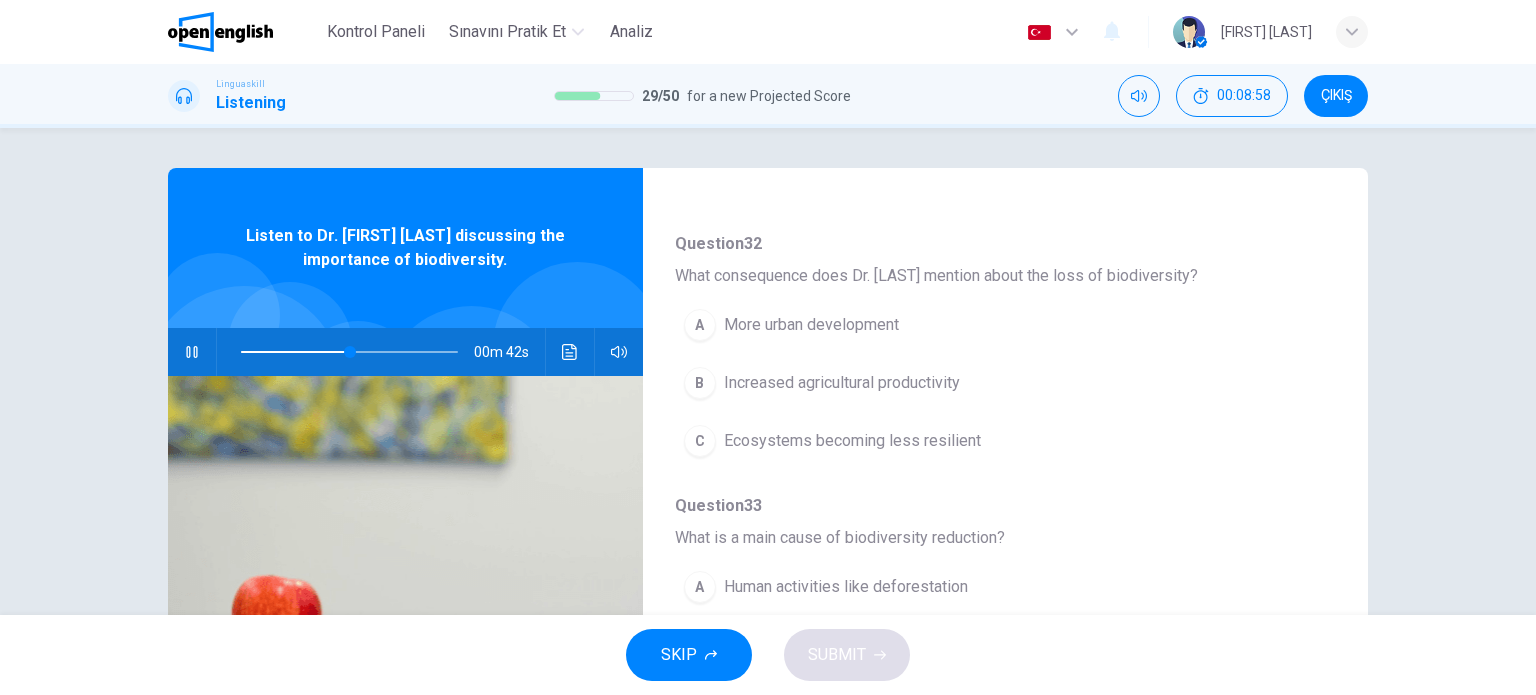 click on "Ecosystems becoming less resilient" at bounding box center (852, 441) 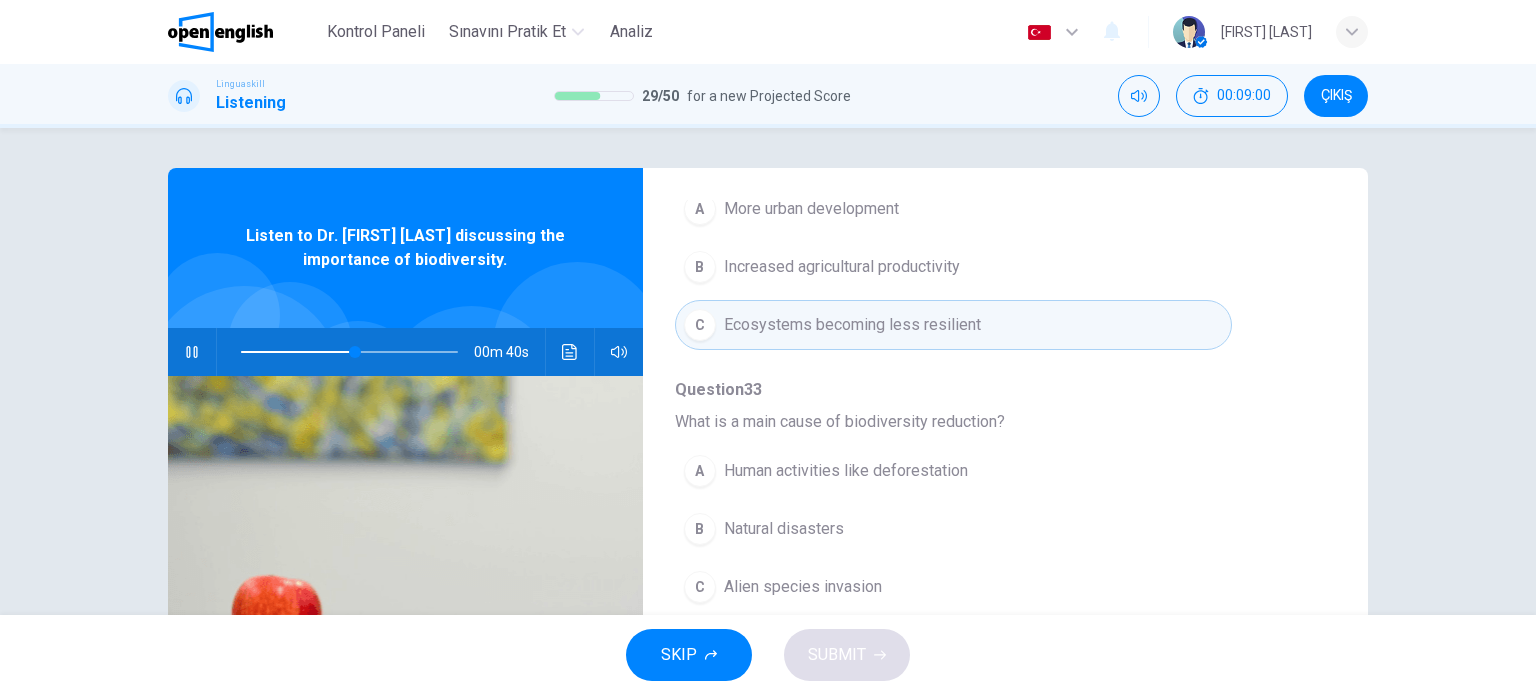 scroll, scrollTop: 856, scrollLeft: 0, axis: vertical 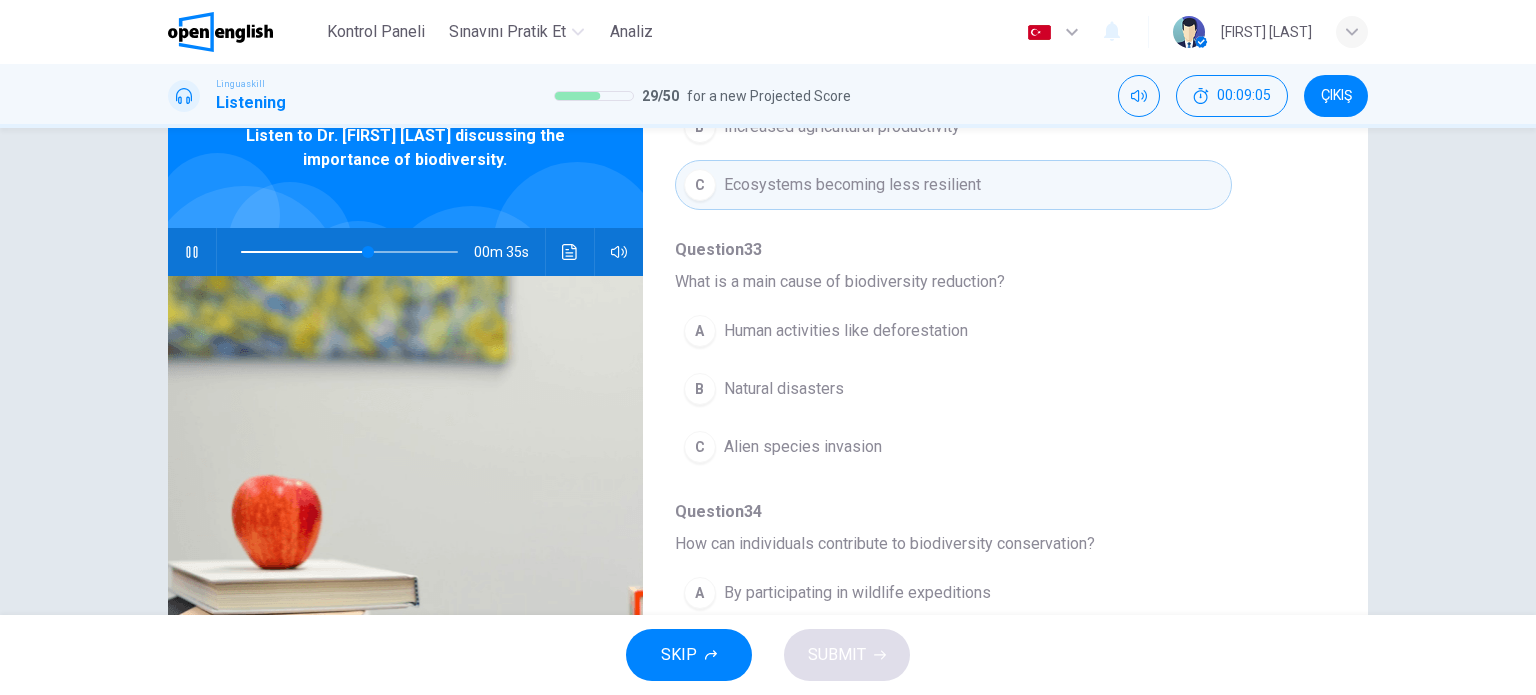click on "Human activities like deforestation" at bounding box center (846, 331) 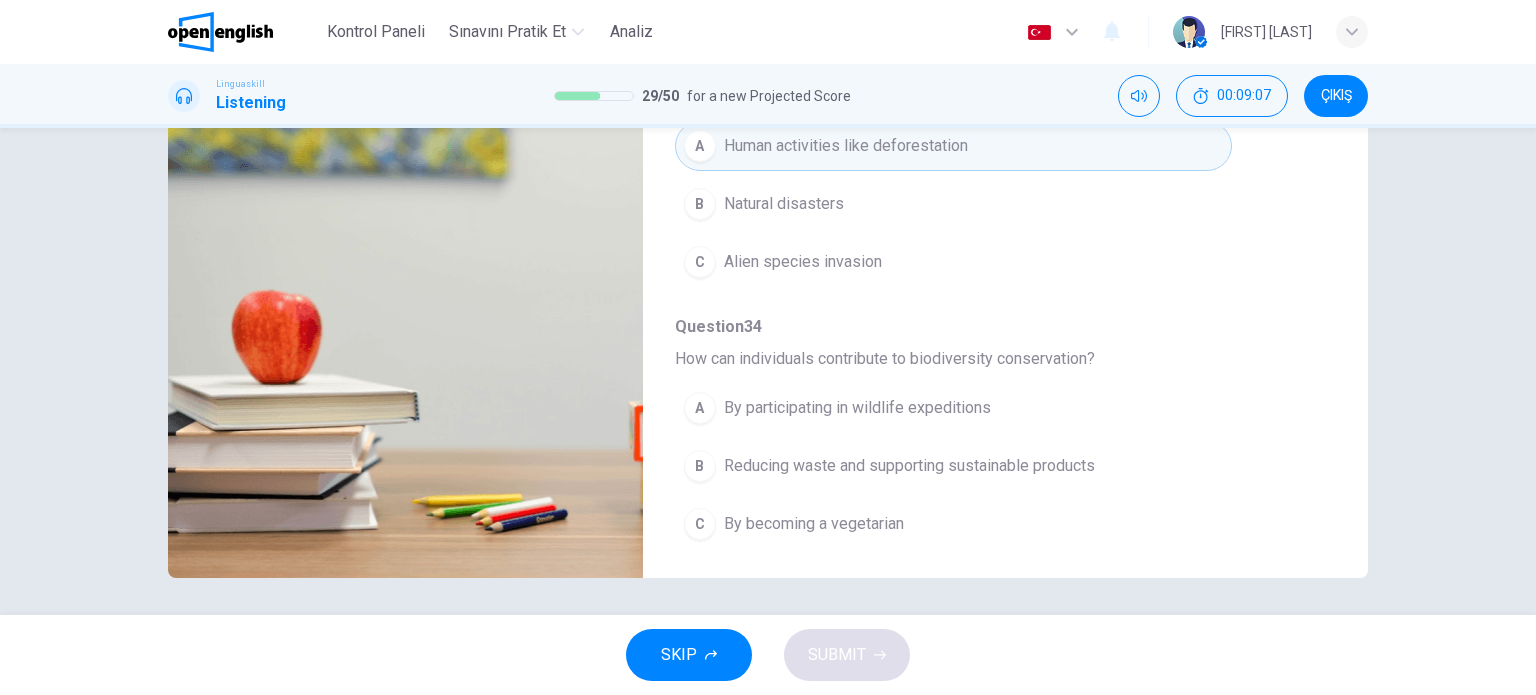 scroll, scrollTop: 288, scrollLeft: 0, axis: vertical 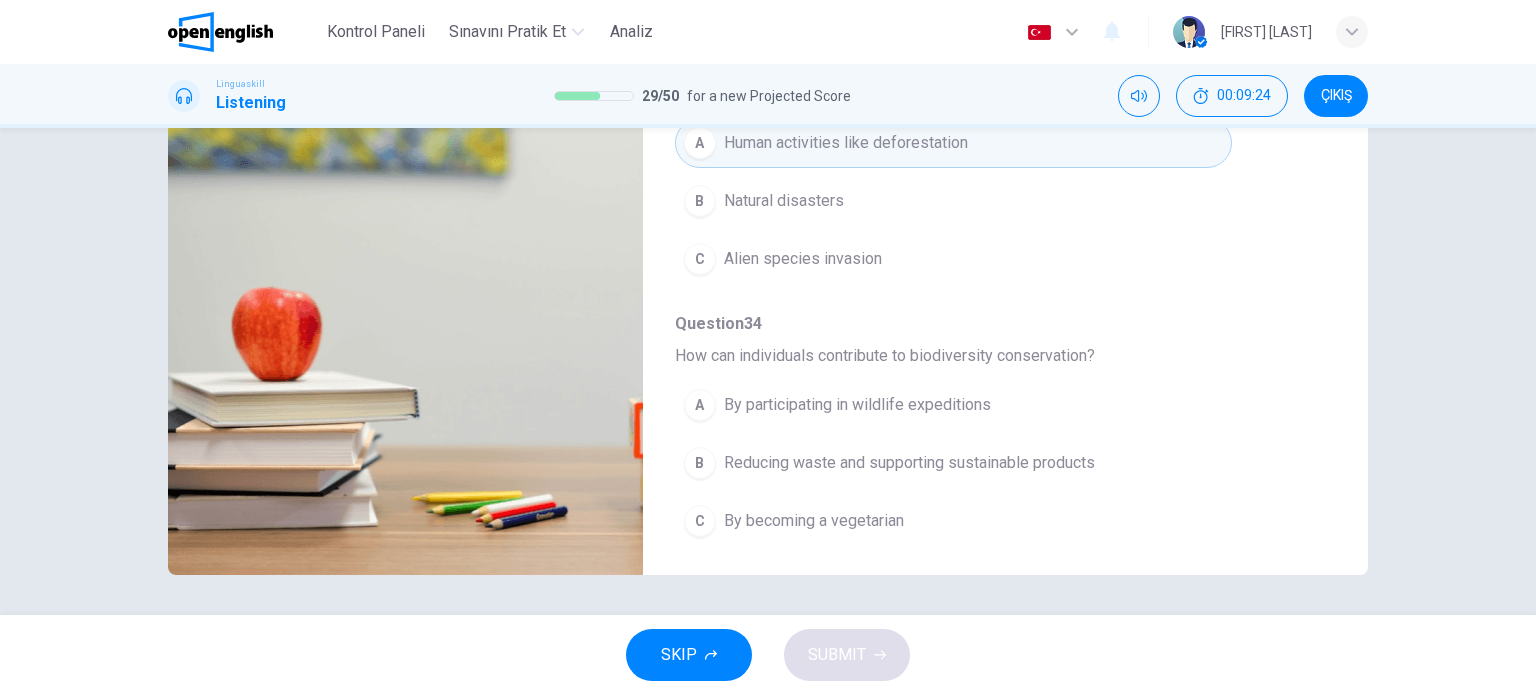 click on "Reducing waste and supporting sustainable products" at bounding box center (909, 463) 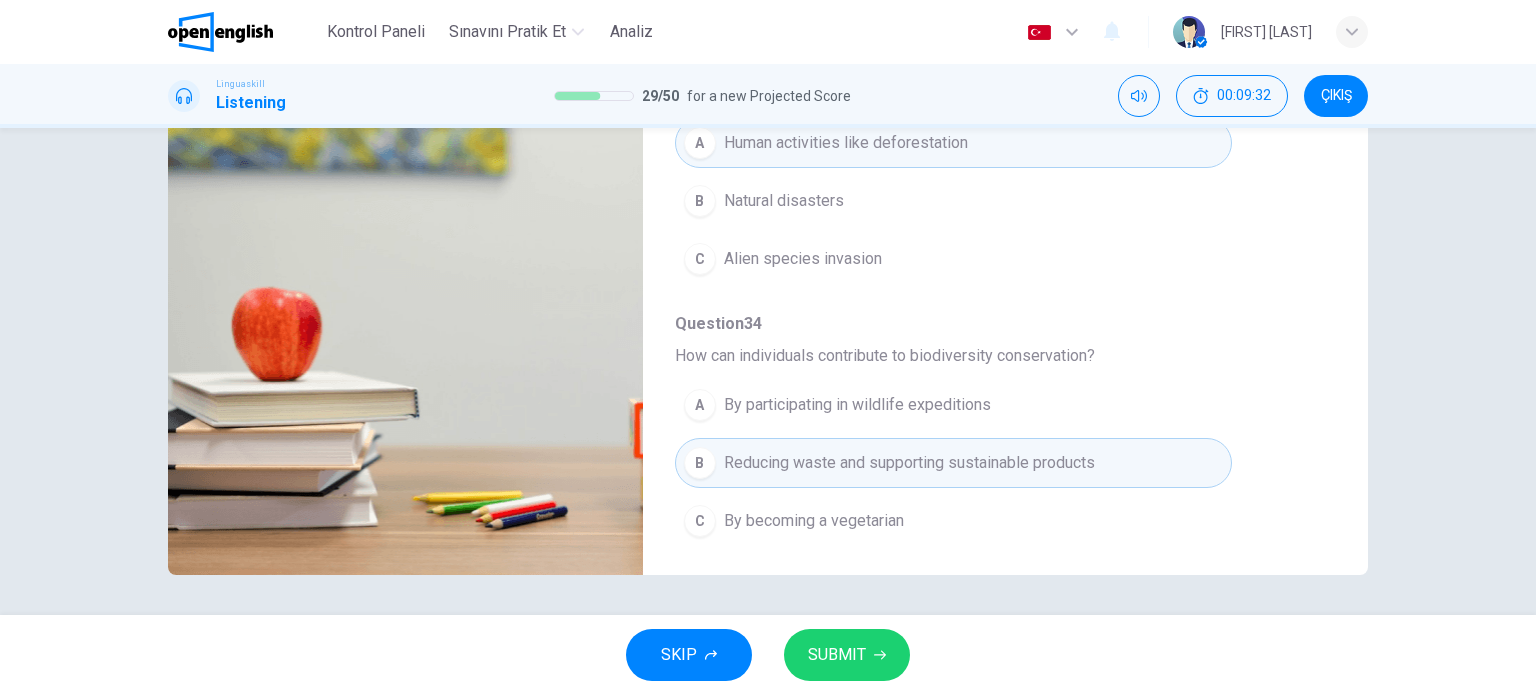 click on "SUBMIT" at bounding box center (847, 655) 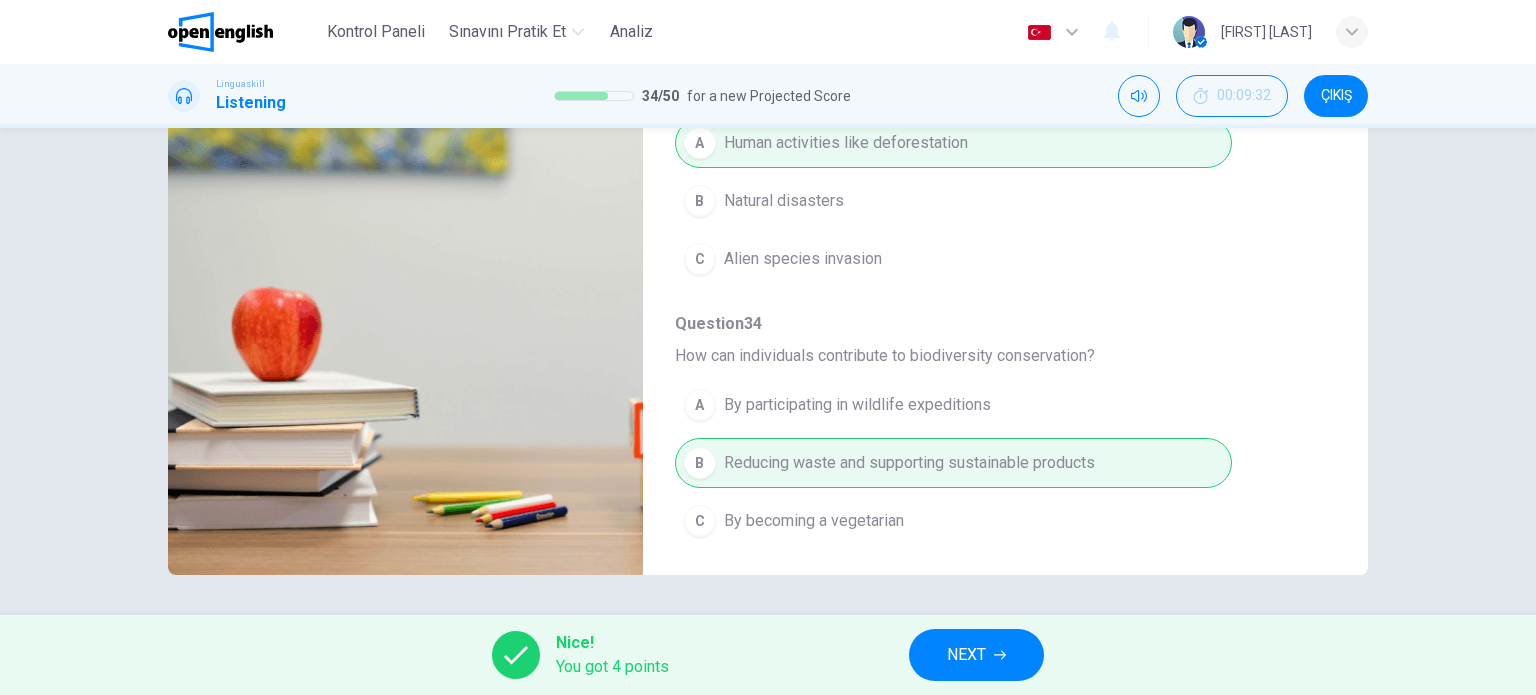 type on "**" 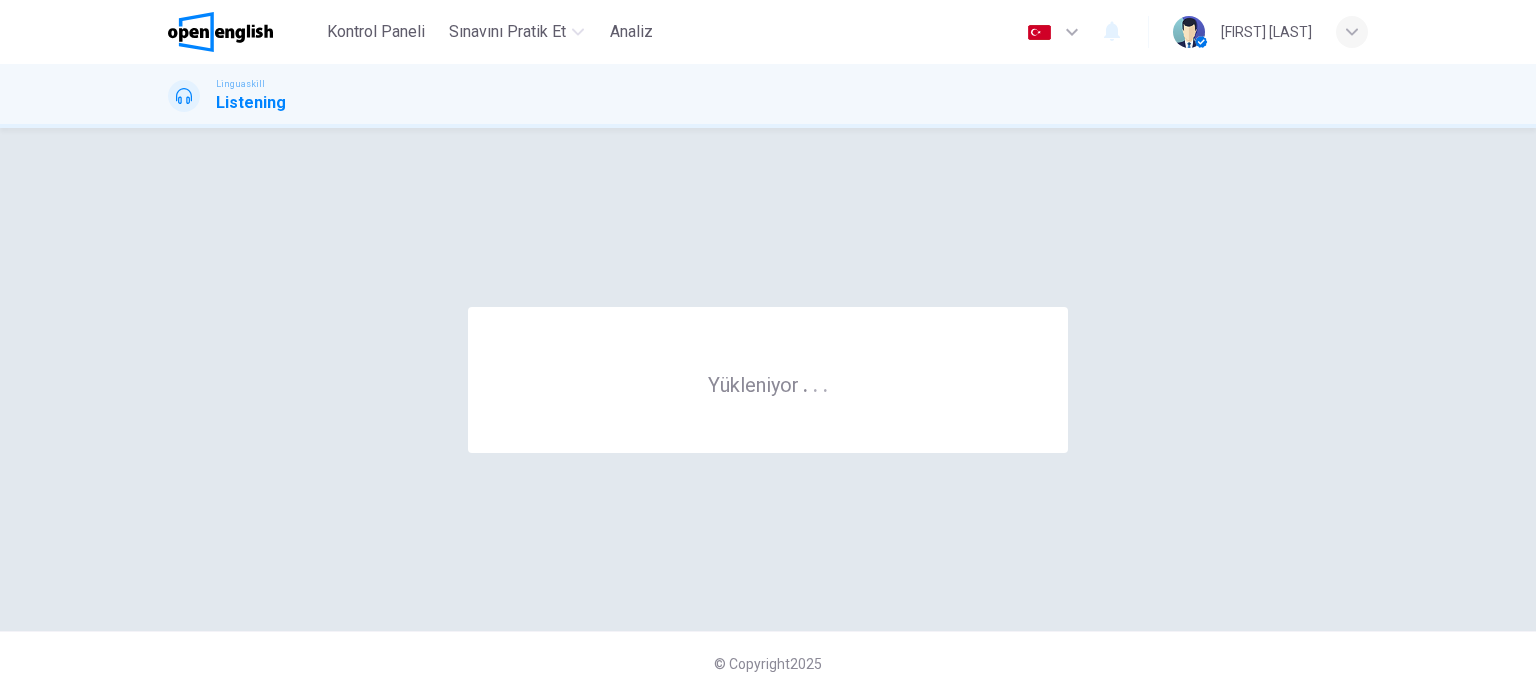 scroll, scrollTop: 0, scrollLeft: 0, axis: both 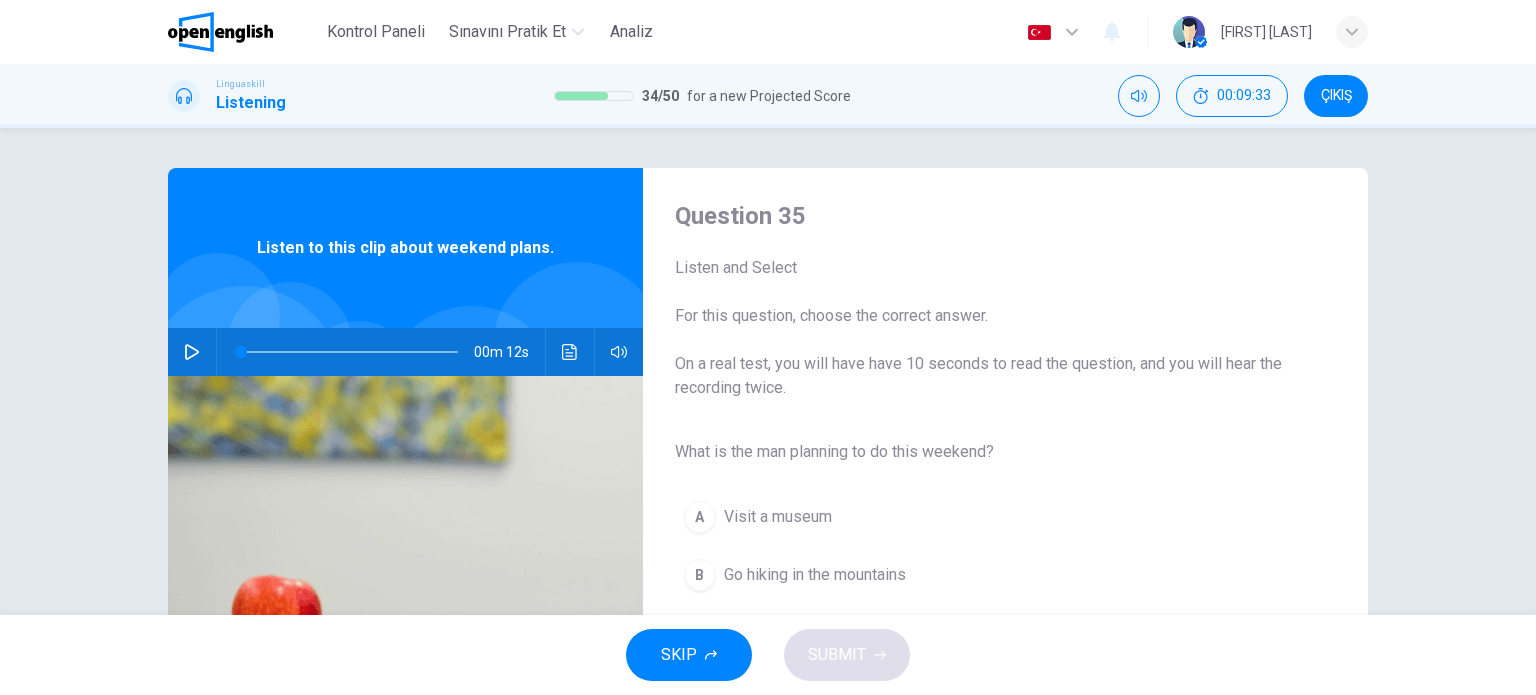 click at bounding box center (192, 352) 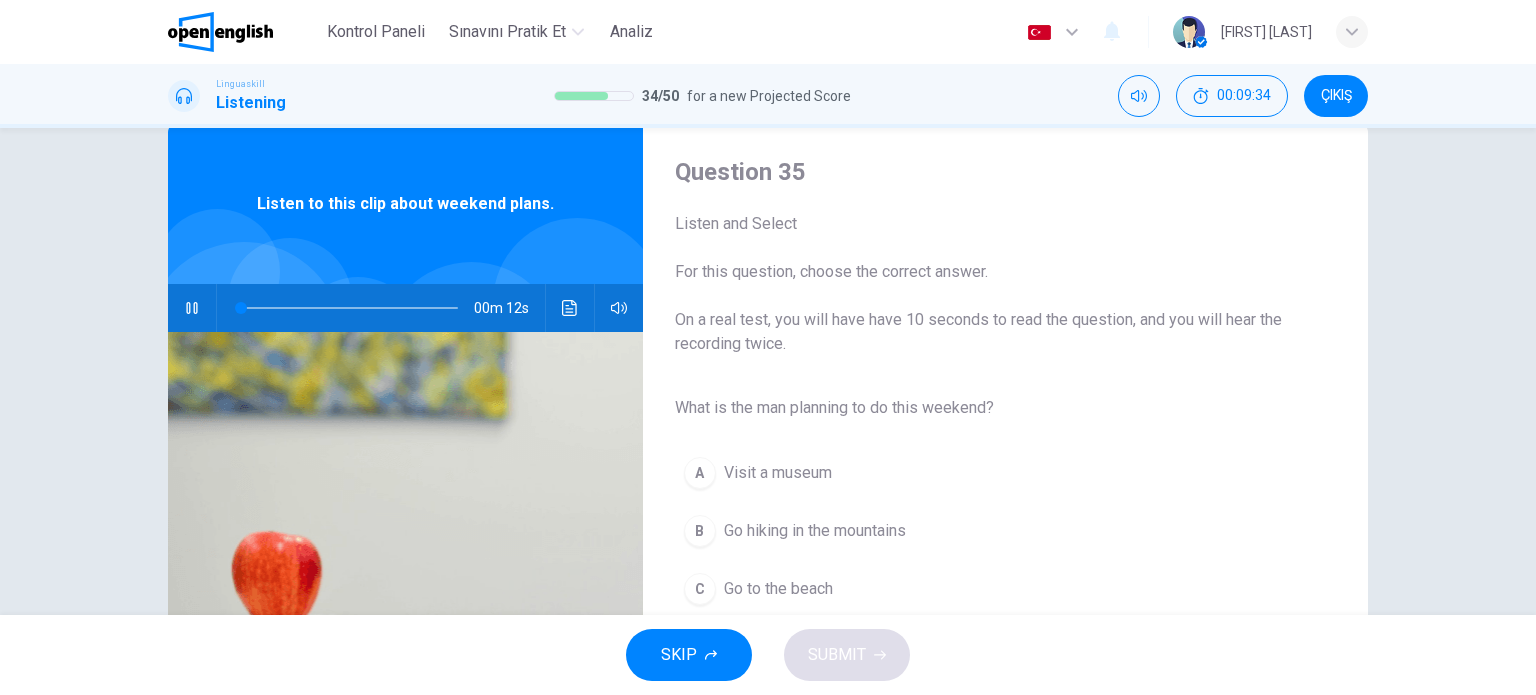 scroll, scrollTop: 100, scrollLeft: 0, axis: vertical 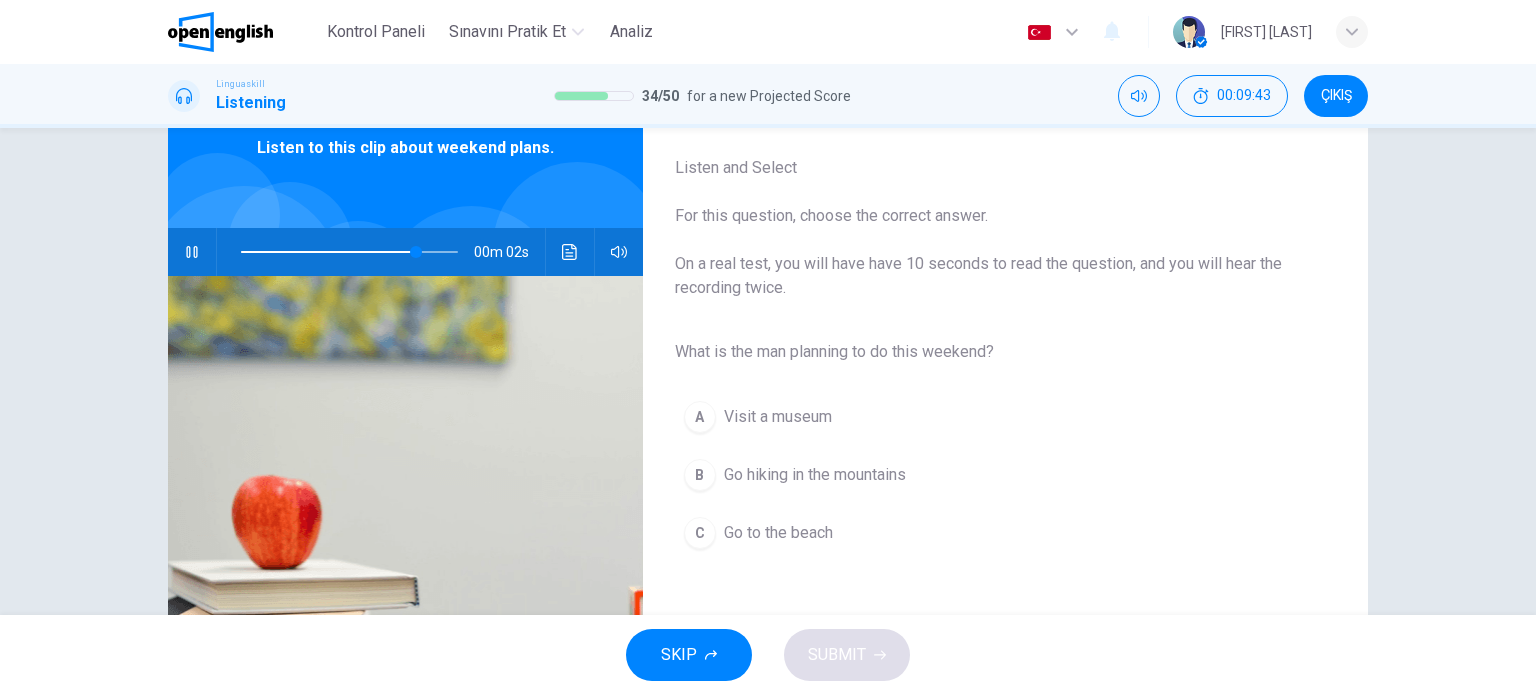 click on "Go hiking in the mountains" at bounding box center (815, 475) 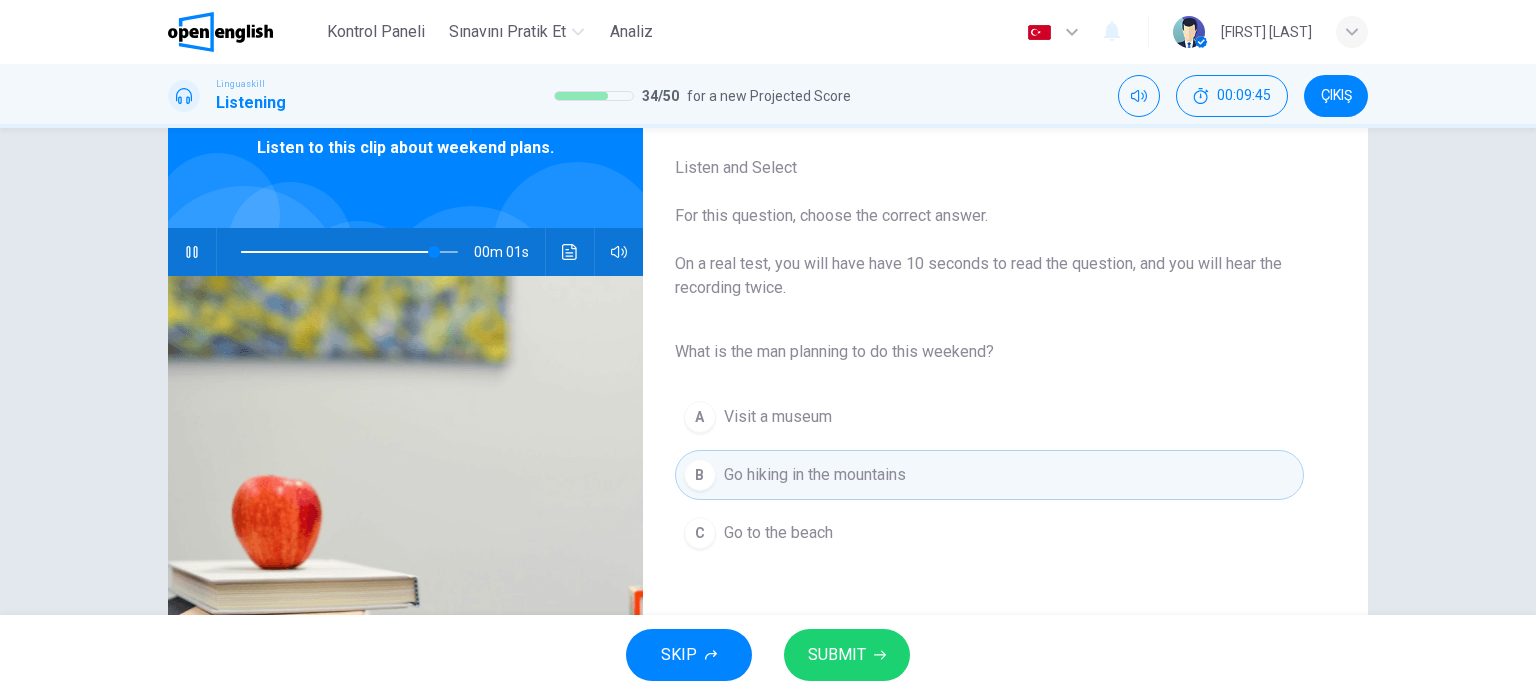 click on "SUBMIT" at bounding box center [837, 655] 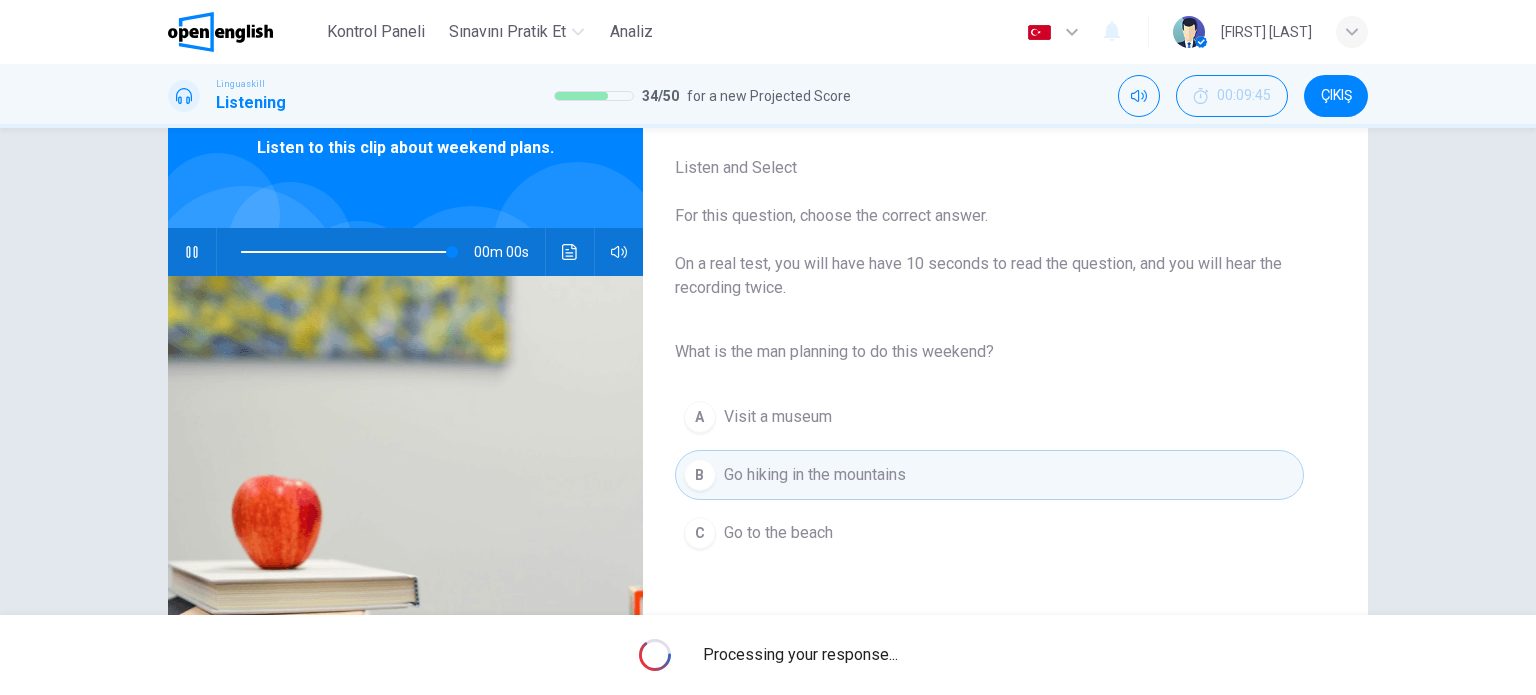 type on "*" 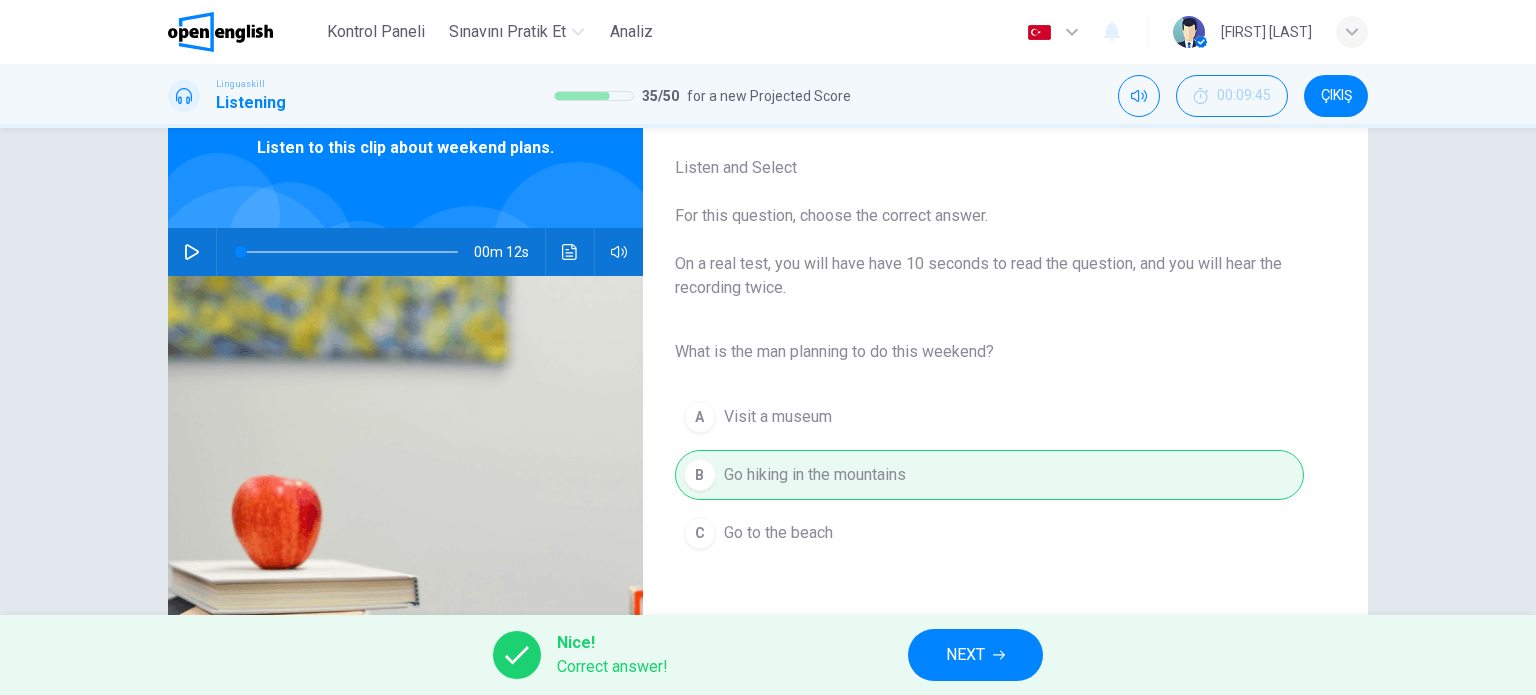 click on "NEXT" at bounding box center (965, 655) 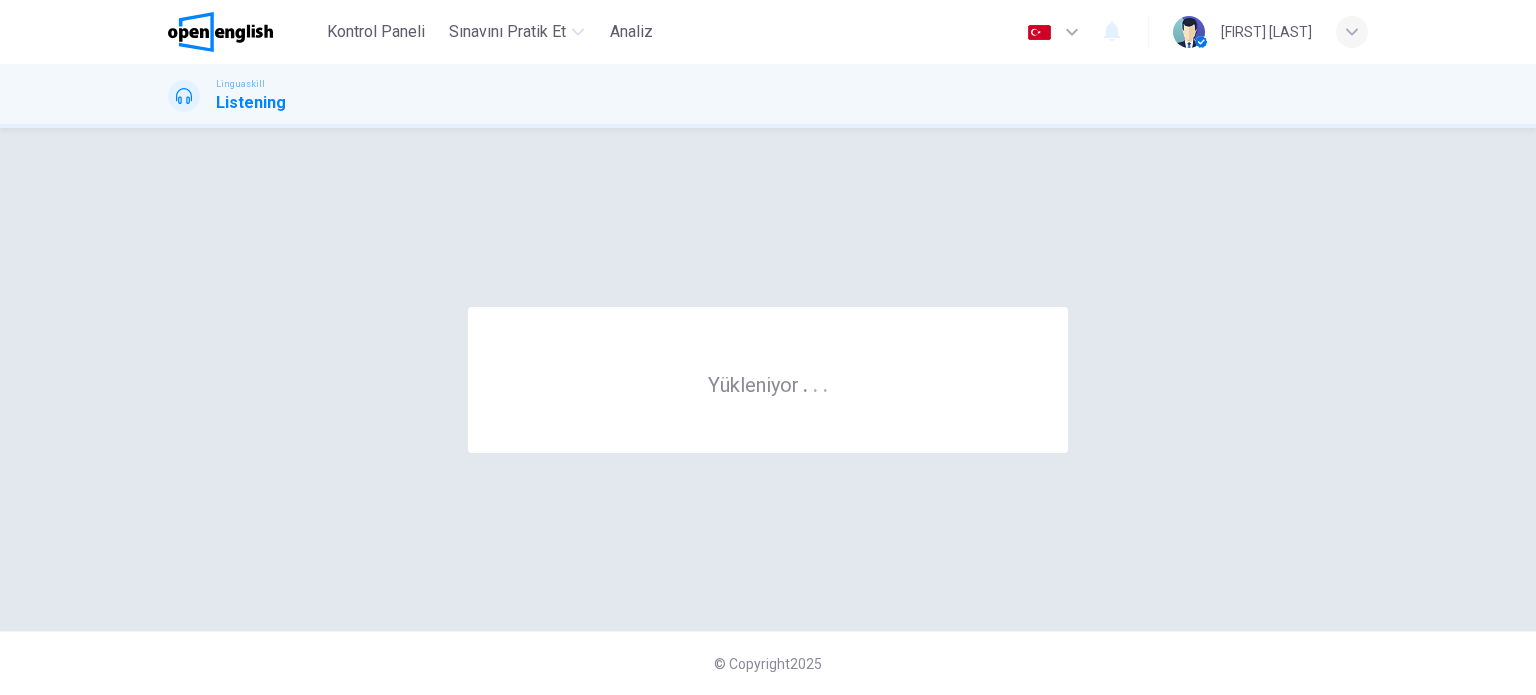 scroll, scrollTop: 0, scrollLeft: 0, axis: both 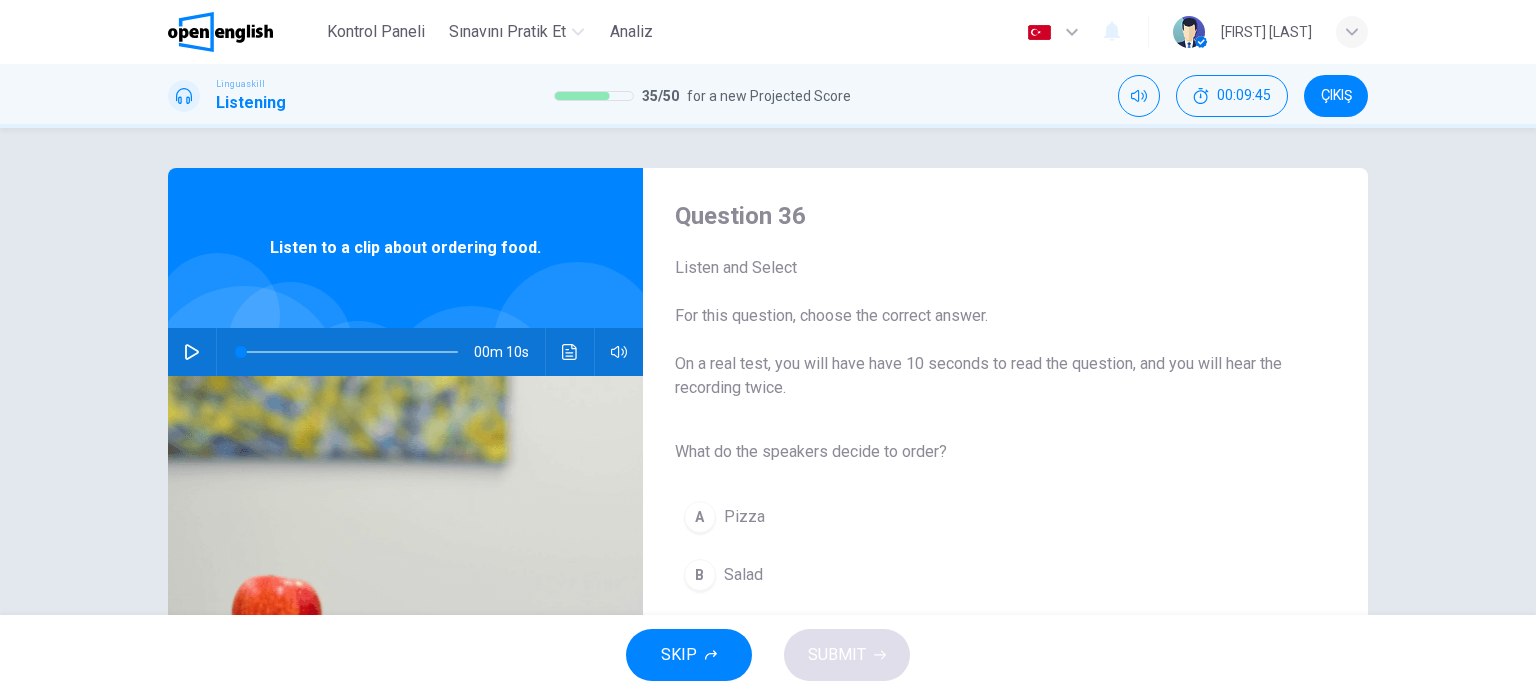 click 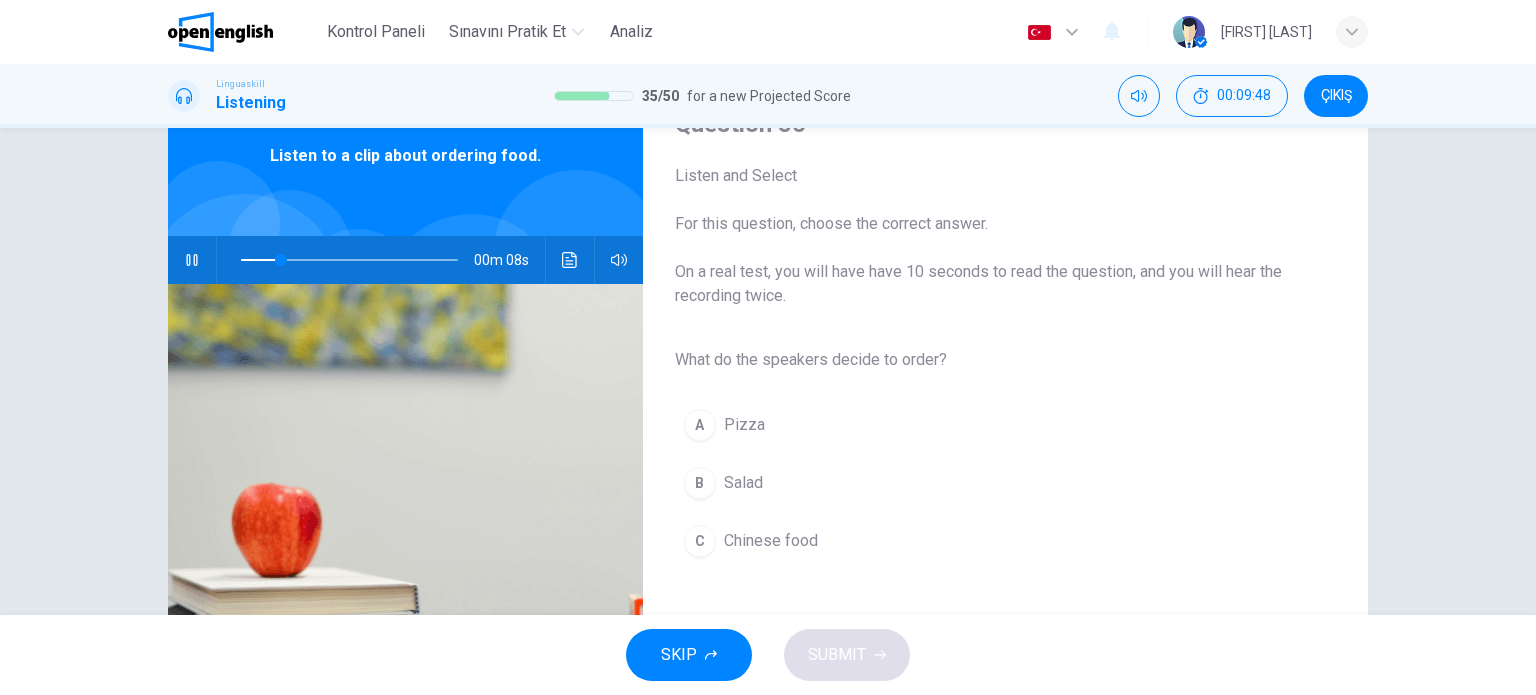scroll, scrollTop: 88, scrollLeft: 0, axis: vertical 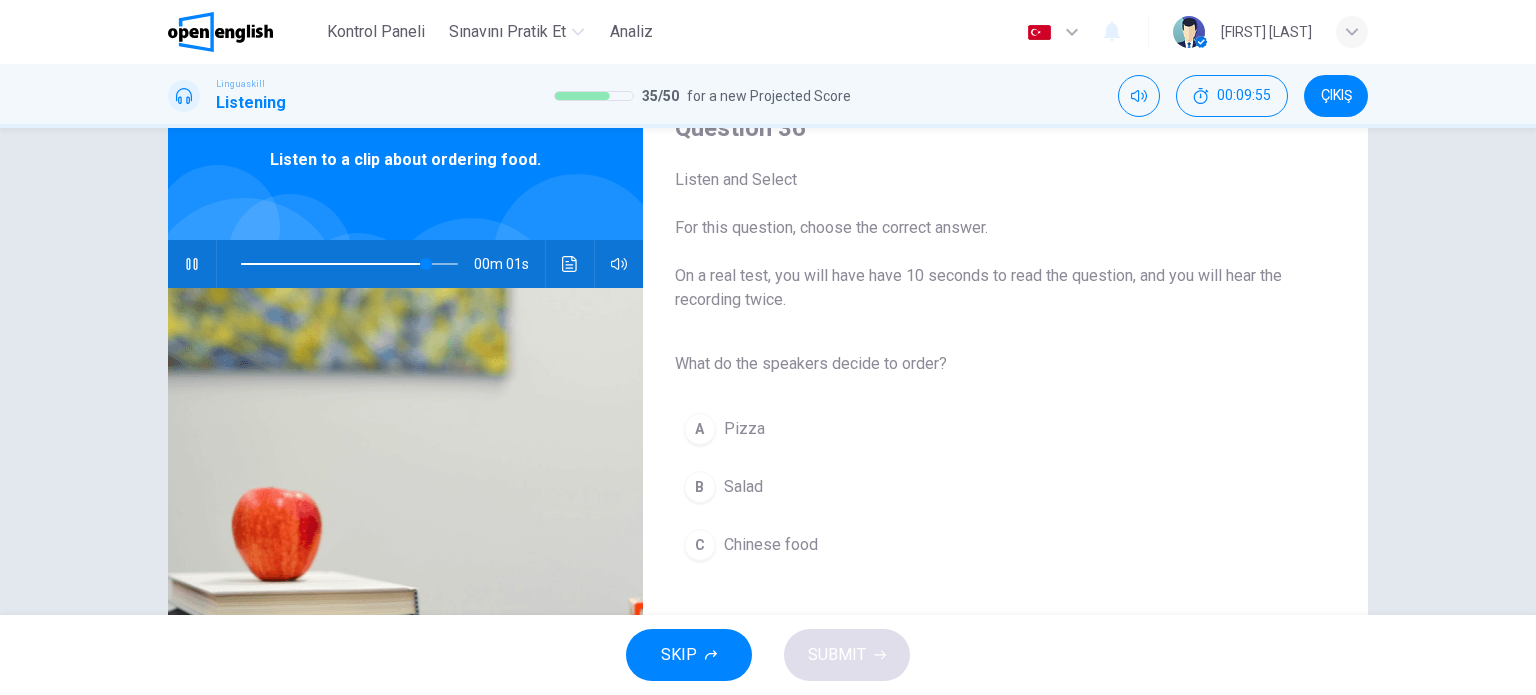 click on "B Salad" at bounding box center [989, 487] 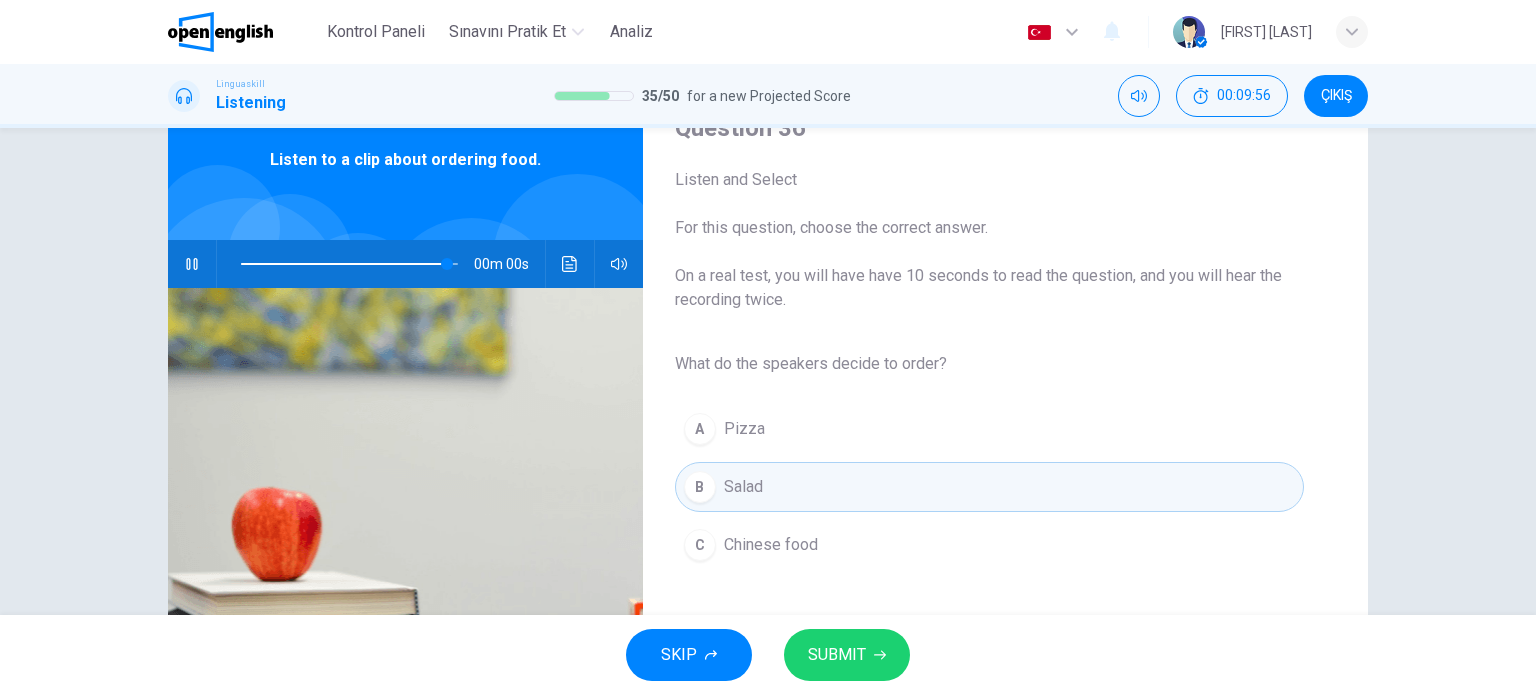 type on "*" 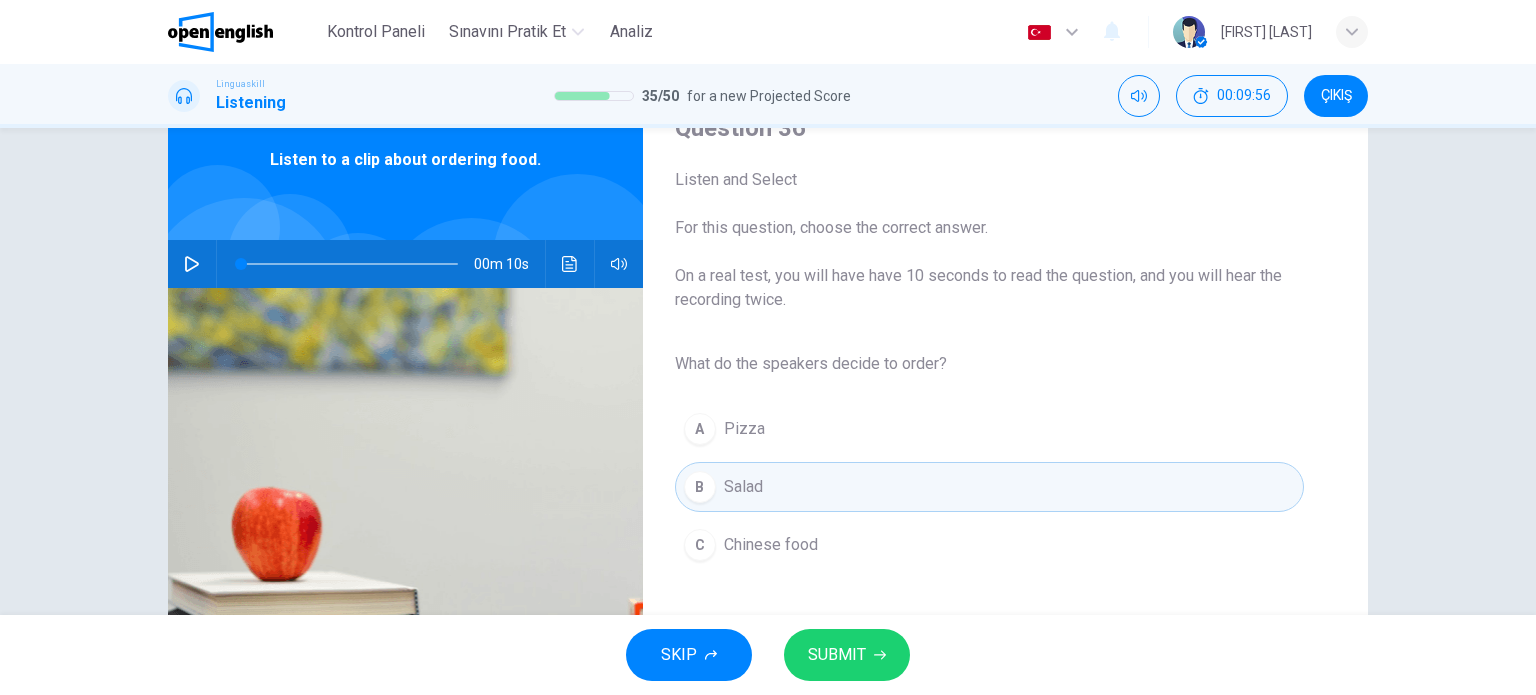 click on "SUBMIT" at bounding box center (837, 655) 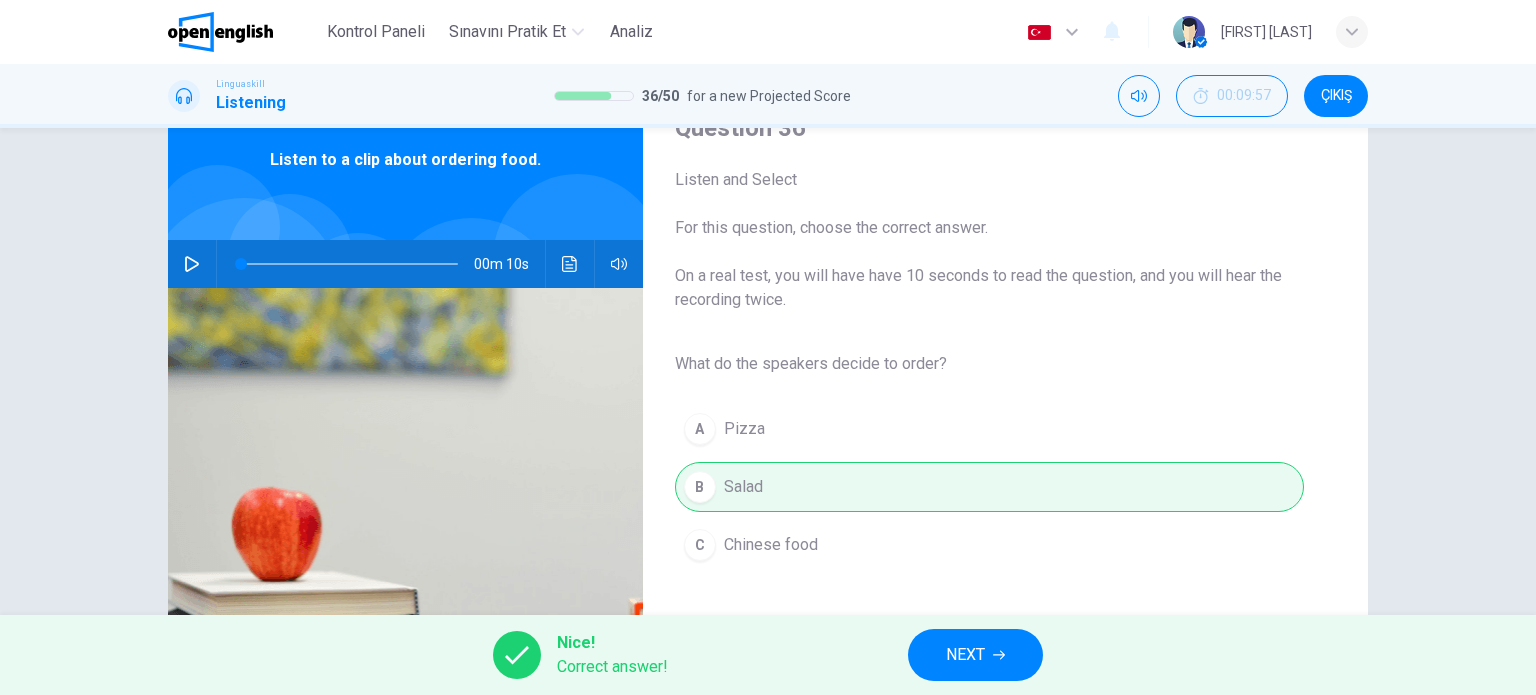 click on "NEXT" at bounding box center [965, 655] 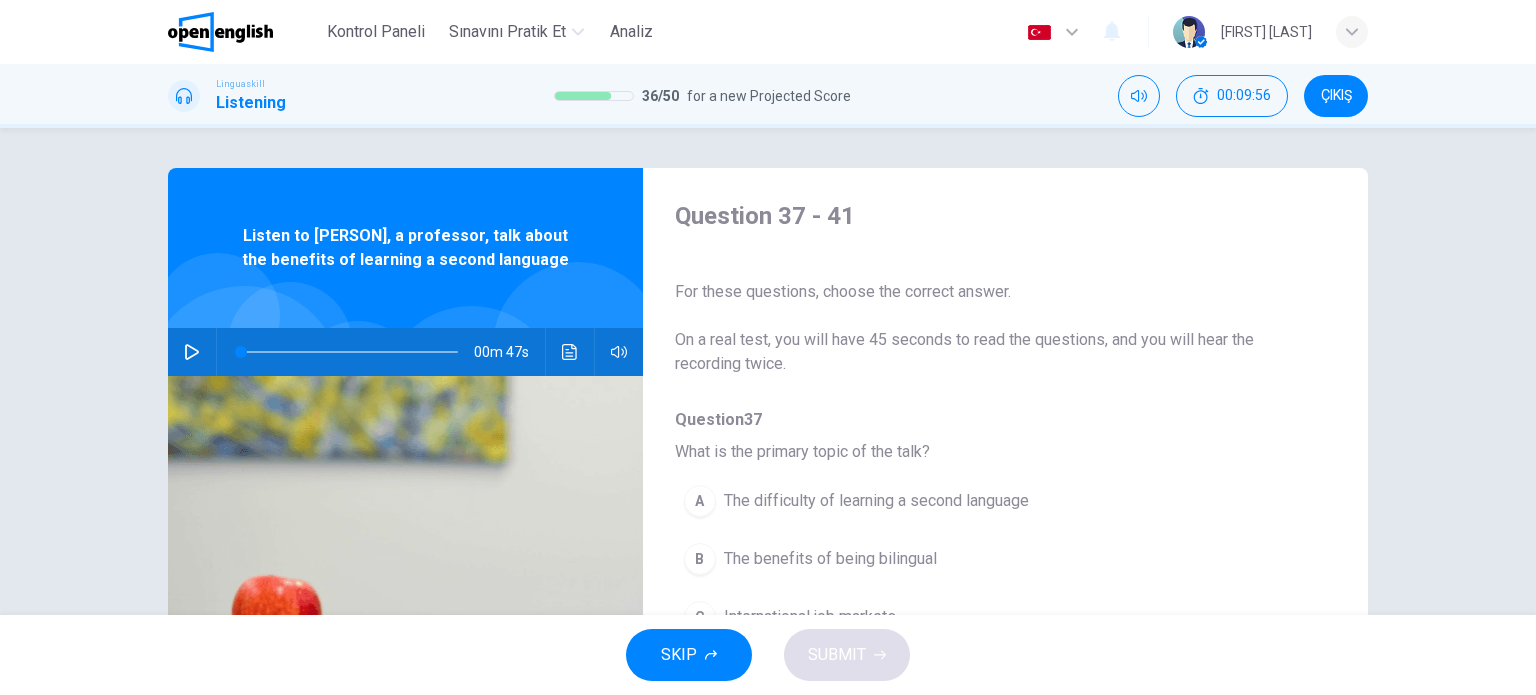 click at bounding box center (192, 352) 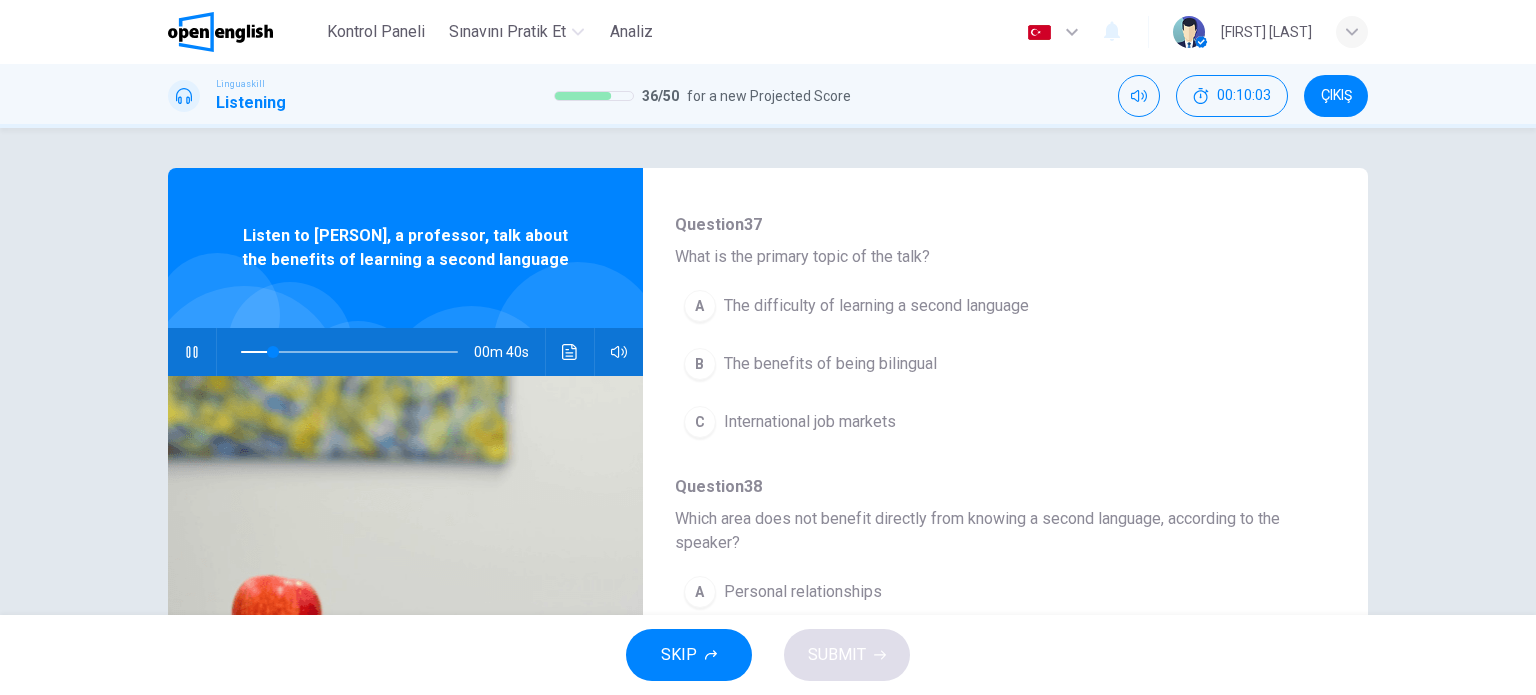 scroll, scrollTop: 200, scrollLeft: 0, axis: vertical 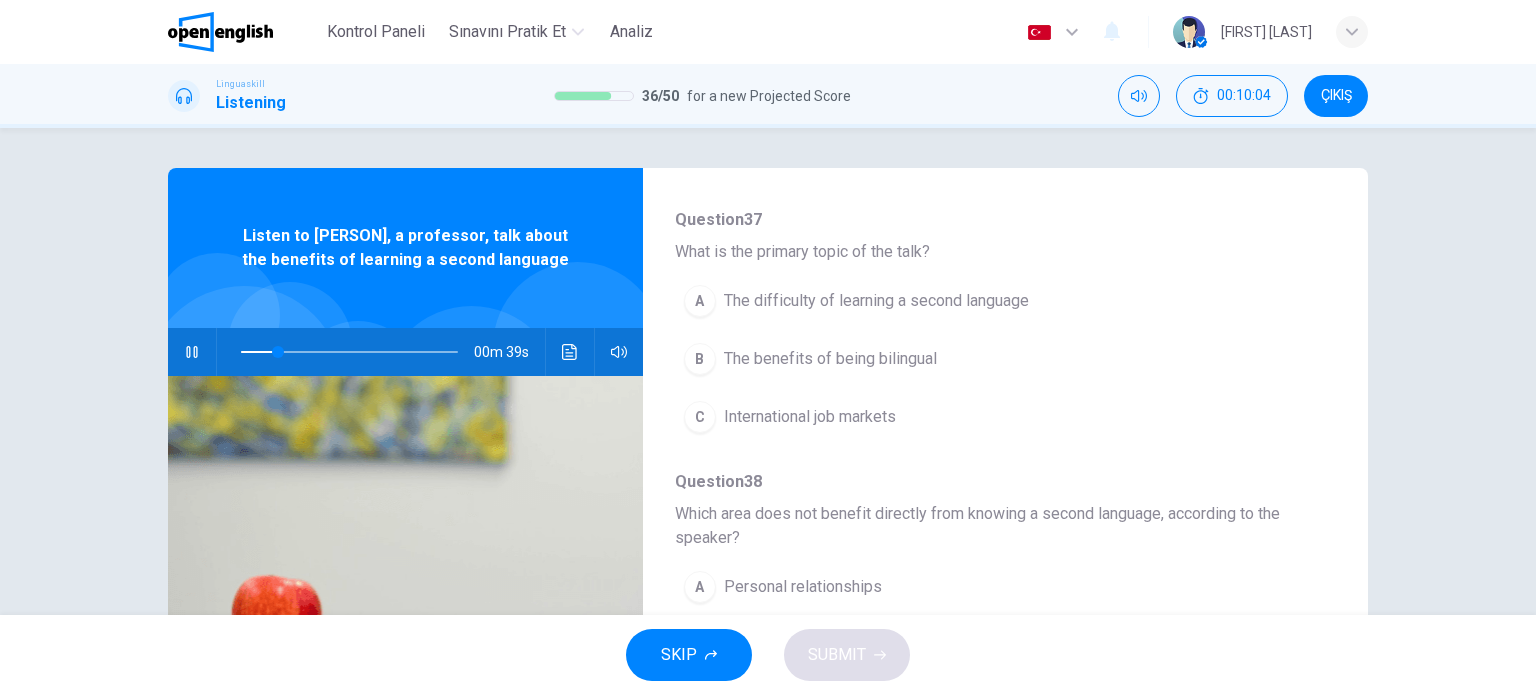 click on "The benefits of being bilingual" at bounding box center (830, 359) 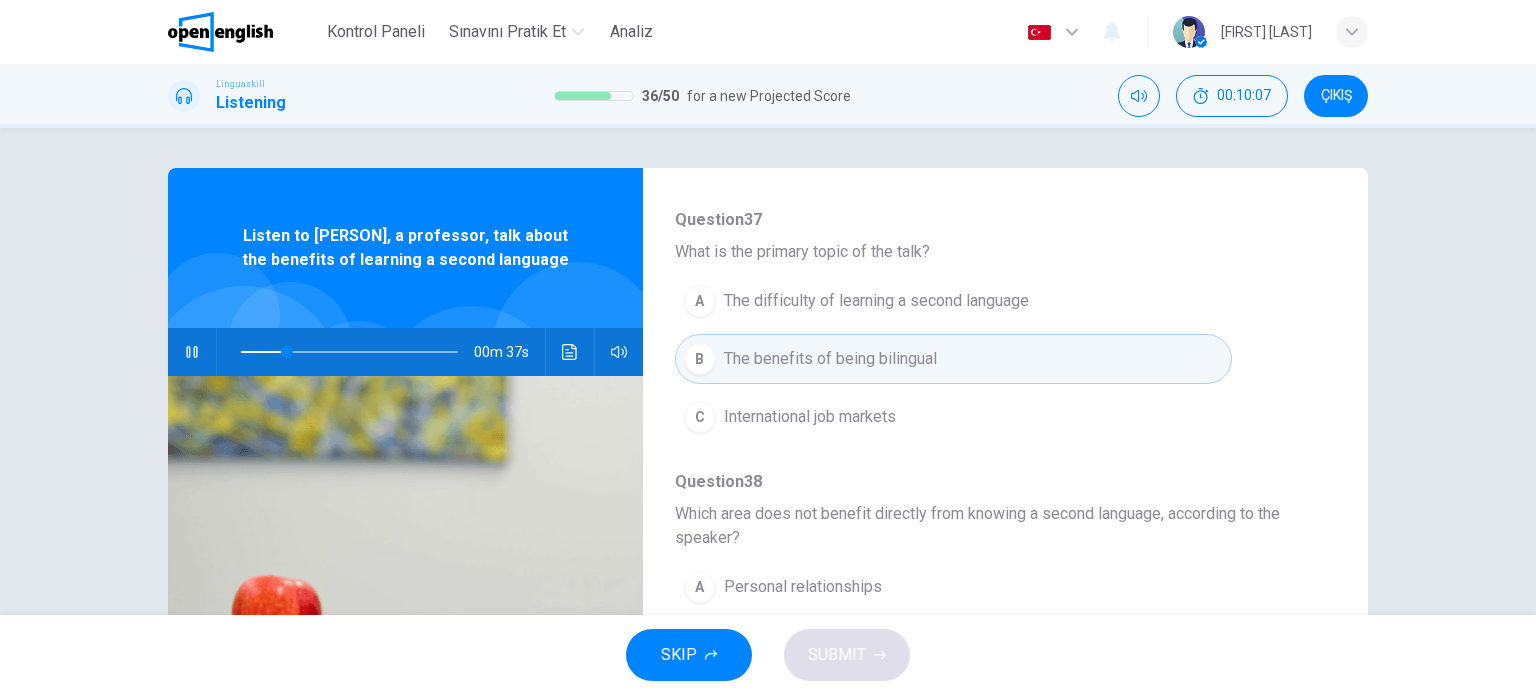 click on "The difficulty of learning a second language" at bounding box center [876, 301] 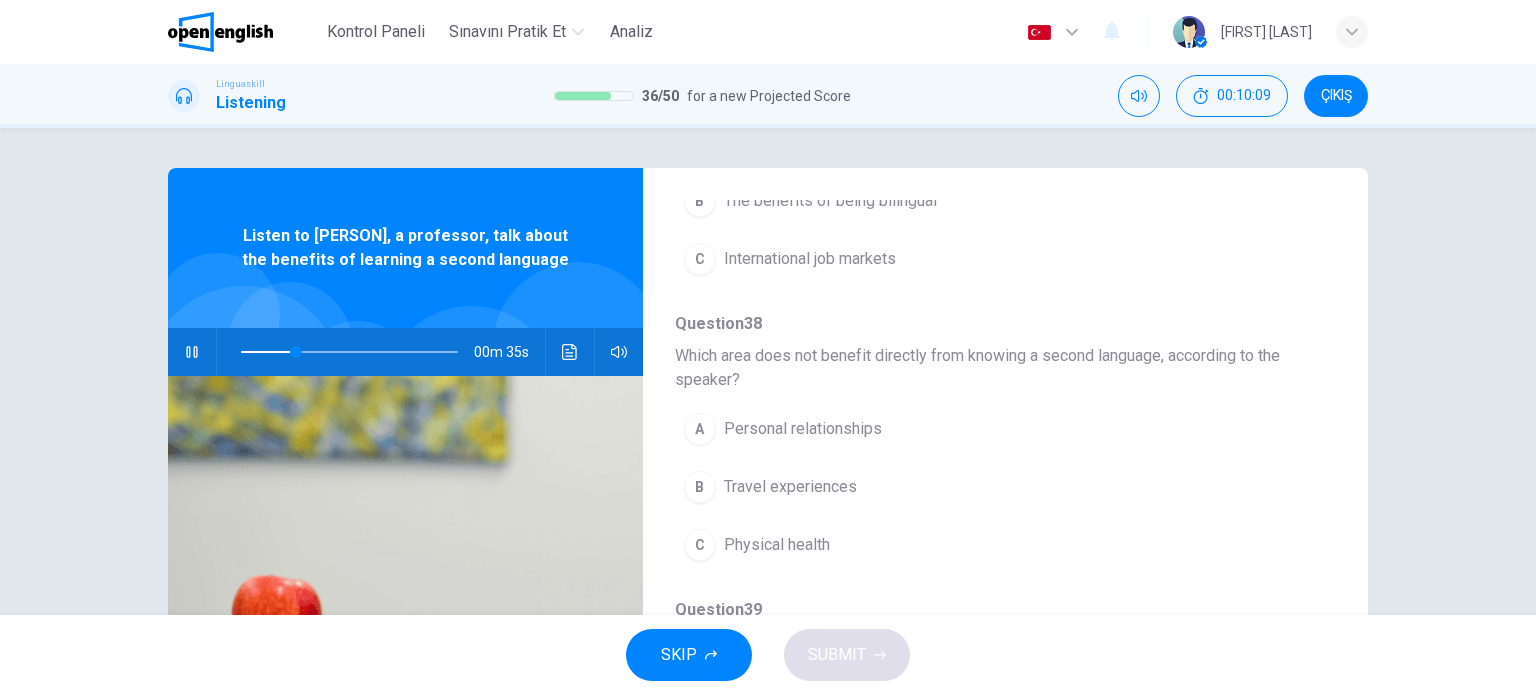 scroll, scrollTop: 400, scrollLeft: 0, axis: vertical 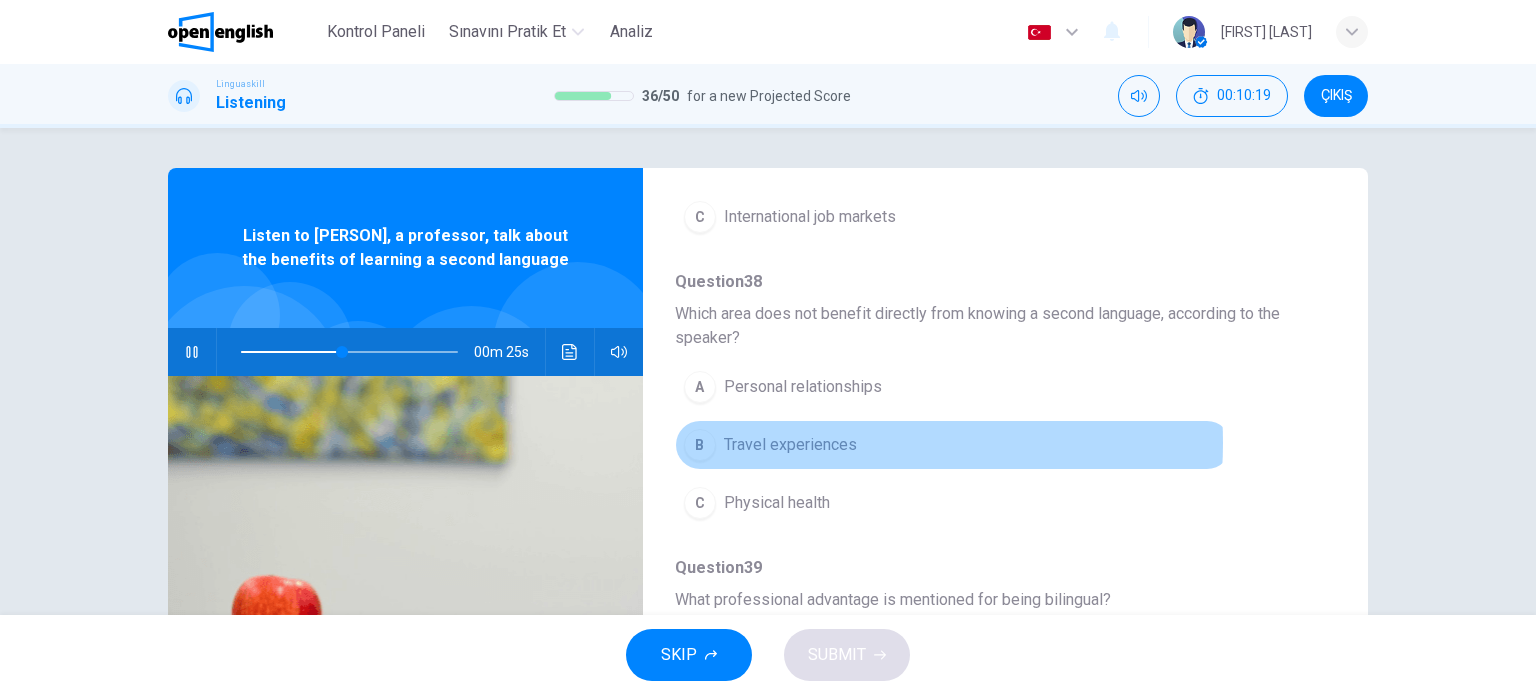 click on "Travel experiences" at bounding box center (790, 445) 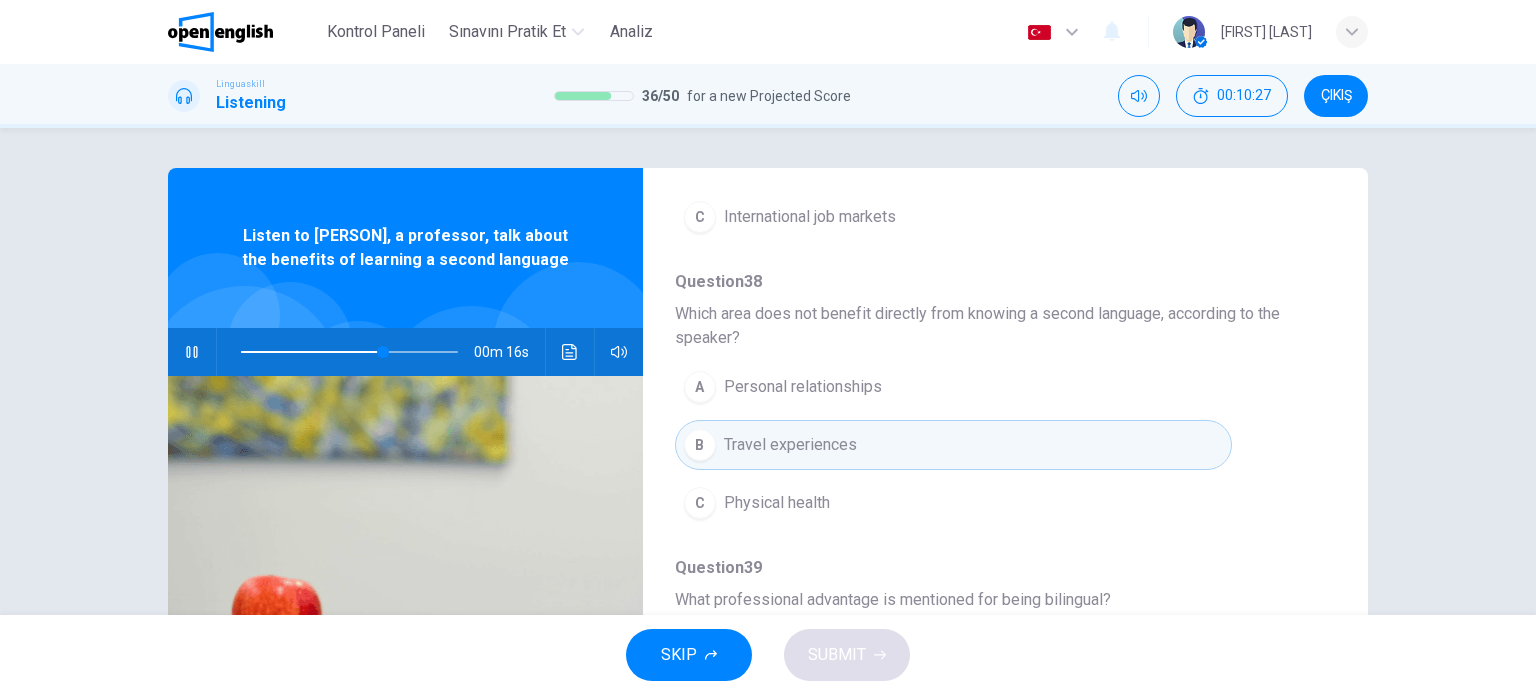click on "Personal relationships" at bounding box center (803, 387) 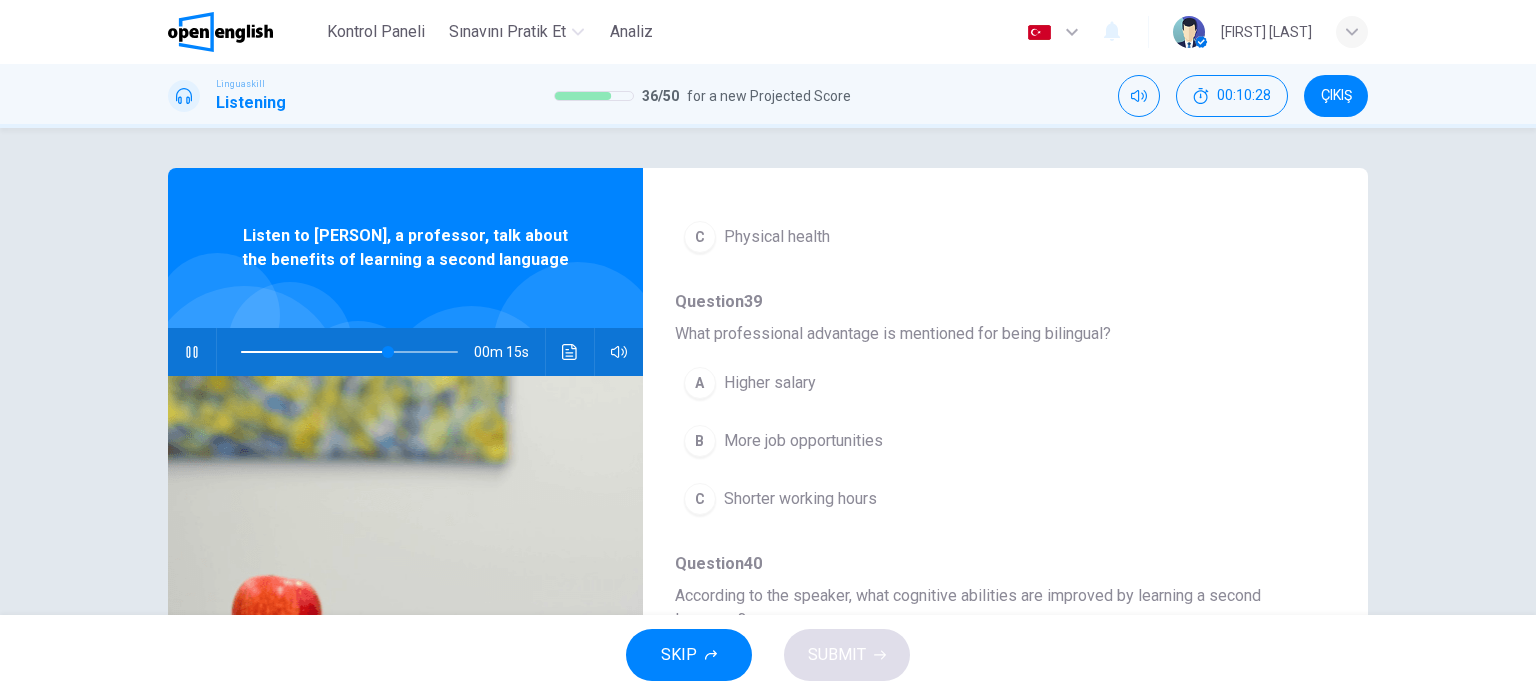 scroll, scrollTop: 700, scrollLeft: 0, axis: vertical 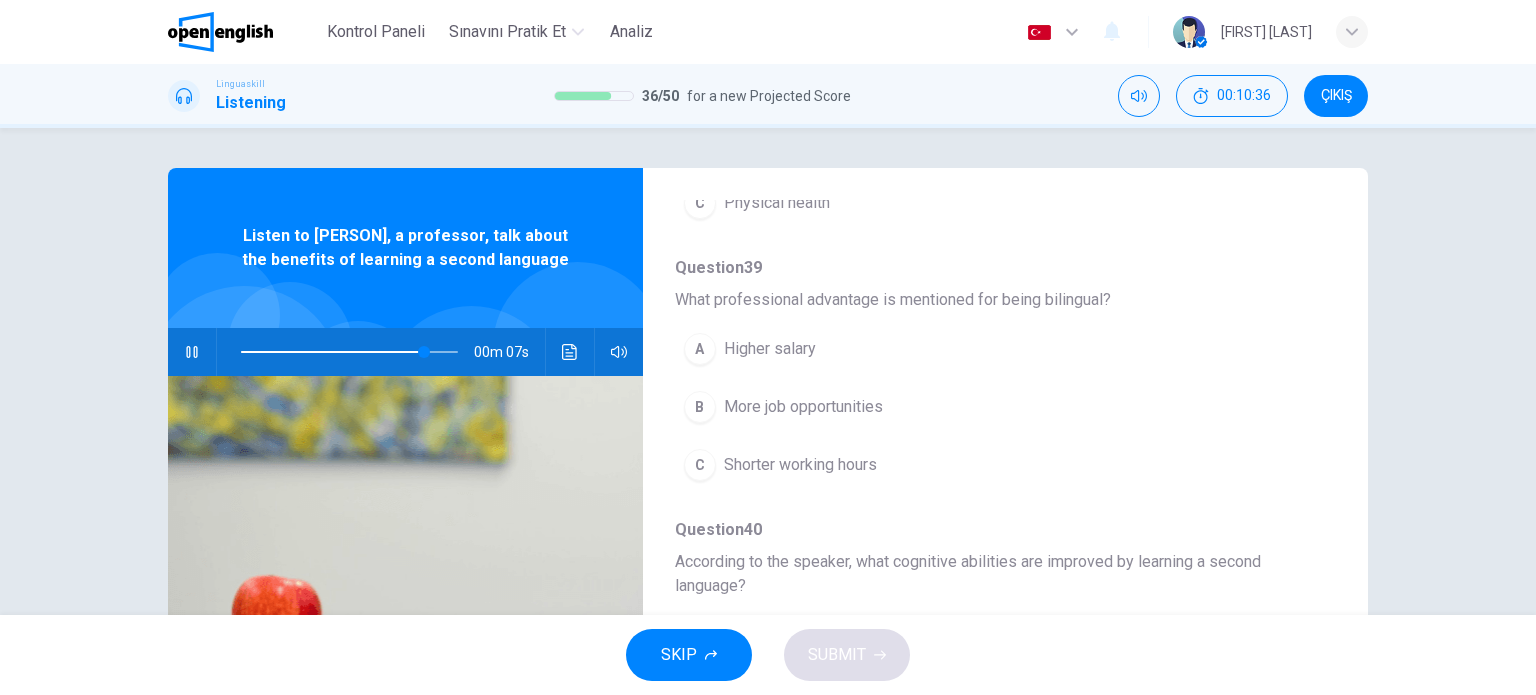 click on "B More job opportunities" at bounding box center (953, 407) 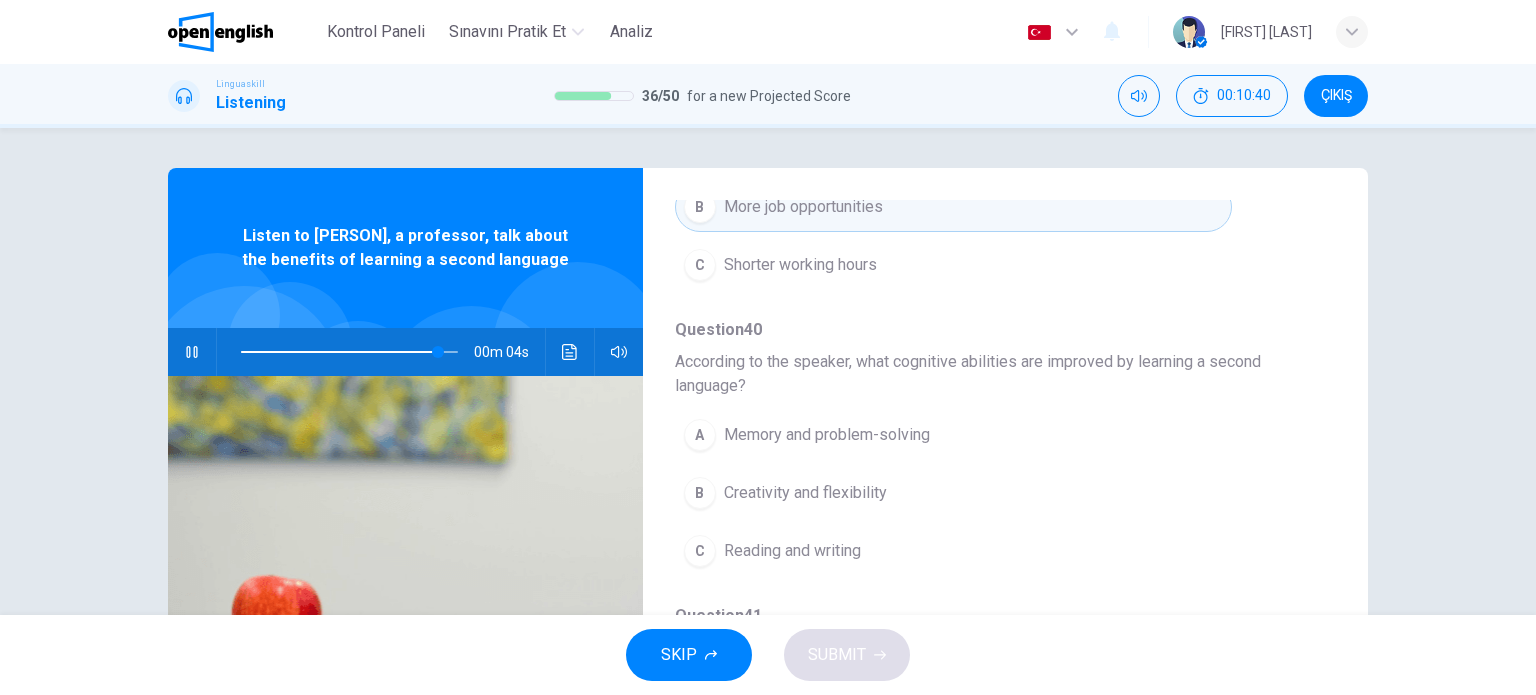 scroll, scrollTop: 904, scrollLeft: 0, axis: vertical 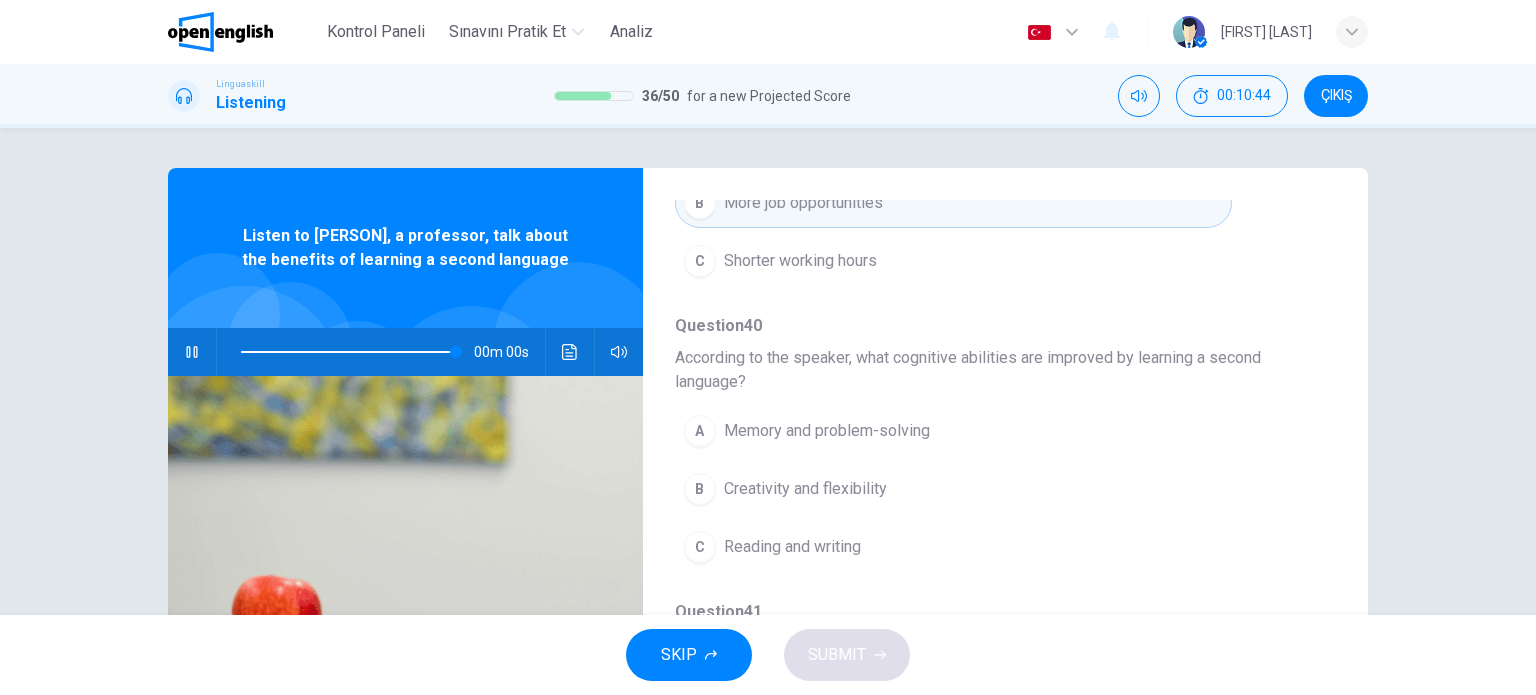type on "*" 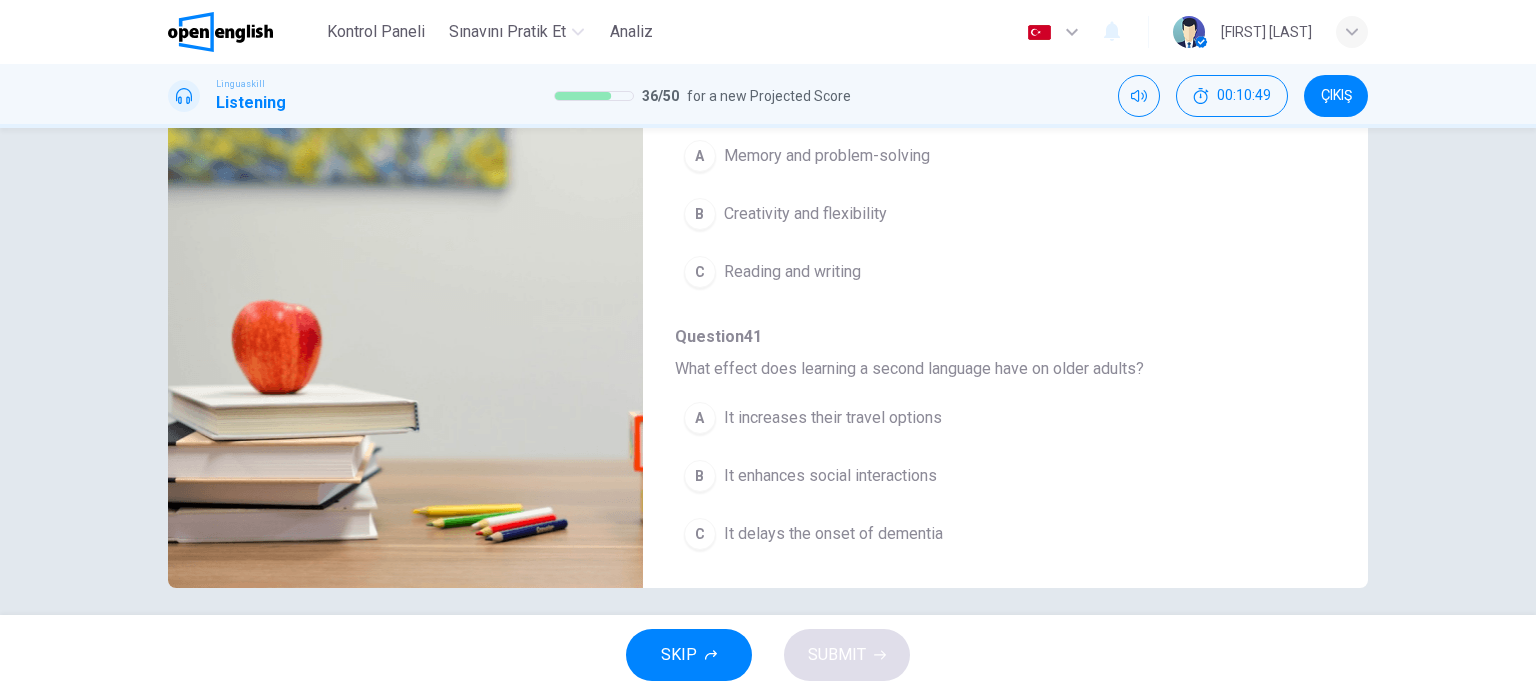 scroll, scrollTop: 288, scrollLeft: 0, axis: vertical 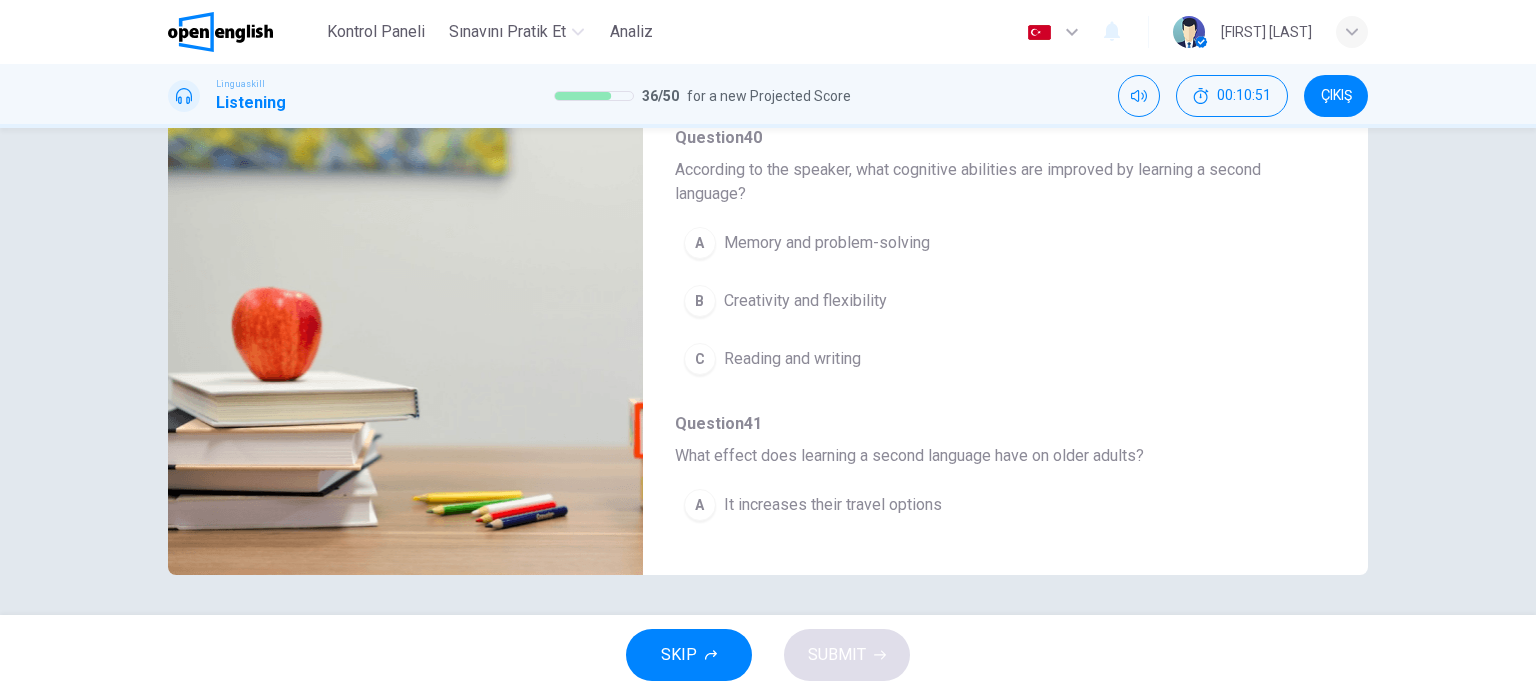 click on "Memory and problem-solving" at bounding box center (827, 243) 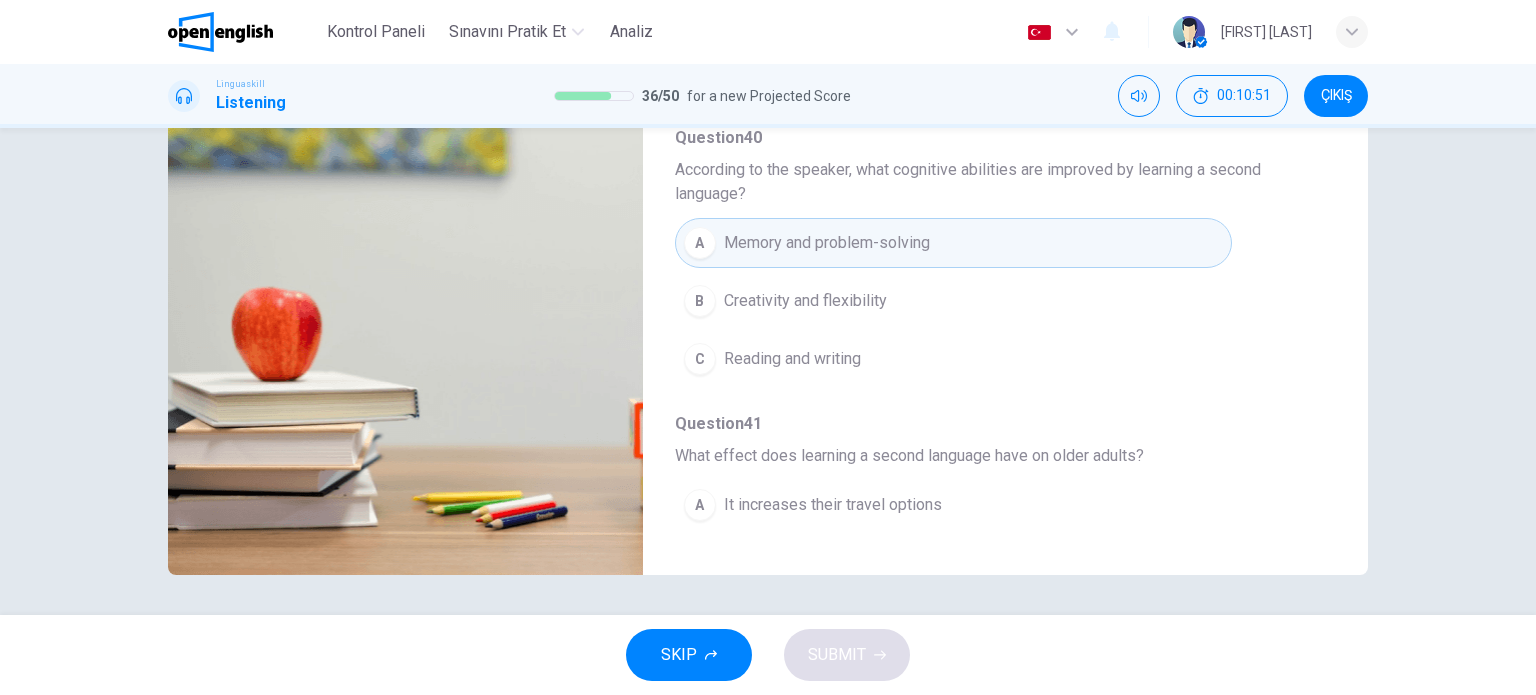 scroll, scrollTop: 904, scrollLeft: 0, axis: vertical 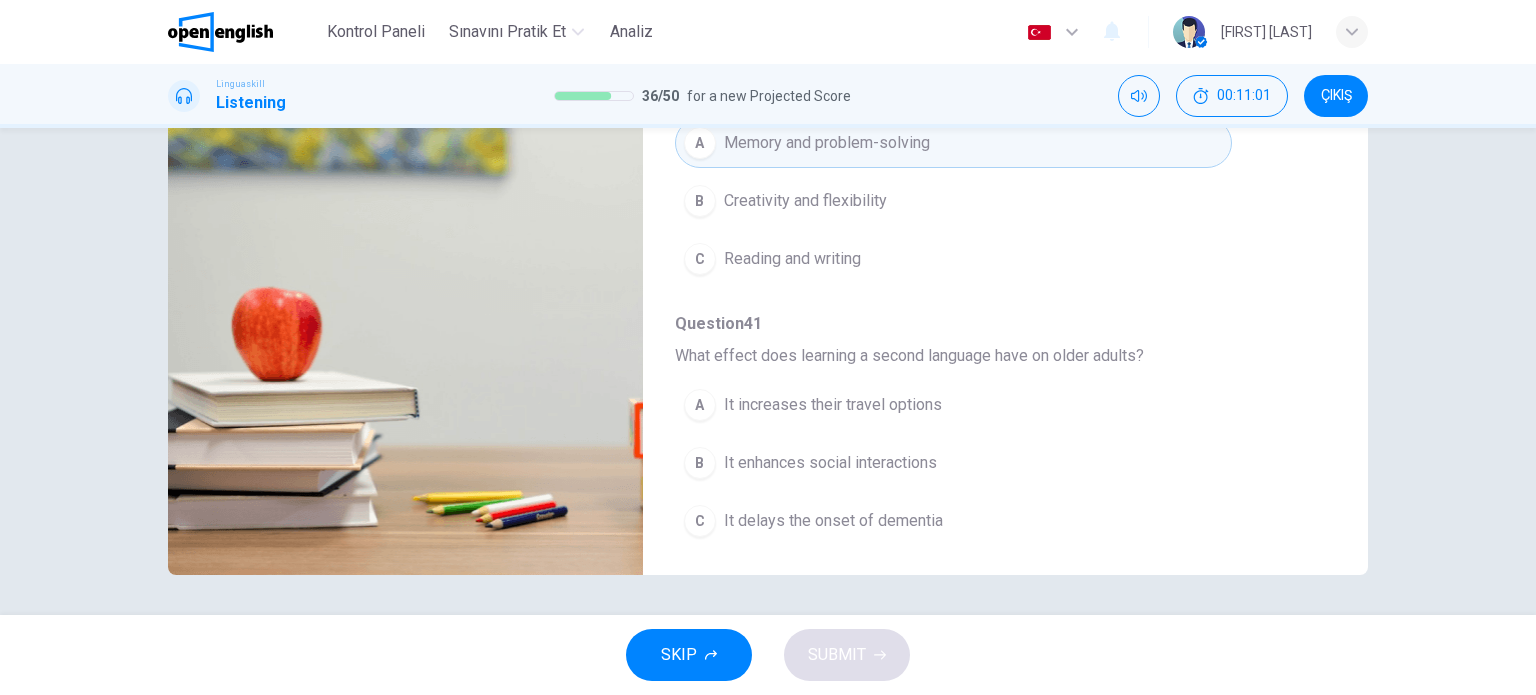 click on "It enhances social interactions" at bounding box center [830, 463] 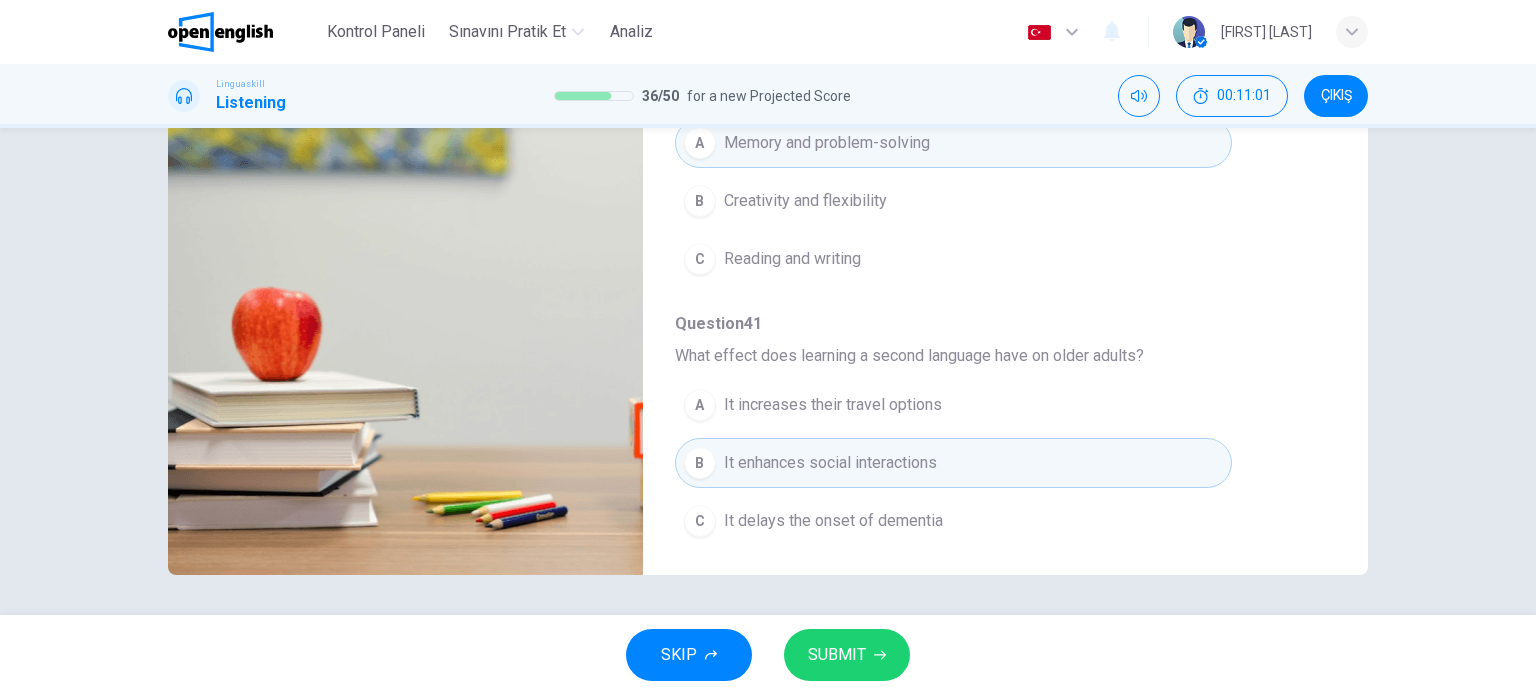 click on "SUBMIT" at bounding box center [837, 655] 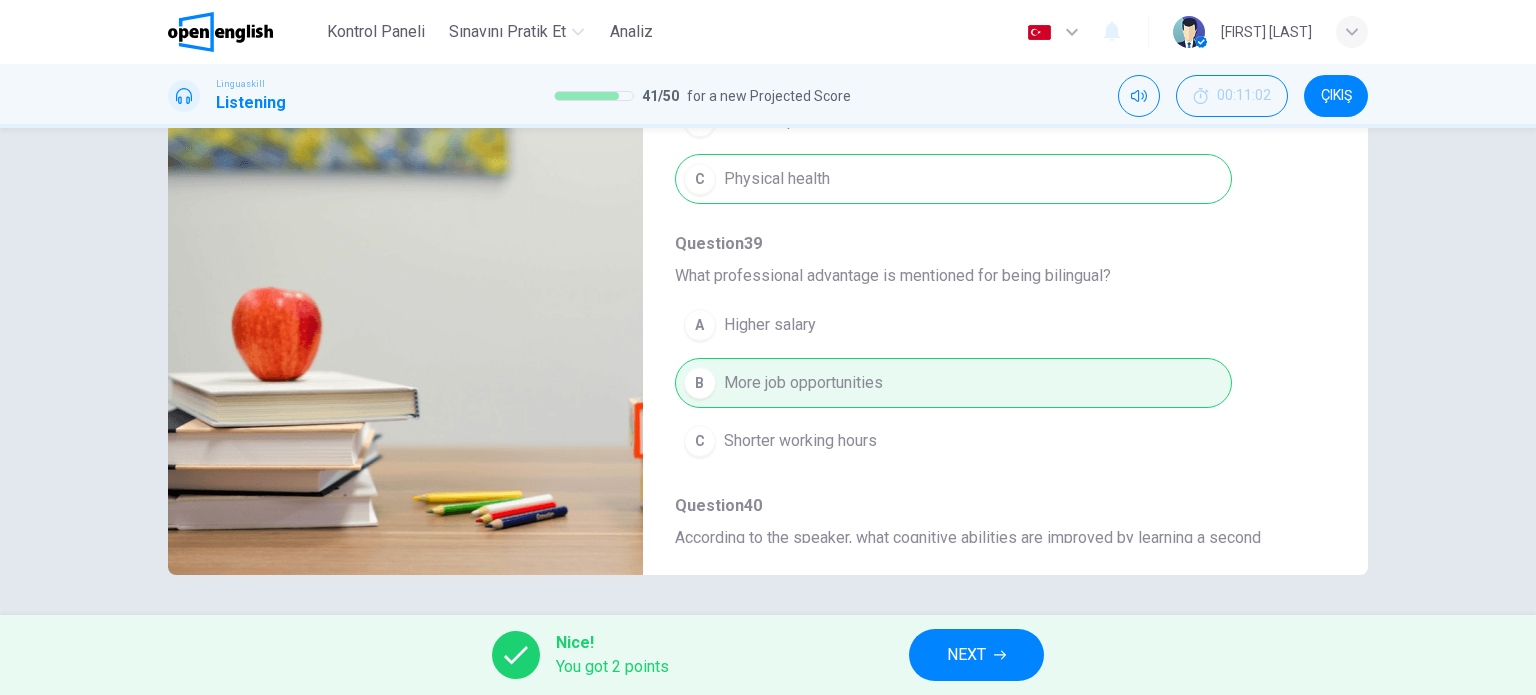 scroll, scrollTop: 904, scrollLeft: 0, axis: vertical 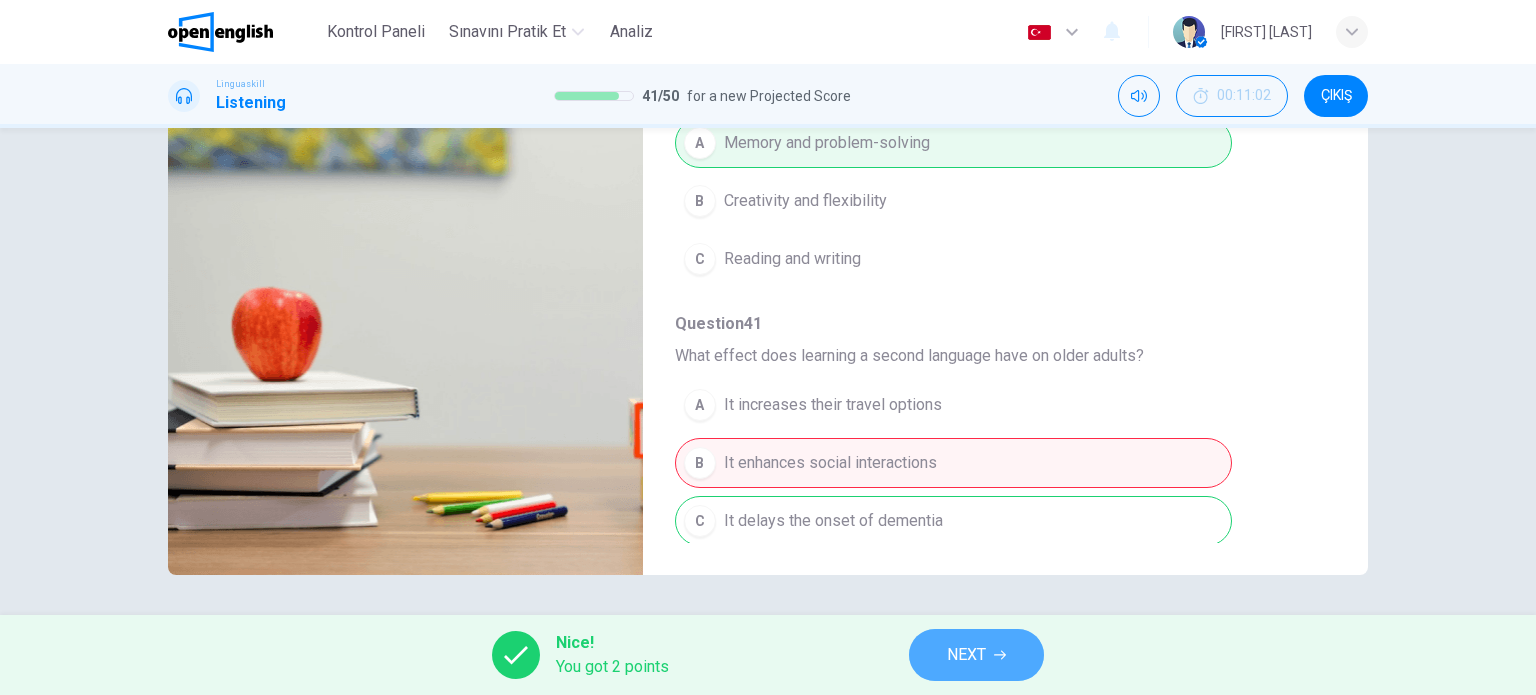 click on "NEXT" at bounding box center [976, 655] 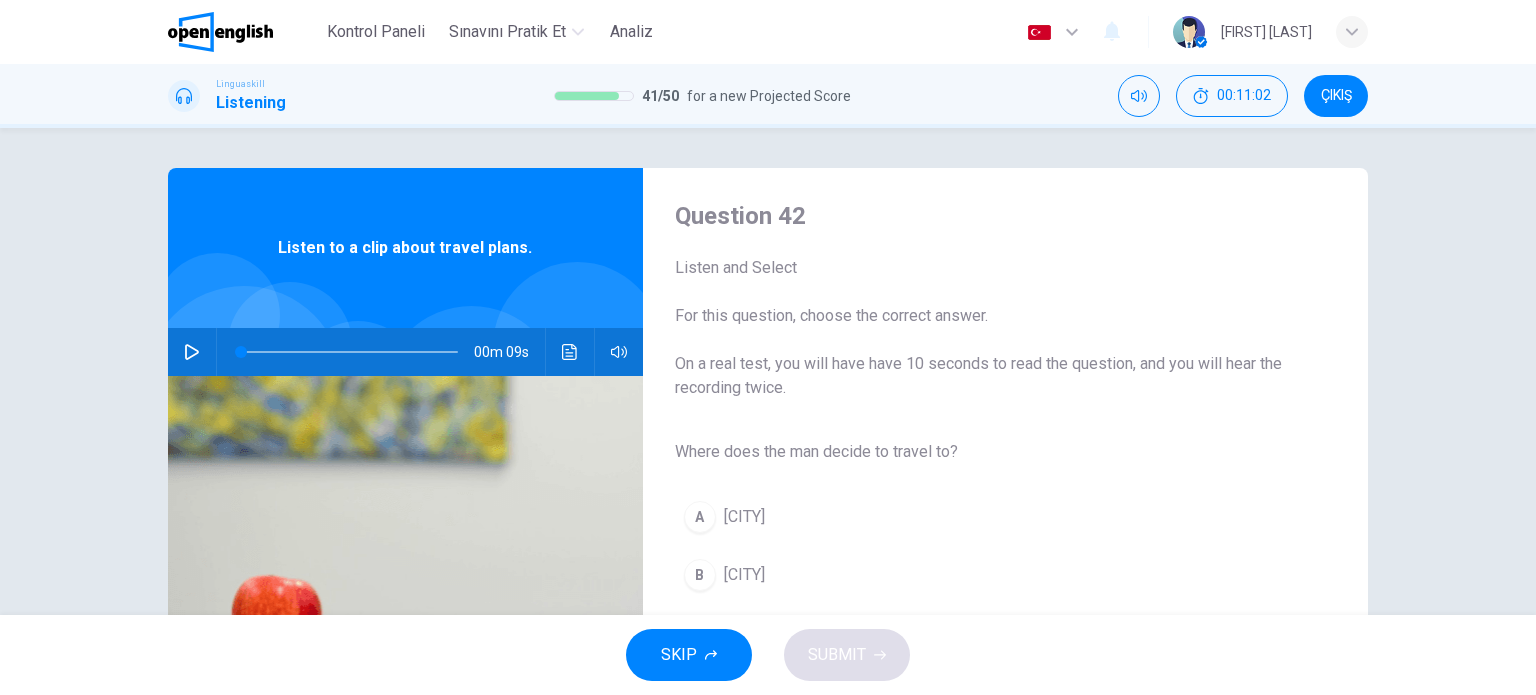 click 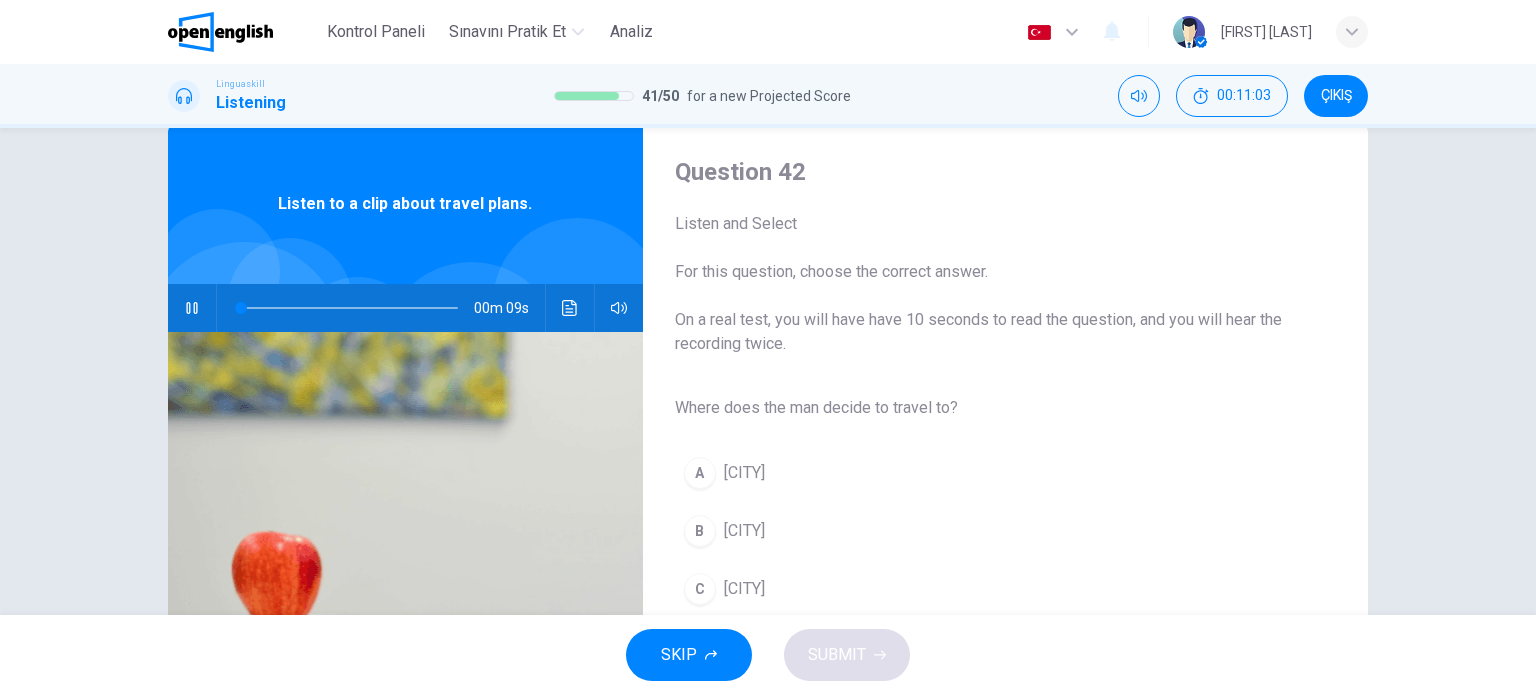 scroll, scrollTop: 100, scrollLeft: 0, axis: vertical 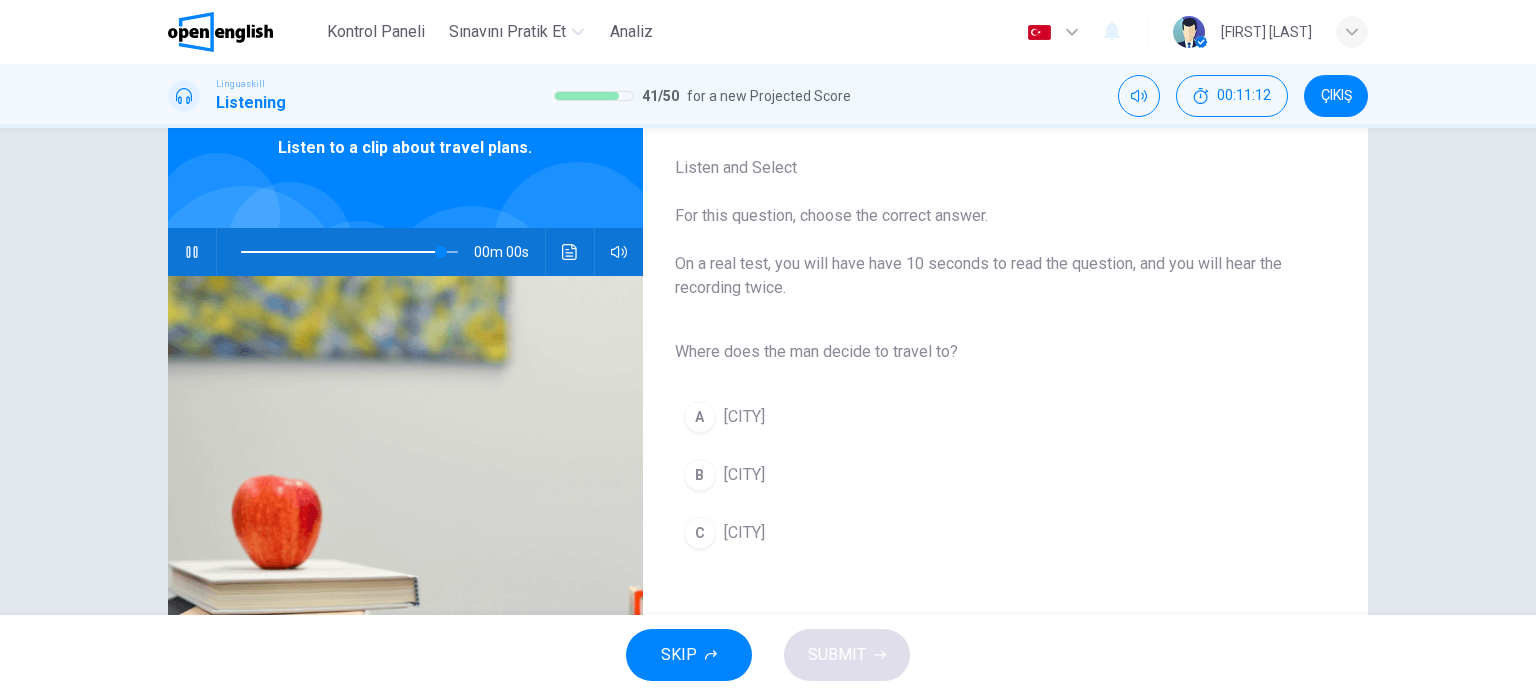 click on "B Rome" at bounding box center [989, 475] 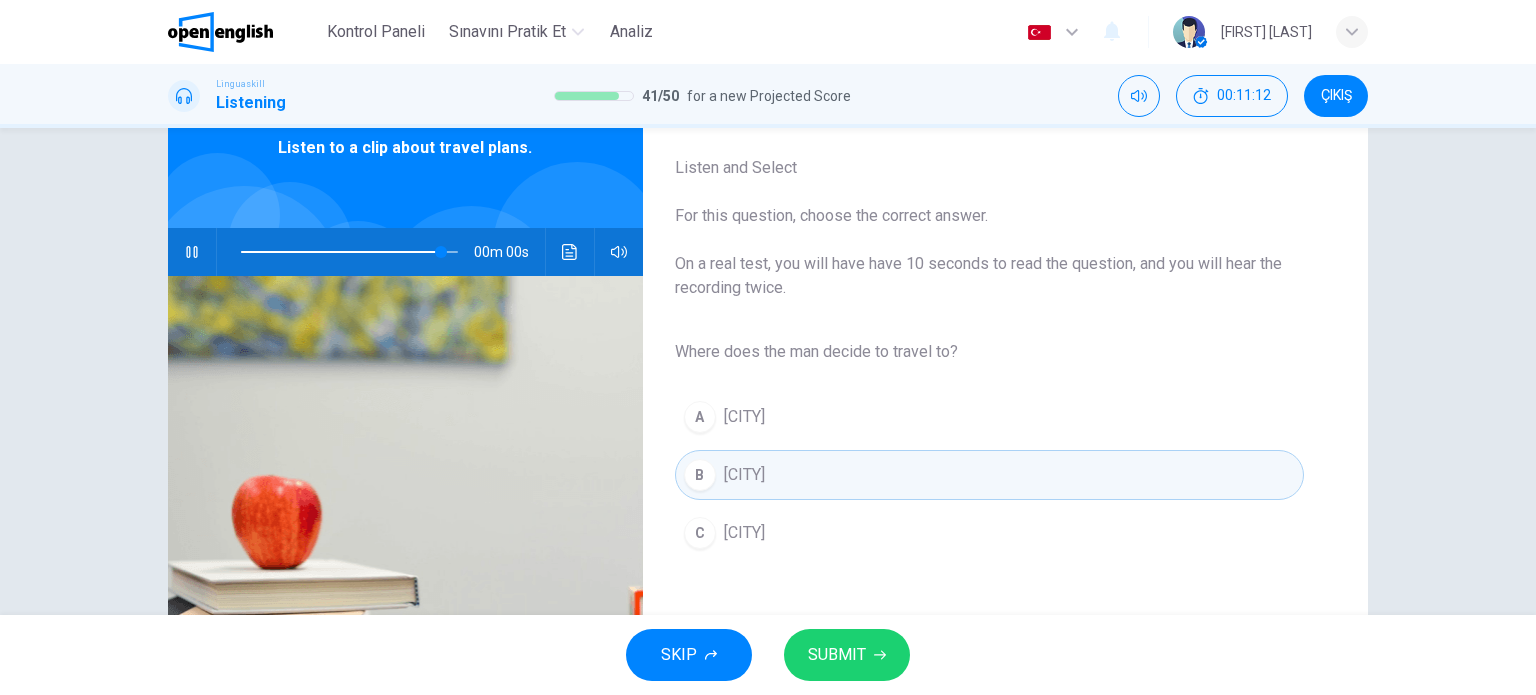 type on "*" 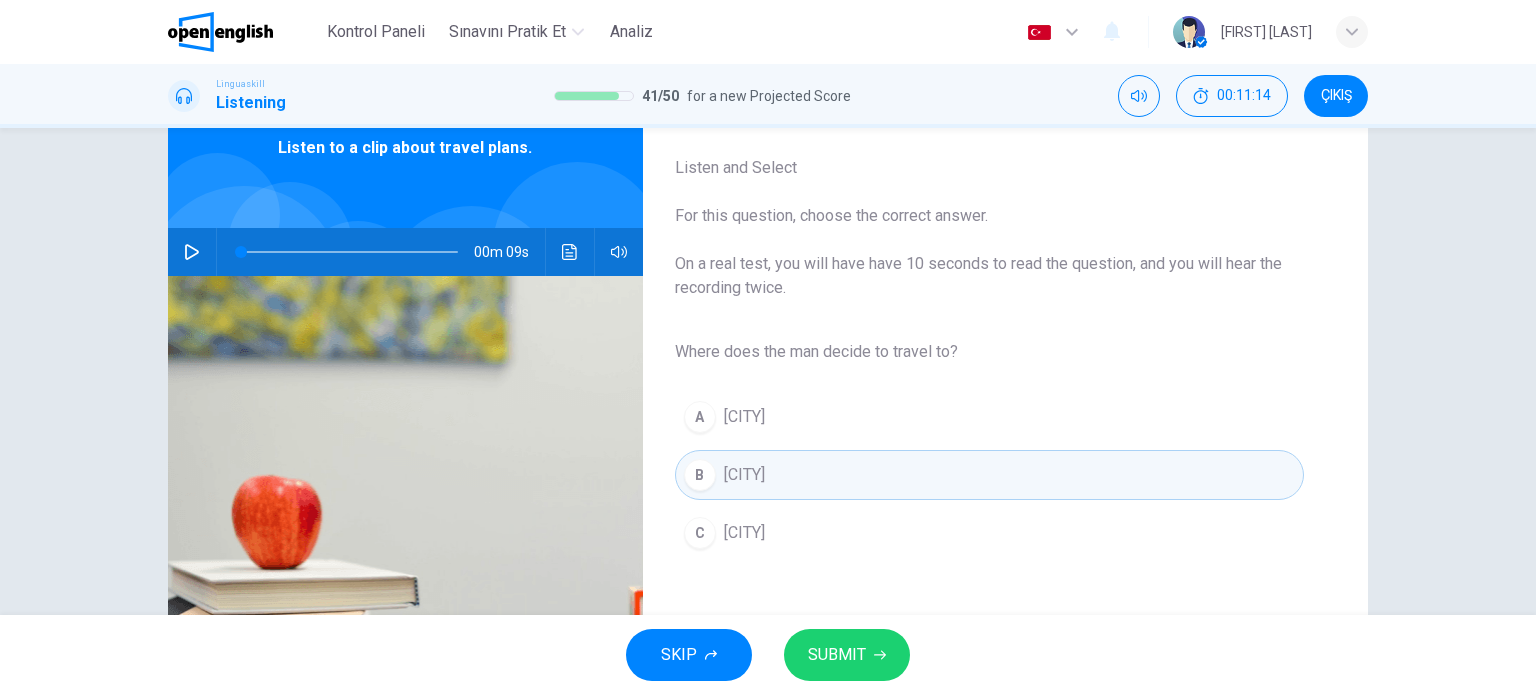 click on "SUBMIT" at bounding box center (837, 655) 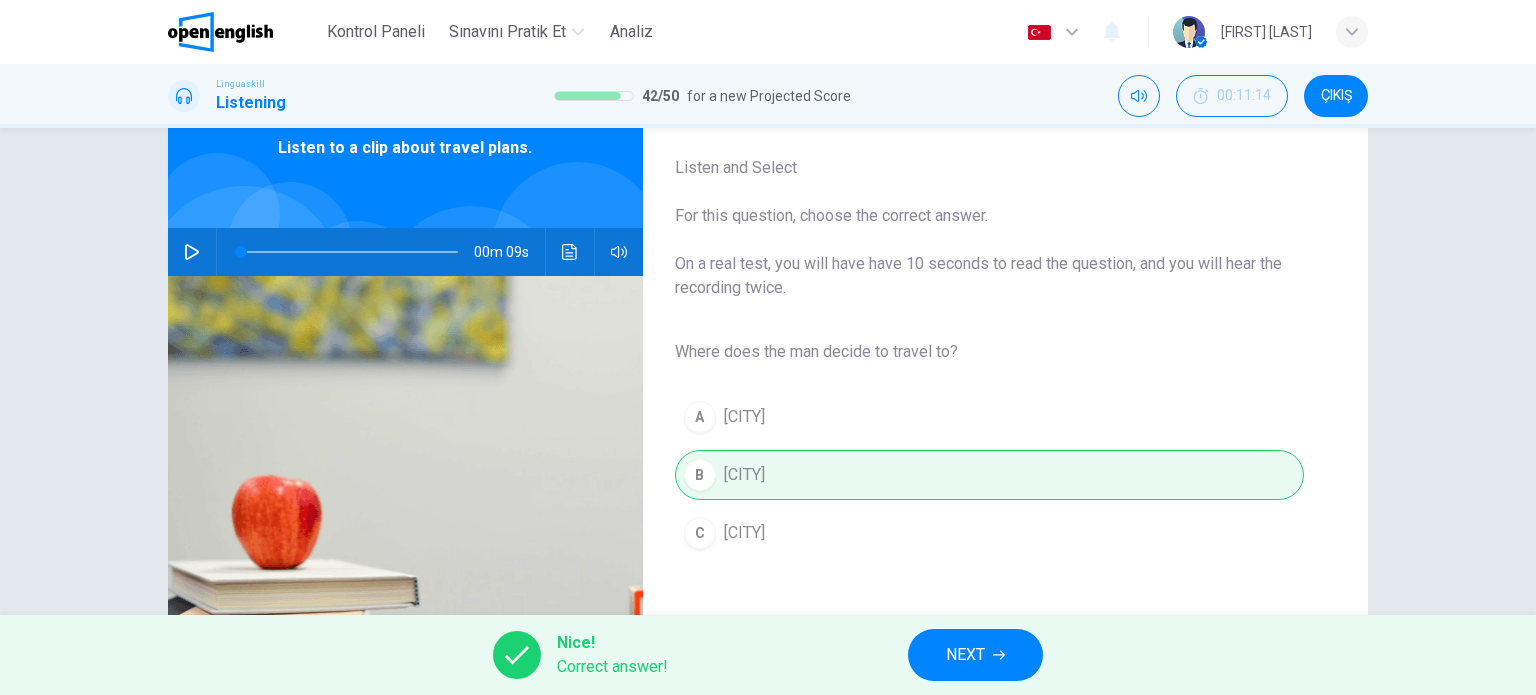 click on "NEXT" at bounding box center (965, 655) 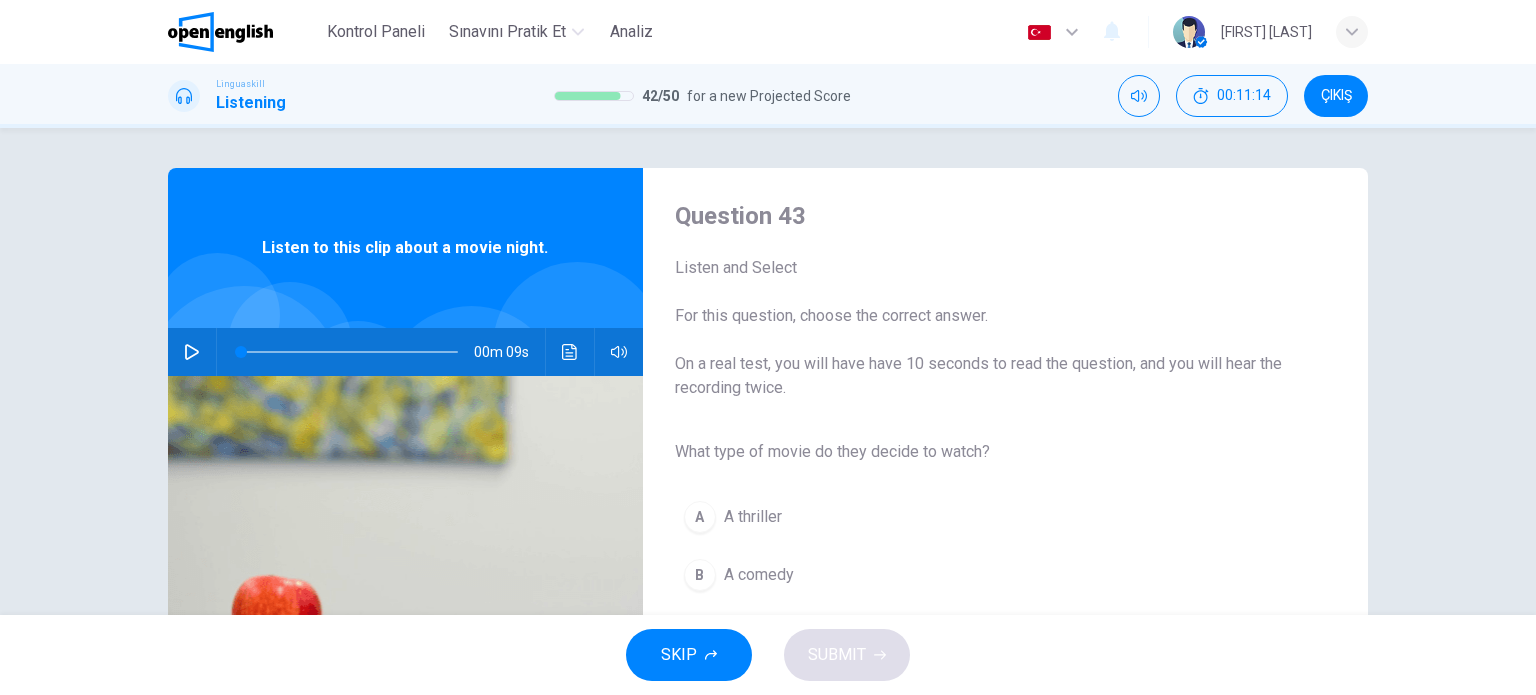 drag, startPoint x: 185, startPoint y: 354, endPoint x: 267, endPoint y: 392, distance: 90.37699 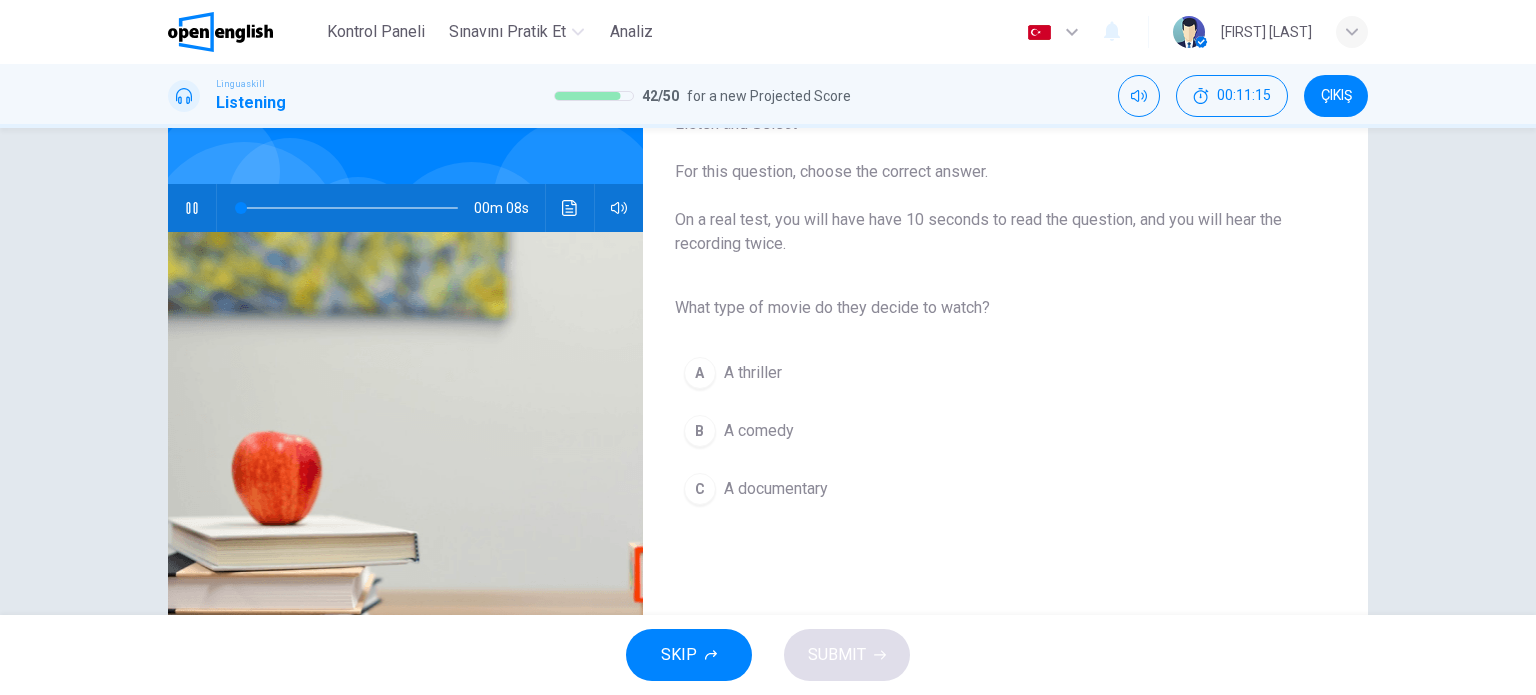 scroll, scrollTop: 200, scrollLeft: 0, axis: vertical 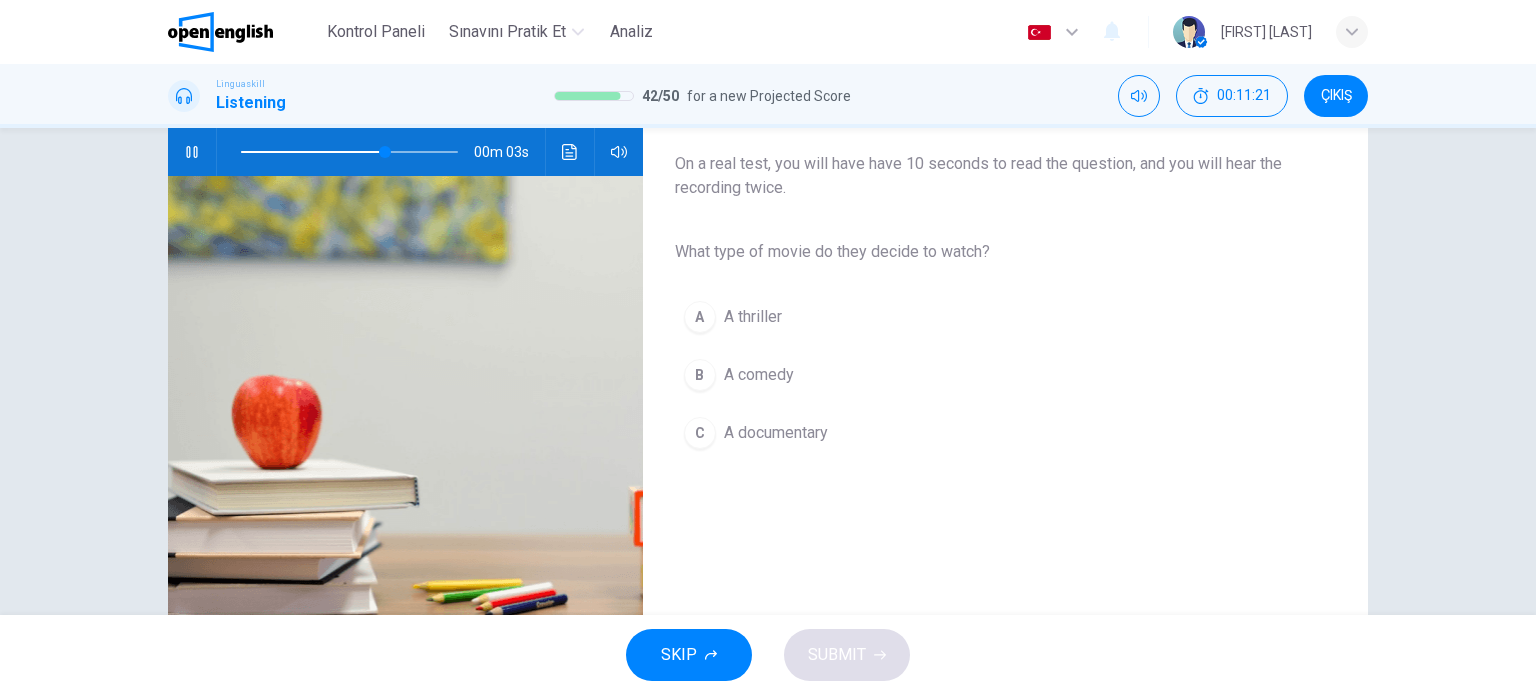 click on "B A comedy" at bounding box center (989, 375) 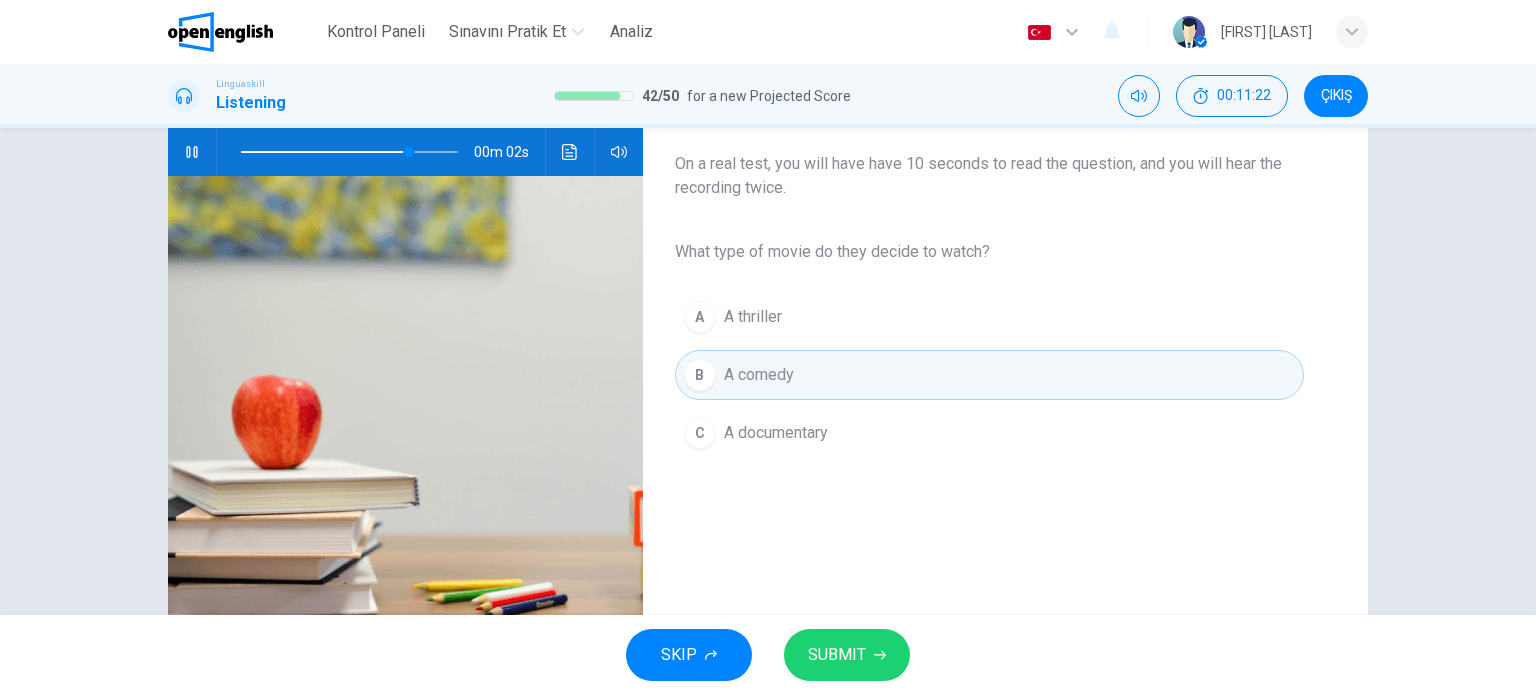 click on "SUBMIT" at bounding box center [837, 655] 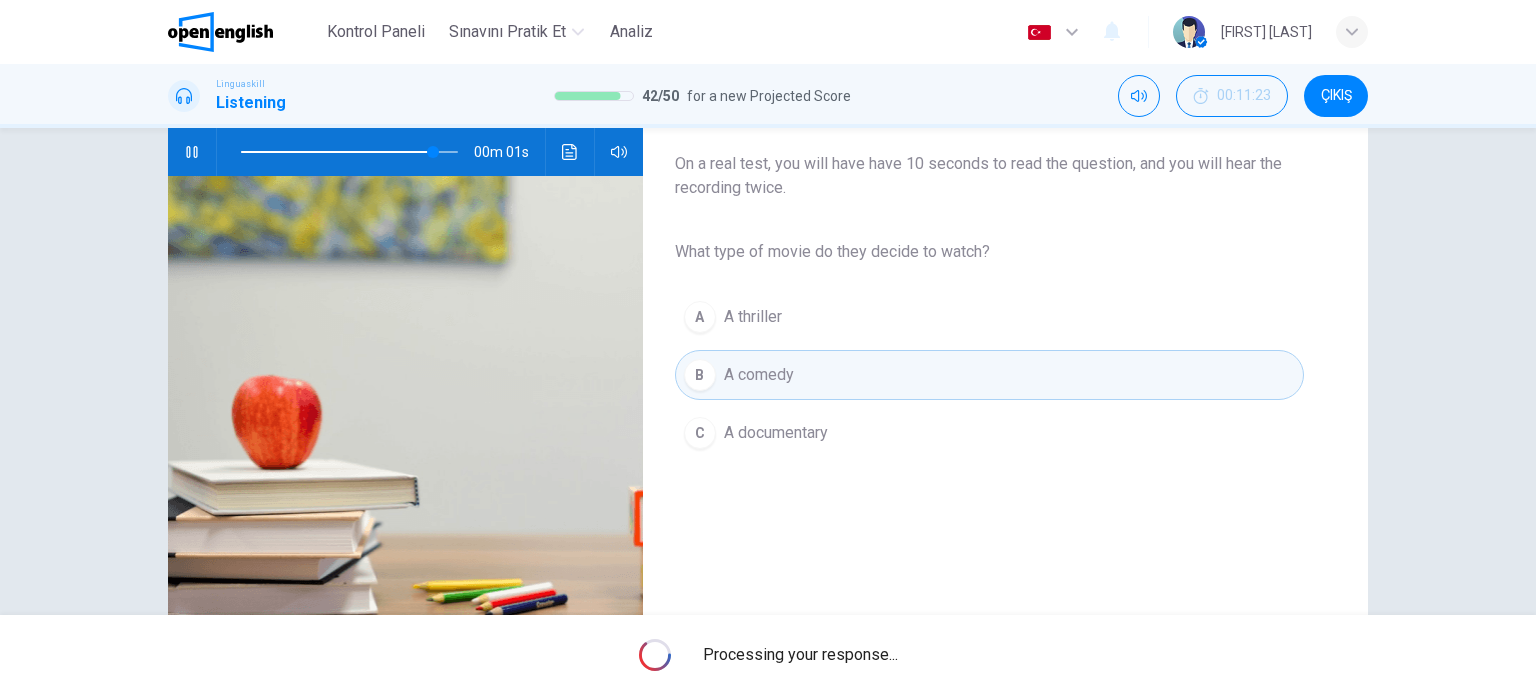 type on "**" 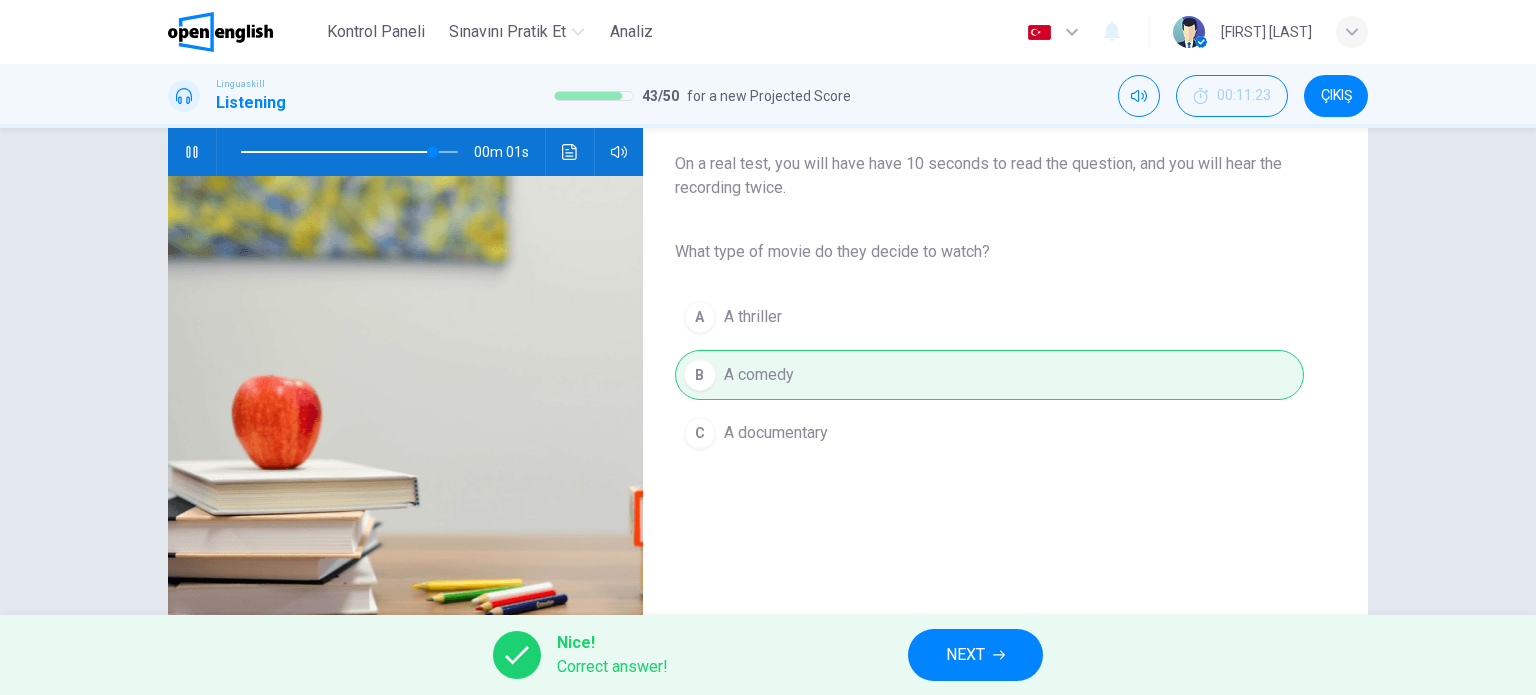 click on "NEXT" at bounding box center [965, 655] 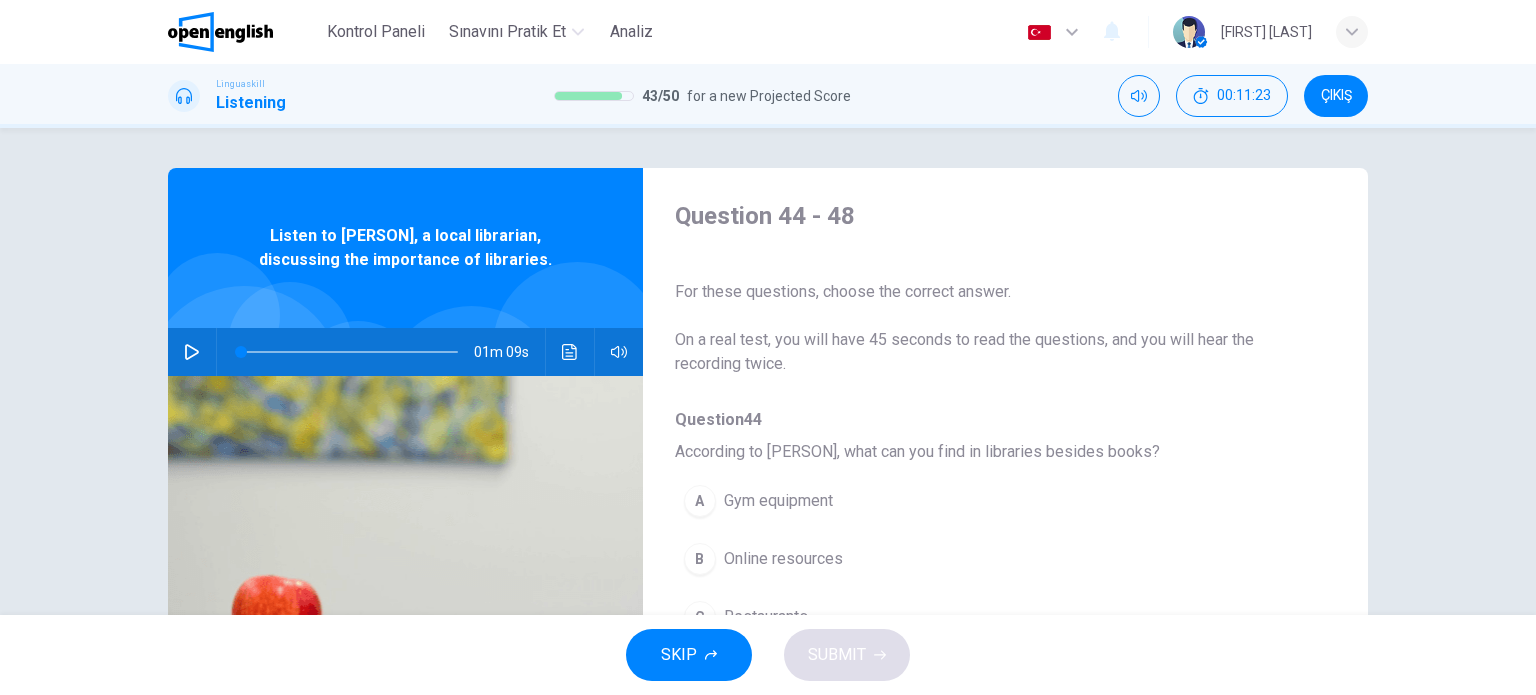 click 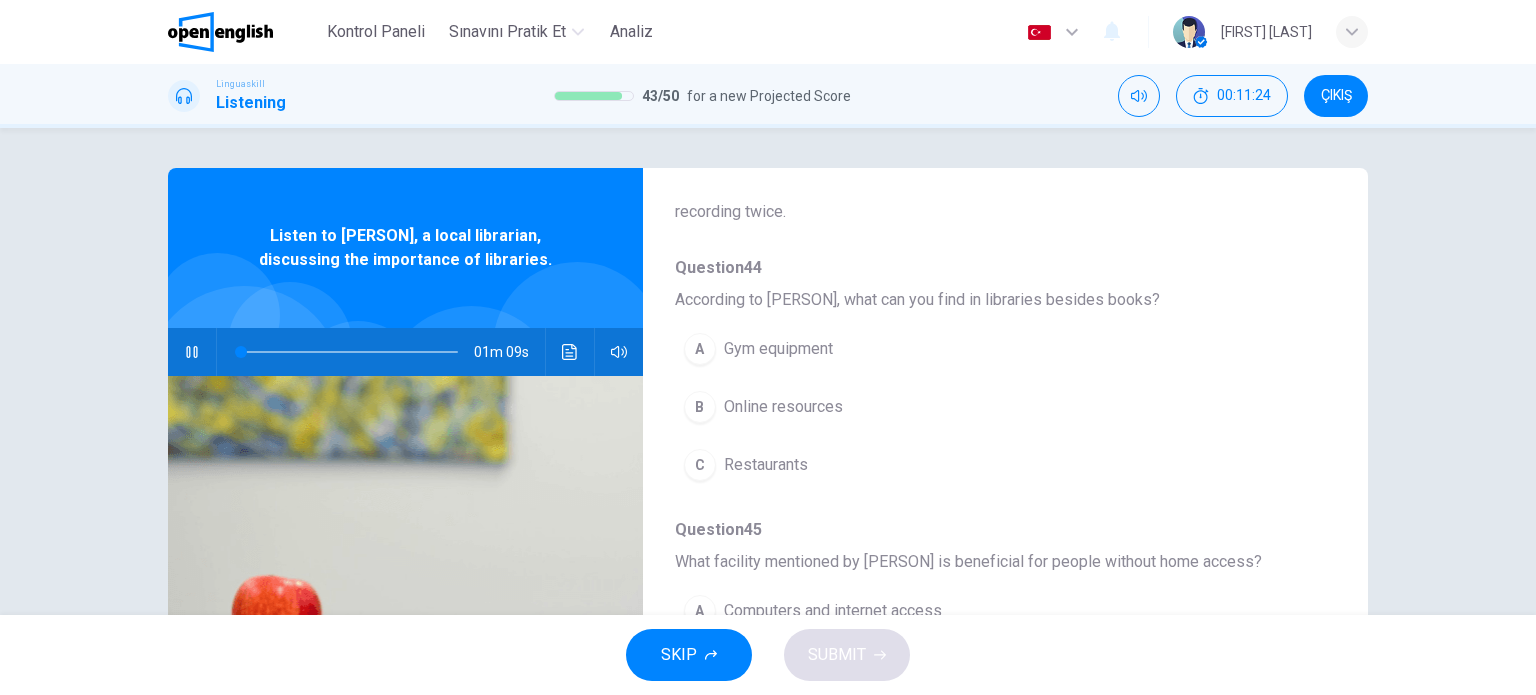 scroll, scrollTop: 200, scrollLeft: 0, axis: vertical 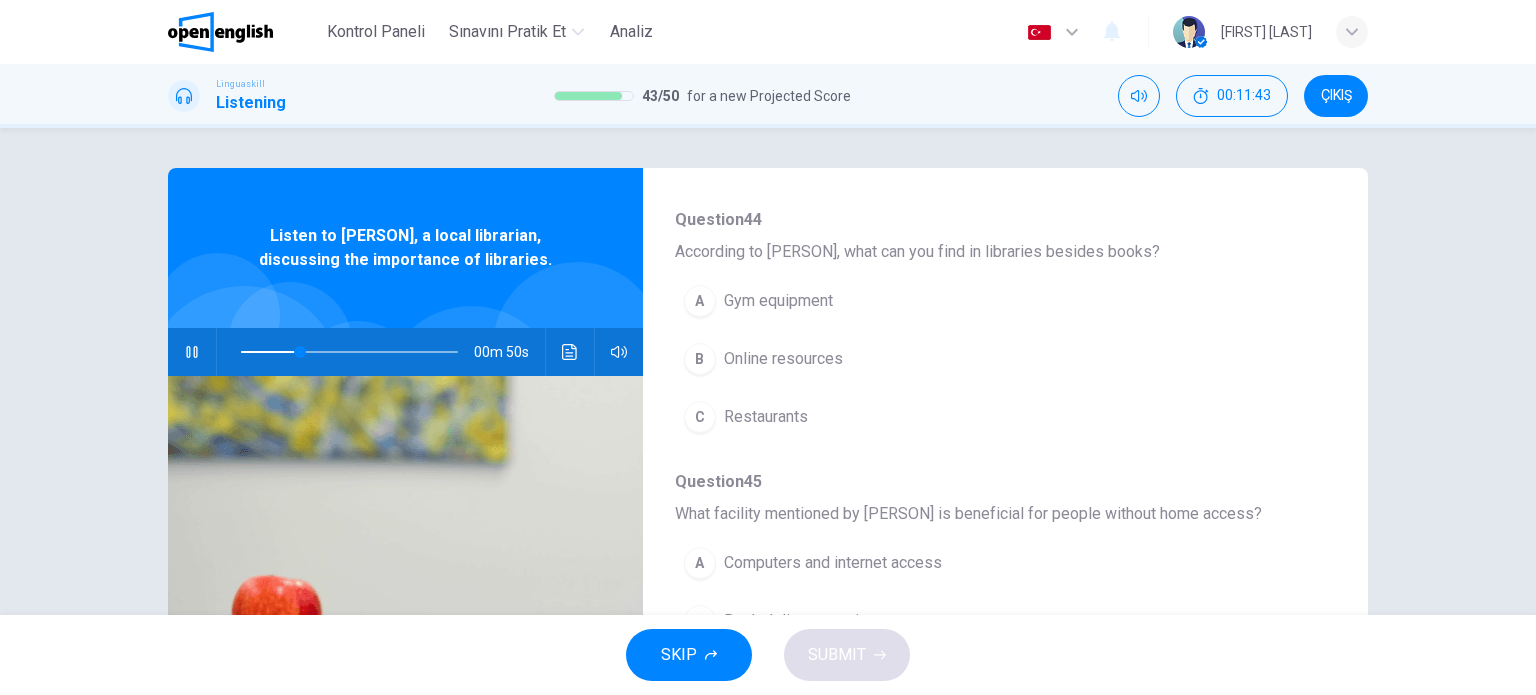 click on "B Online resources" at bounding box center (953, 359) 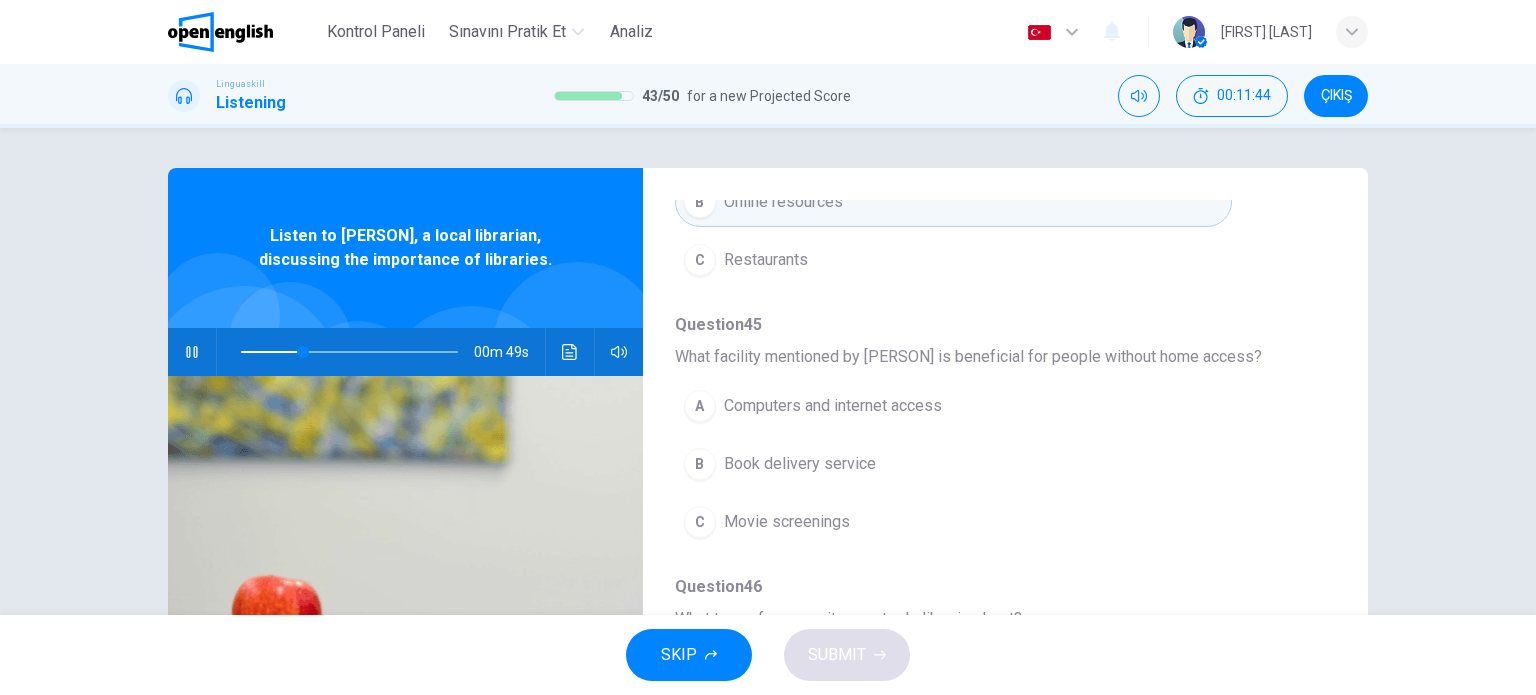 scroll, scrollTop: 400, scrollLeft: 0, axis: vertical 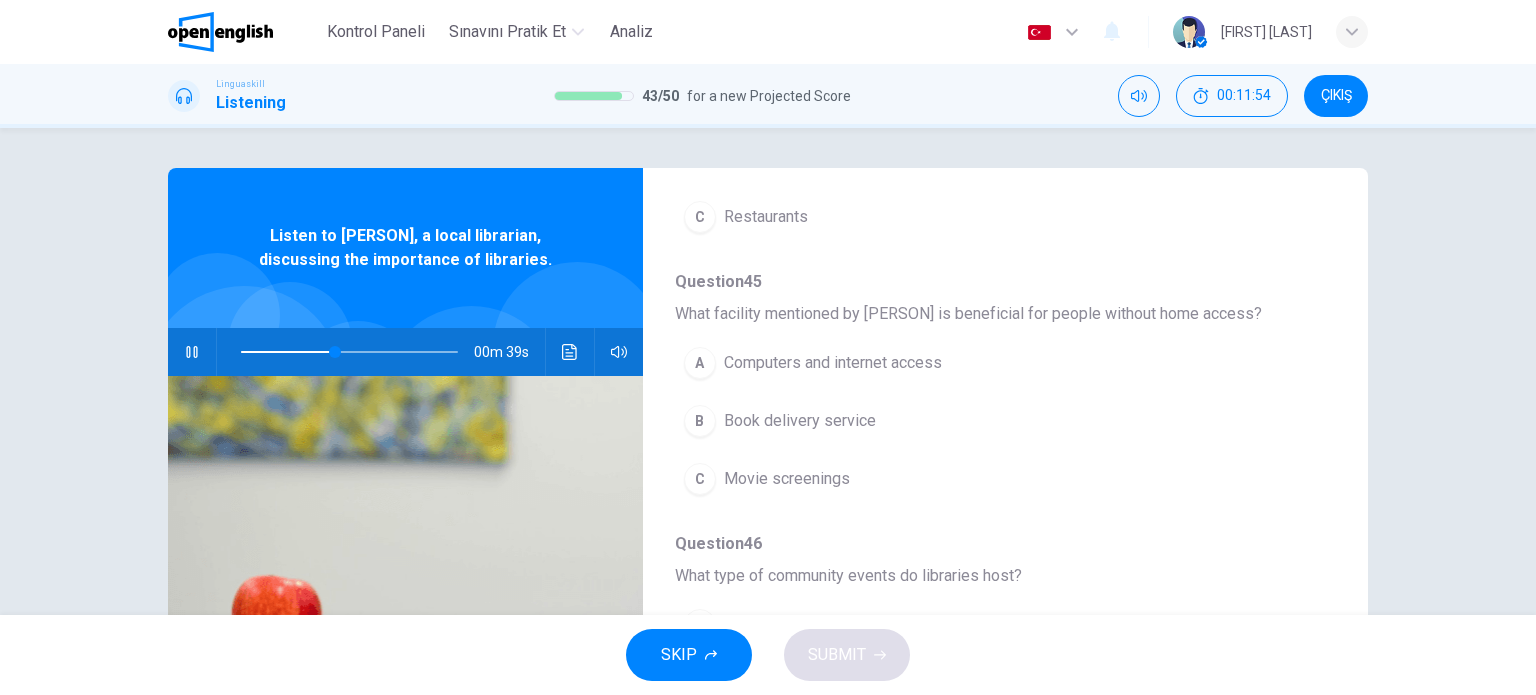 click on "Computers and internet access" at bounding box center (833, 363) 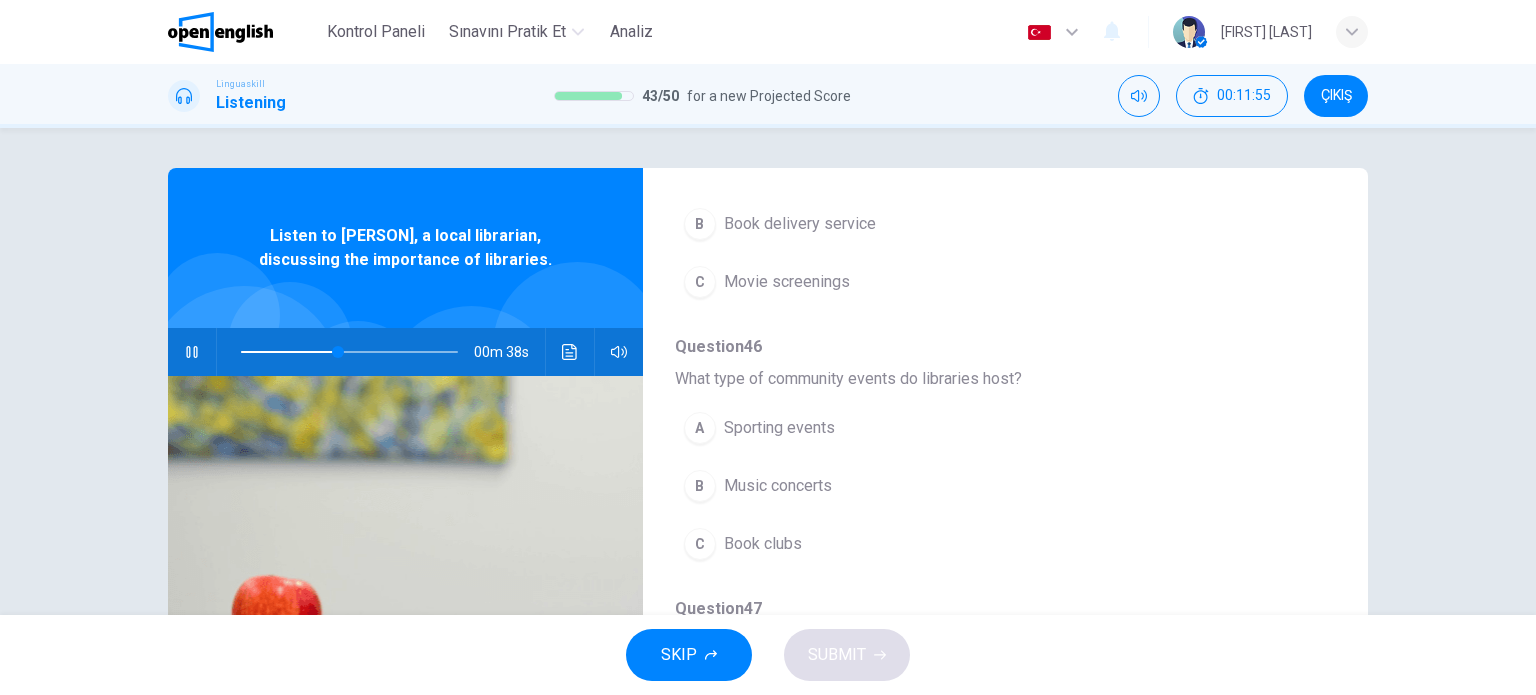 scroll, scrollTop: 600, scrollLeft: 0, axis: vertical 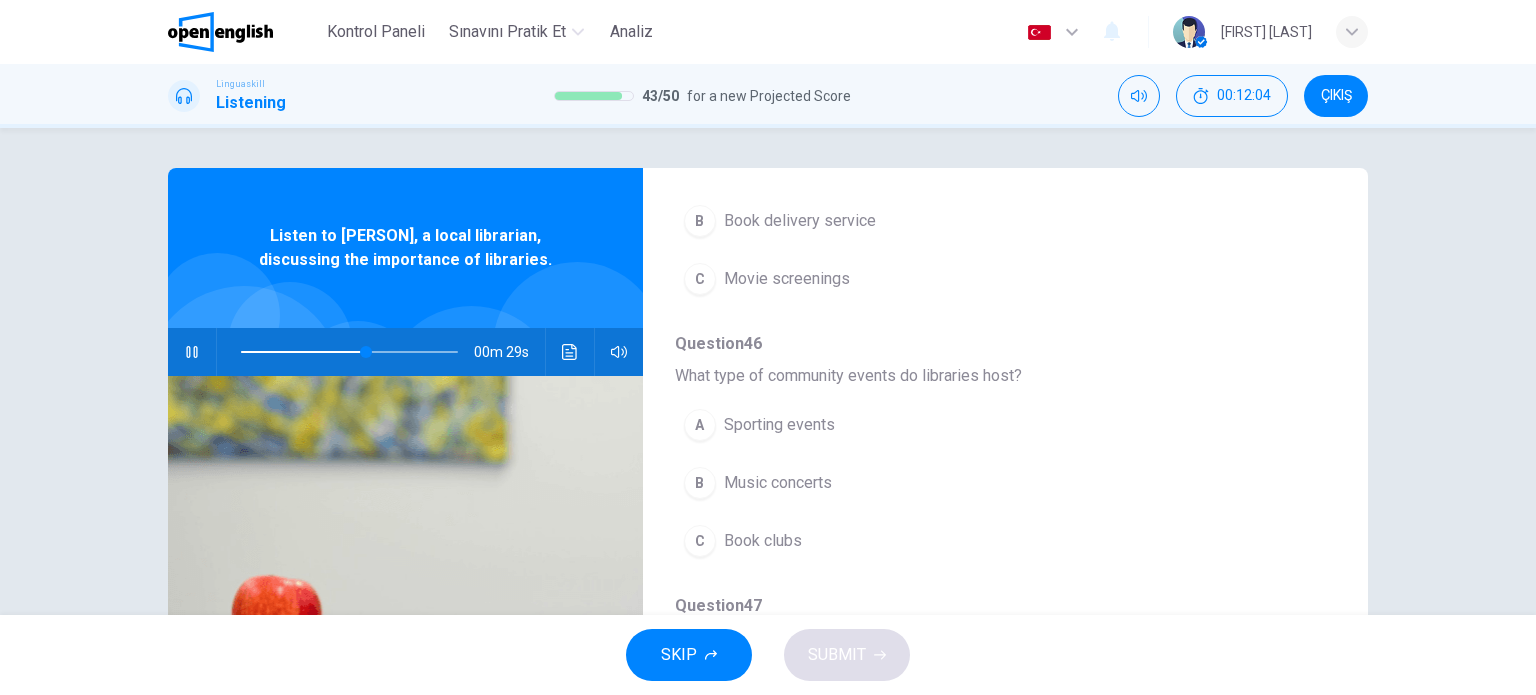 click on "Book clubs" at bounding box center (763, 541) 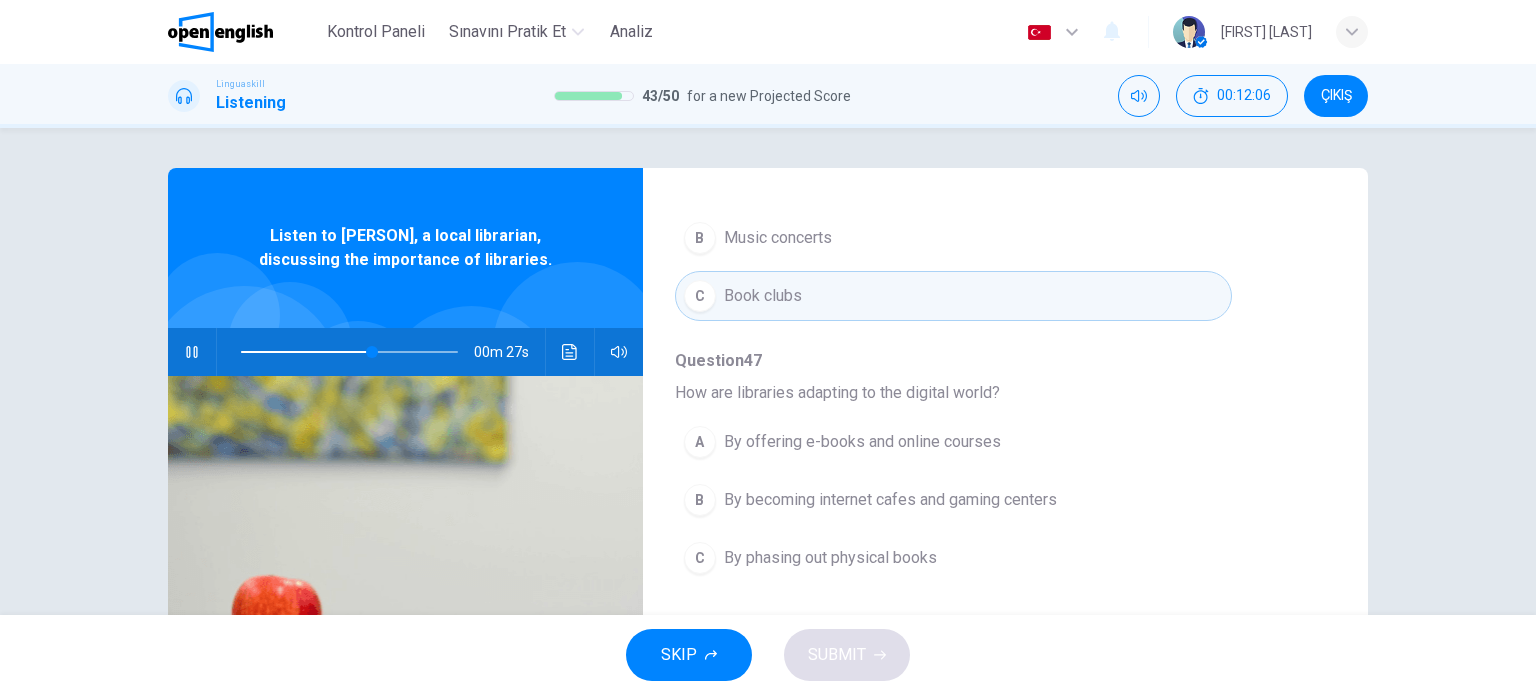 scroll, scrollTop: 856, scrollLeft: 0, axis: vertical 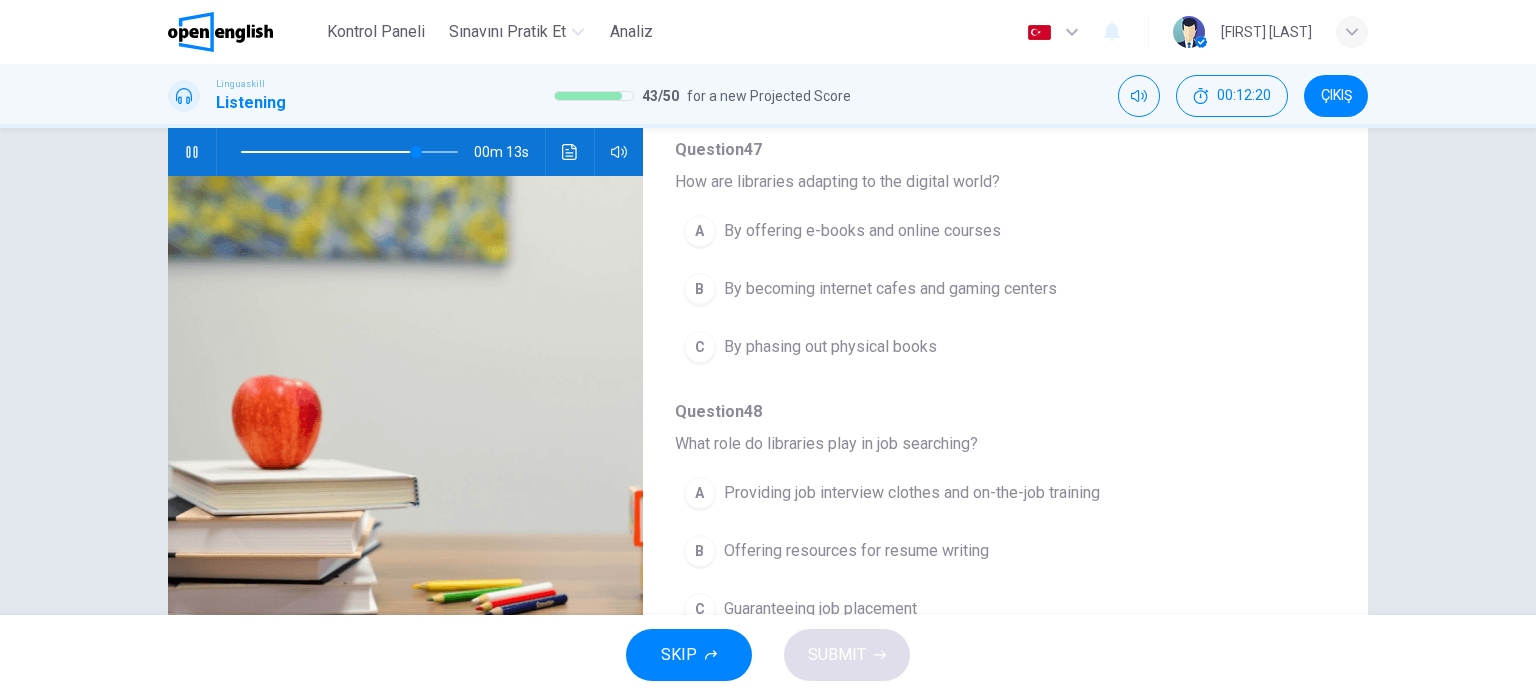 click on "Providing job interview clothes and on-the-job training" at bounding box center (912, 493) 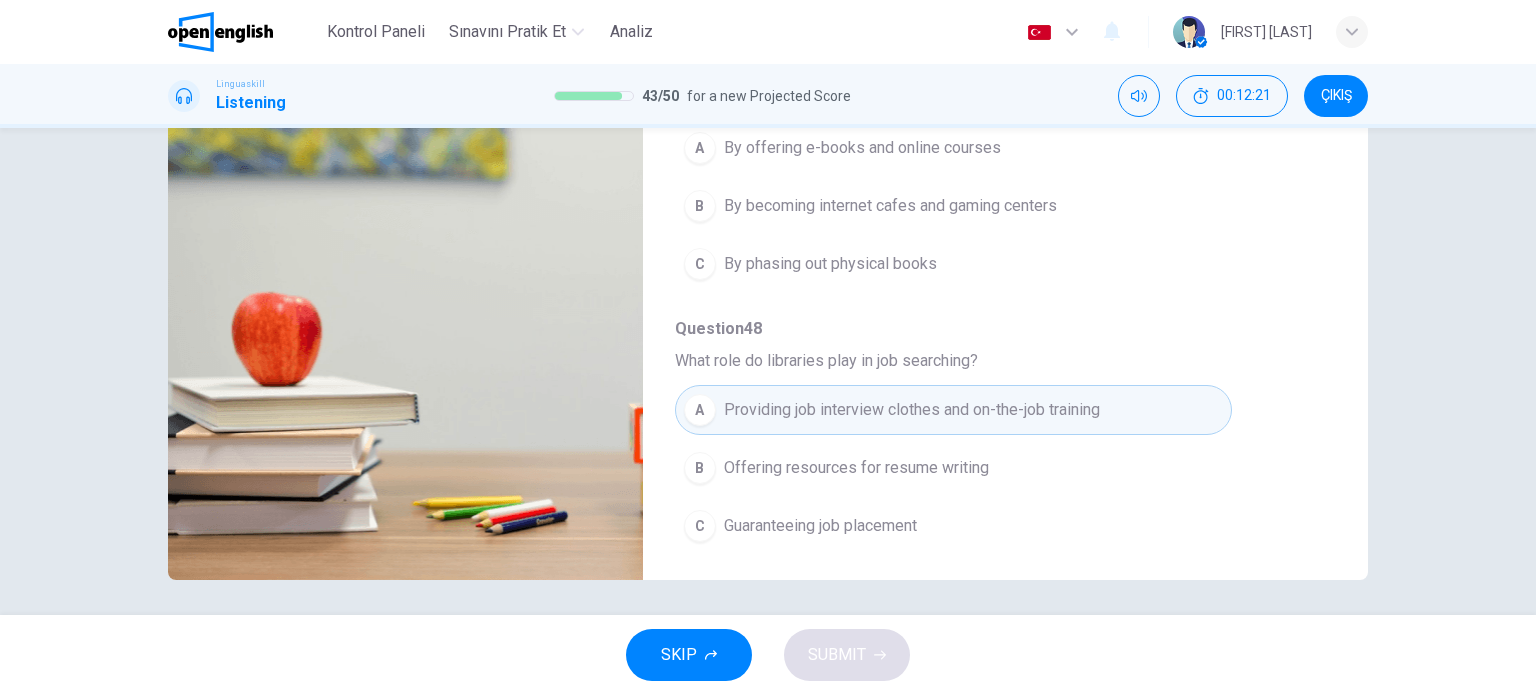 scroll, scrollTop: 288, scrollLeft: 0, axis: vertical 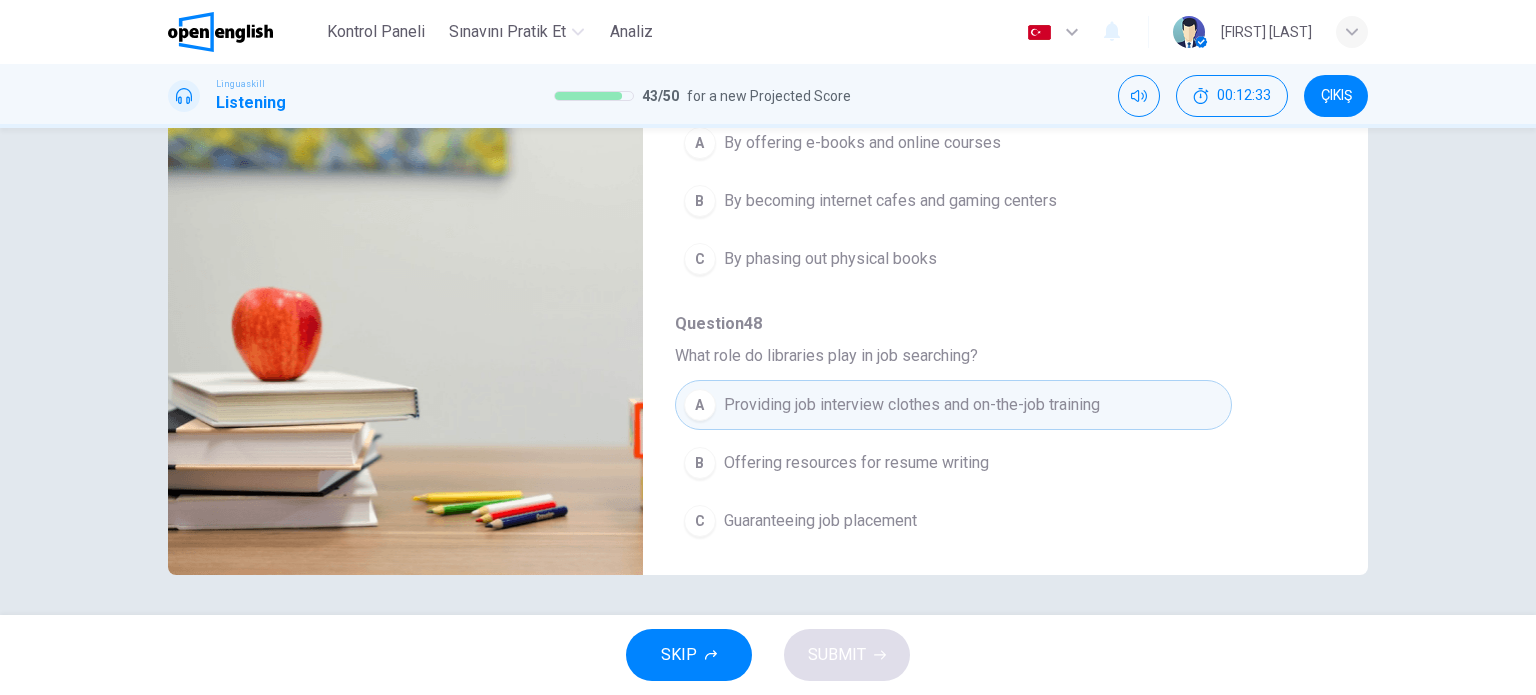 type on "*" 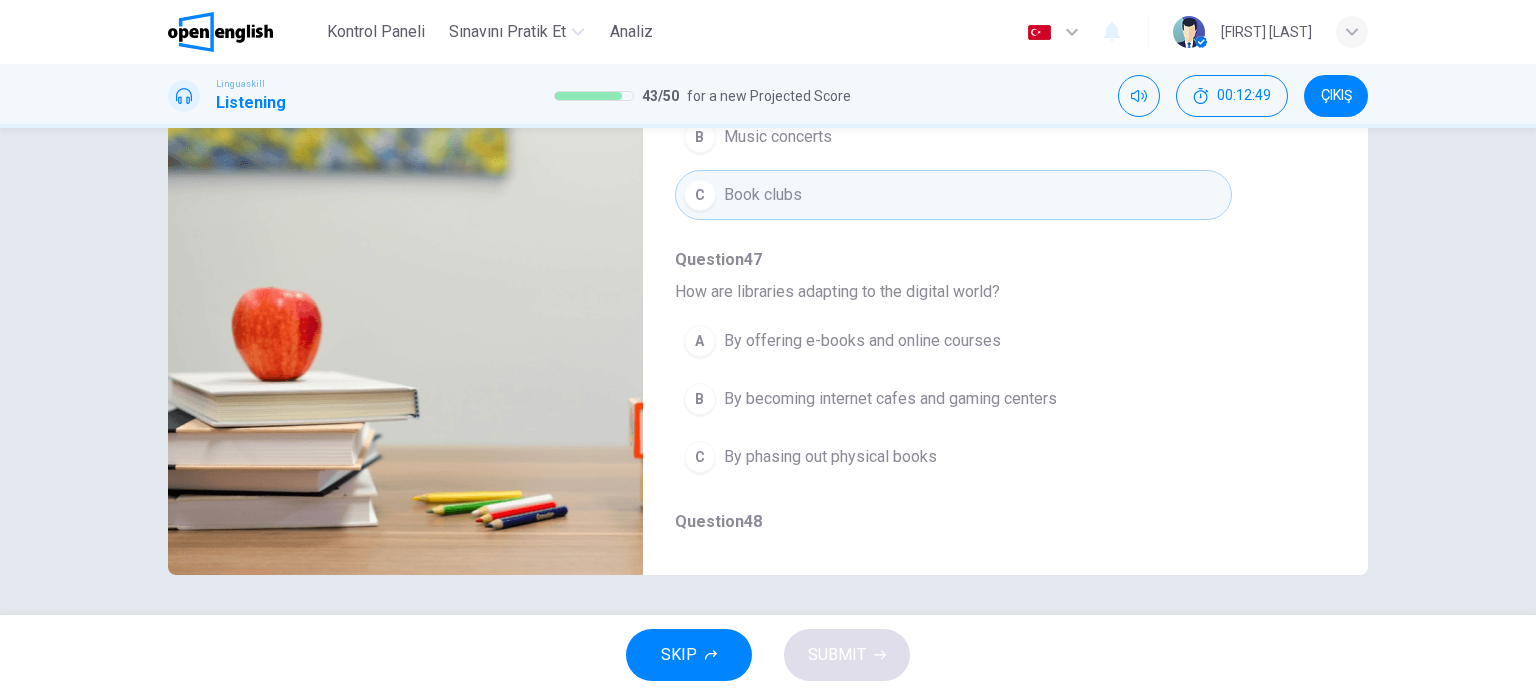 scroll, scrollTop: 656, scrollLeft: 0, axis: vertical 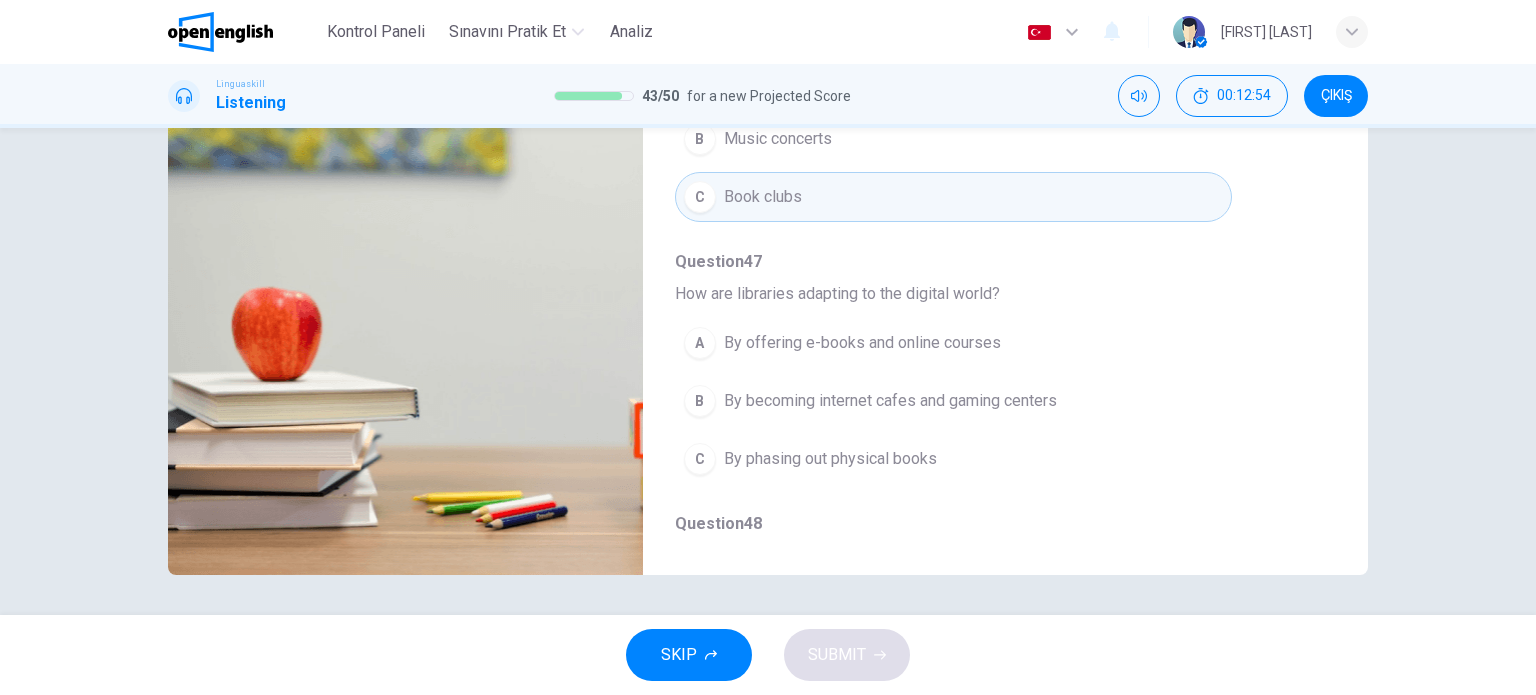 click on "By offering e-books and online courses" at bounding box center (862, 343) 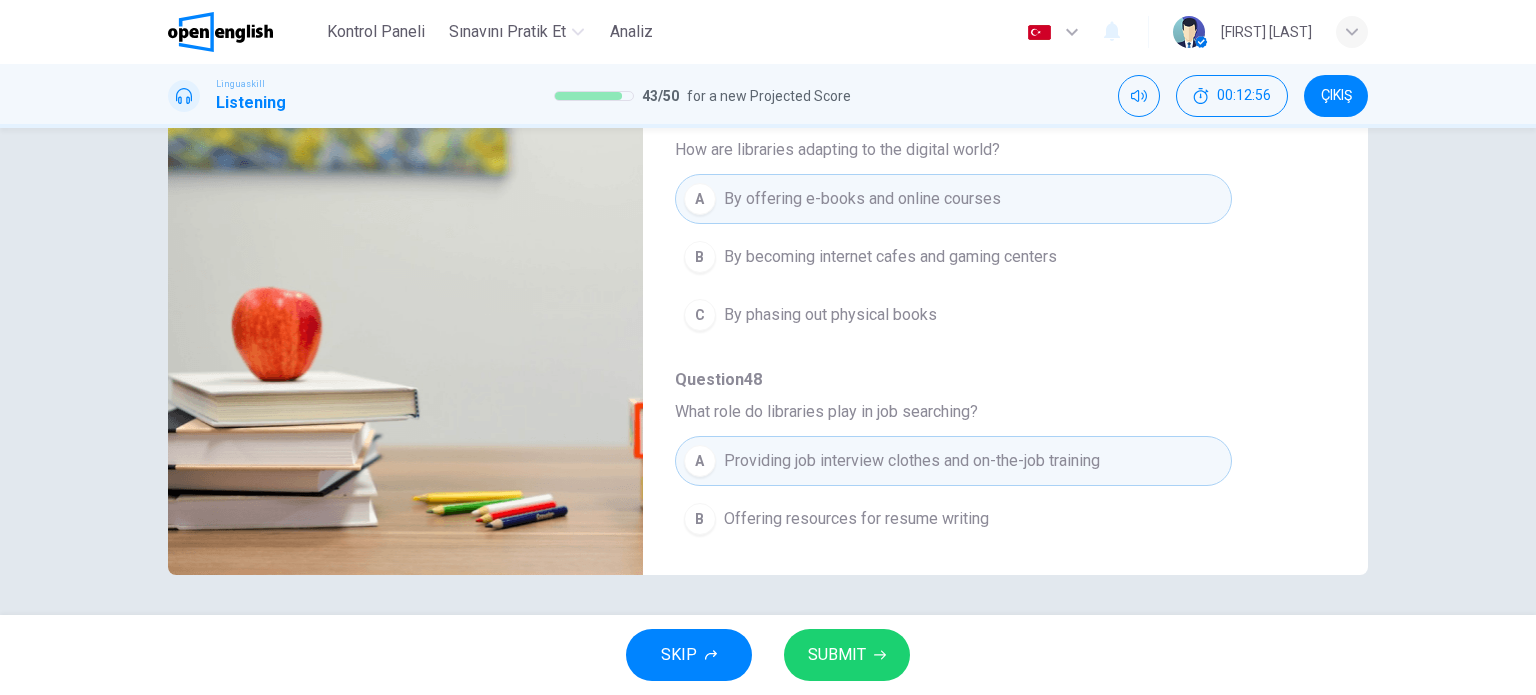 scroll, scrollTop: 856, scrollLeft: 0, axis: vertical 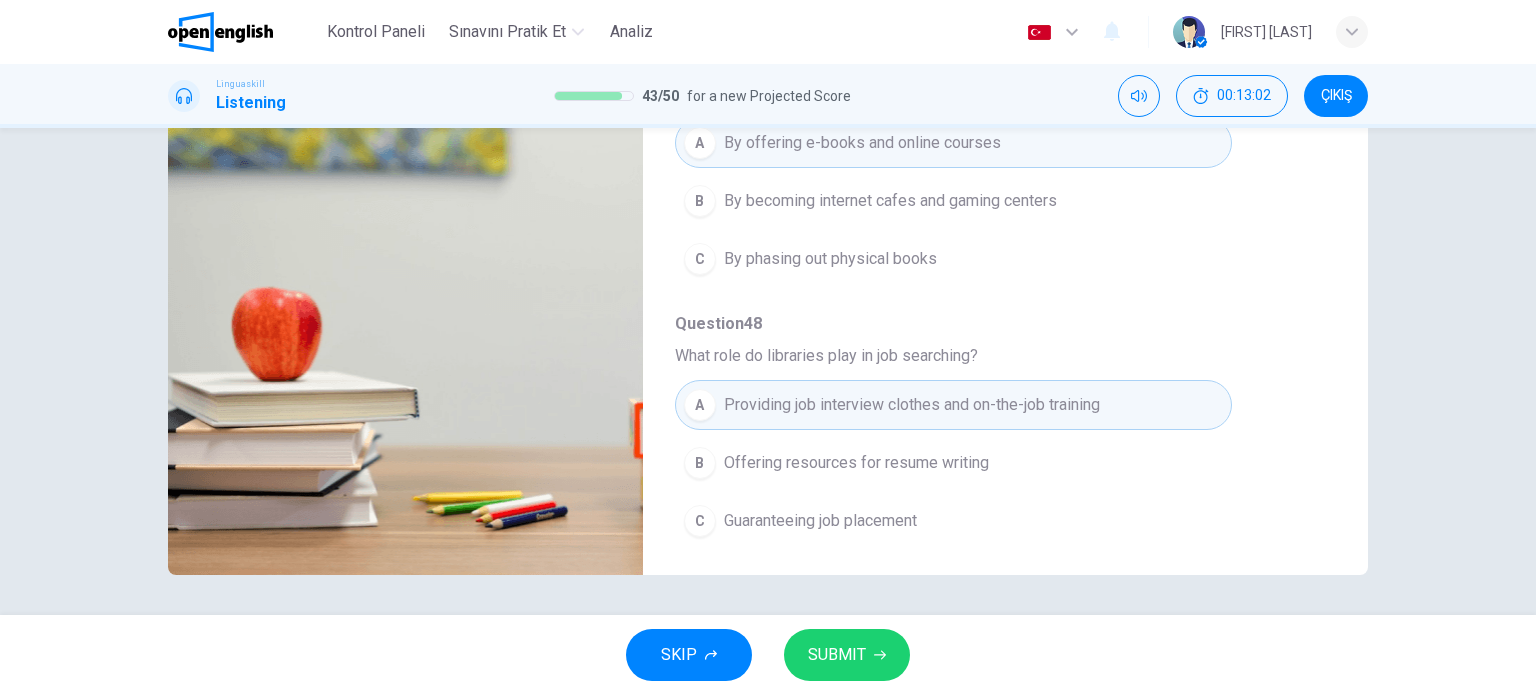 click on "SUBMIT" at bounding box center [837, 655] 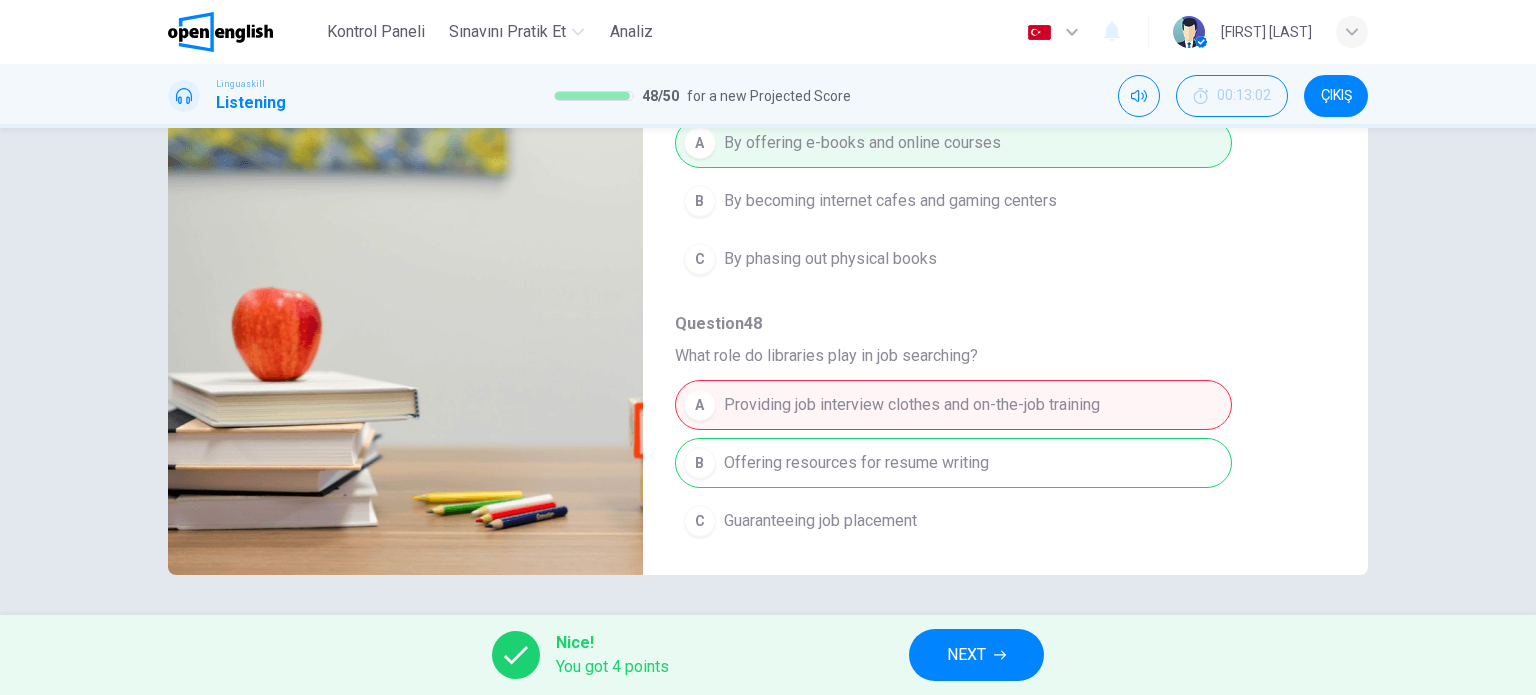 click on "NEXT" at bounding box center (966, 655) 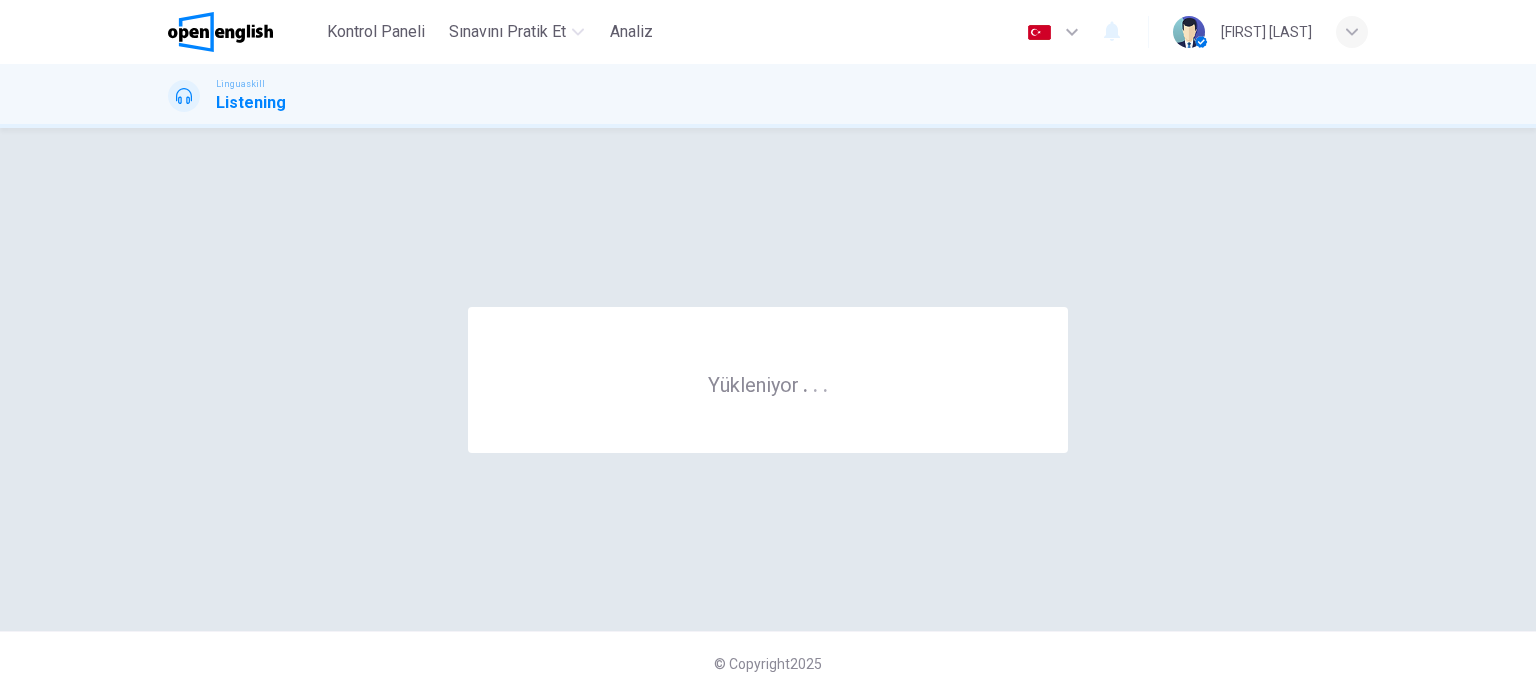 scroll, scrollTop: 0, scrollLeft: 0, axis: both 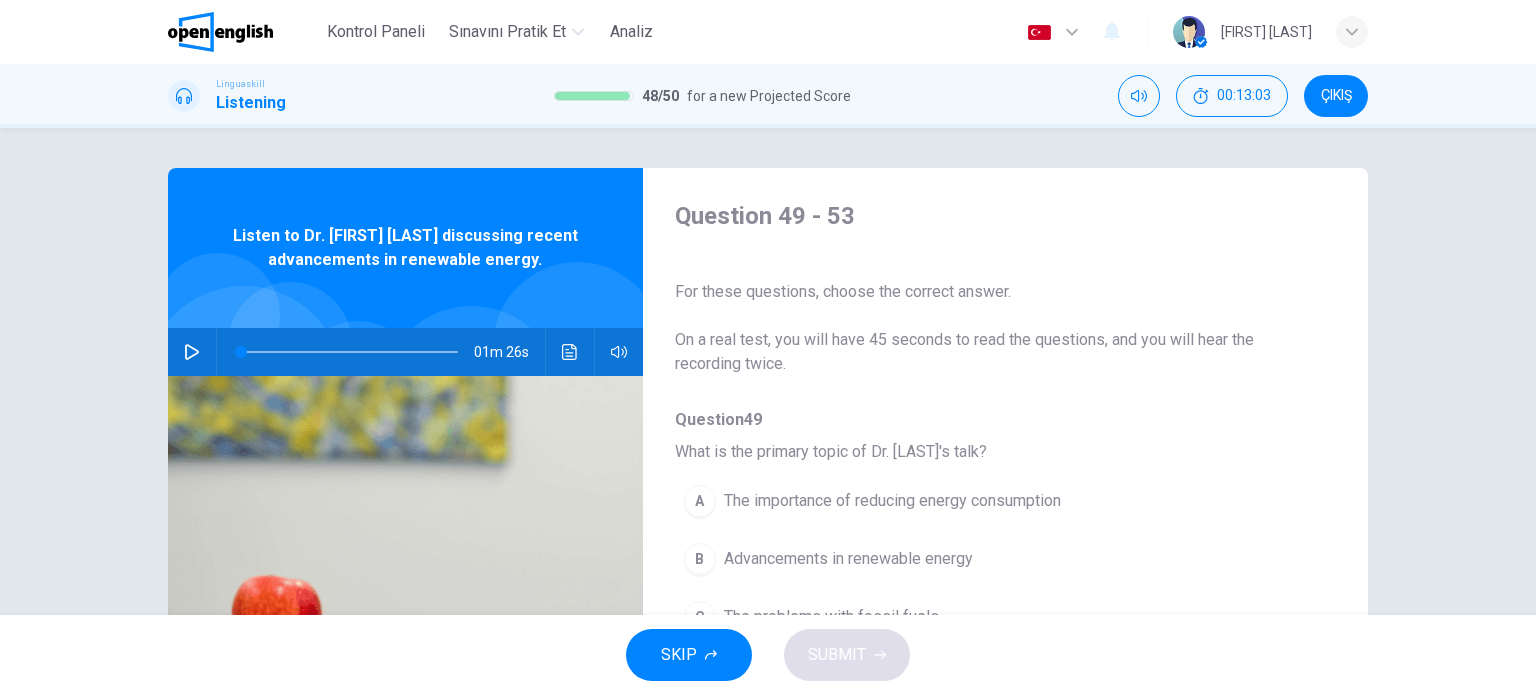 click at bounding box center (192, 352) 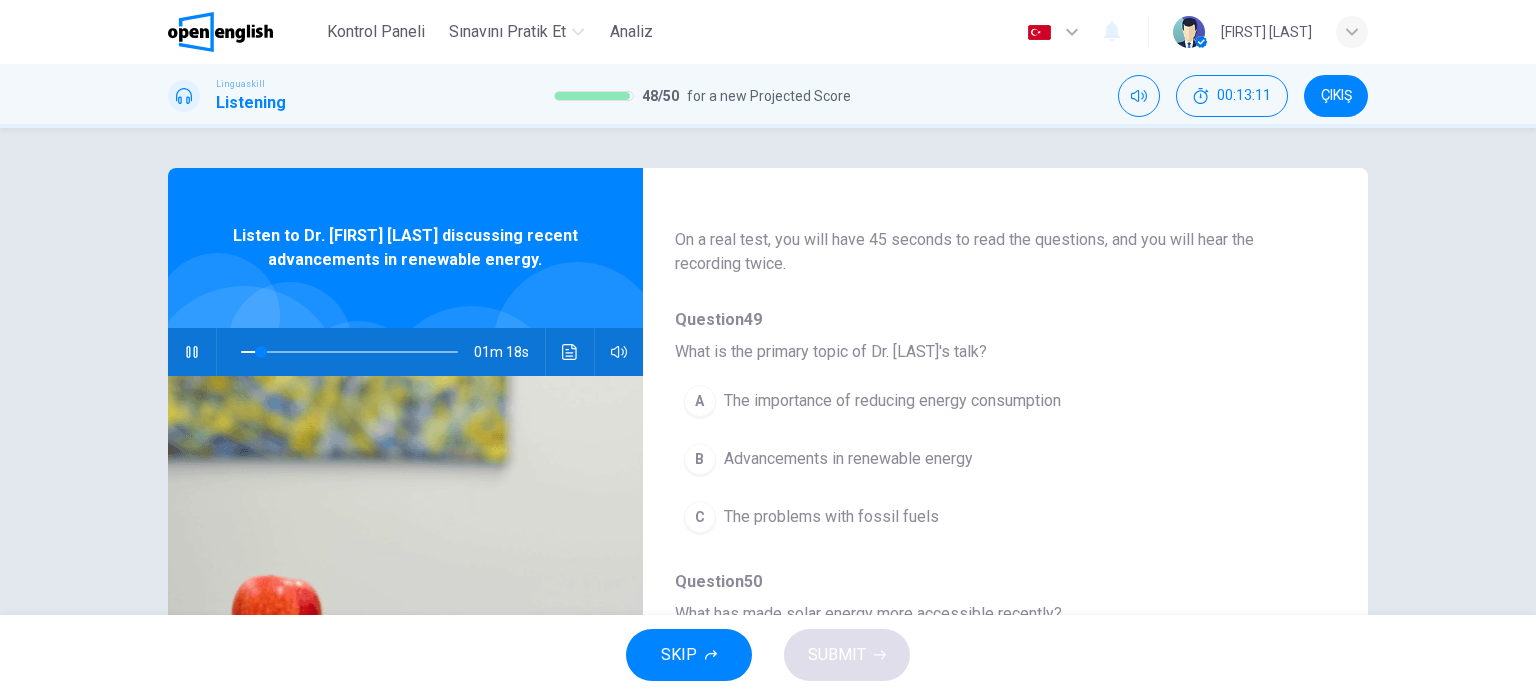 scroll, scrollTop: 200, scrollLeft: 0, axis: vertical 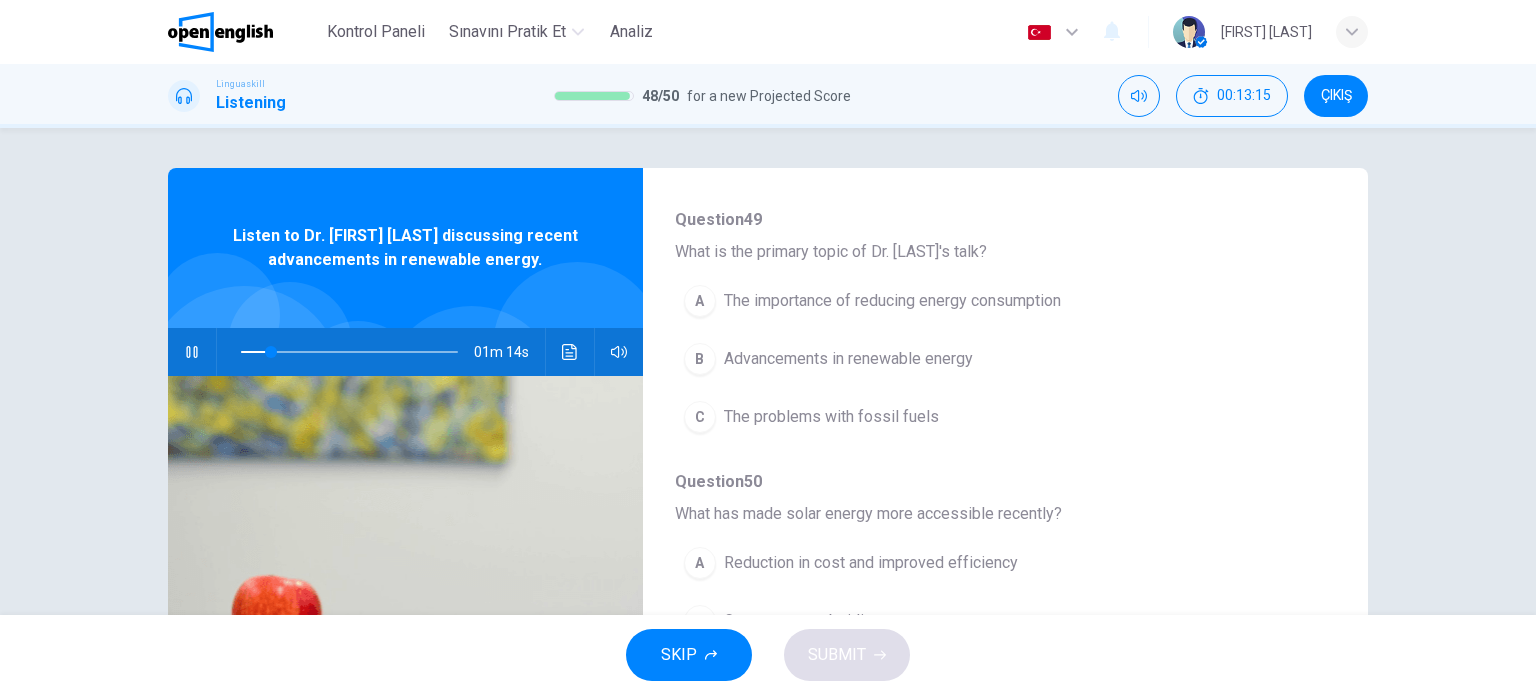 click on "B Advancements in renewable energy" at bounding box center (953, 359) 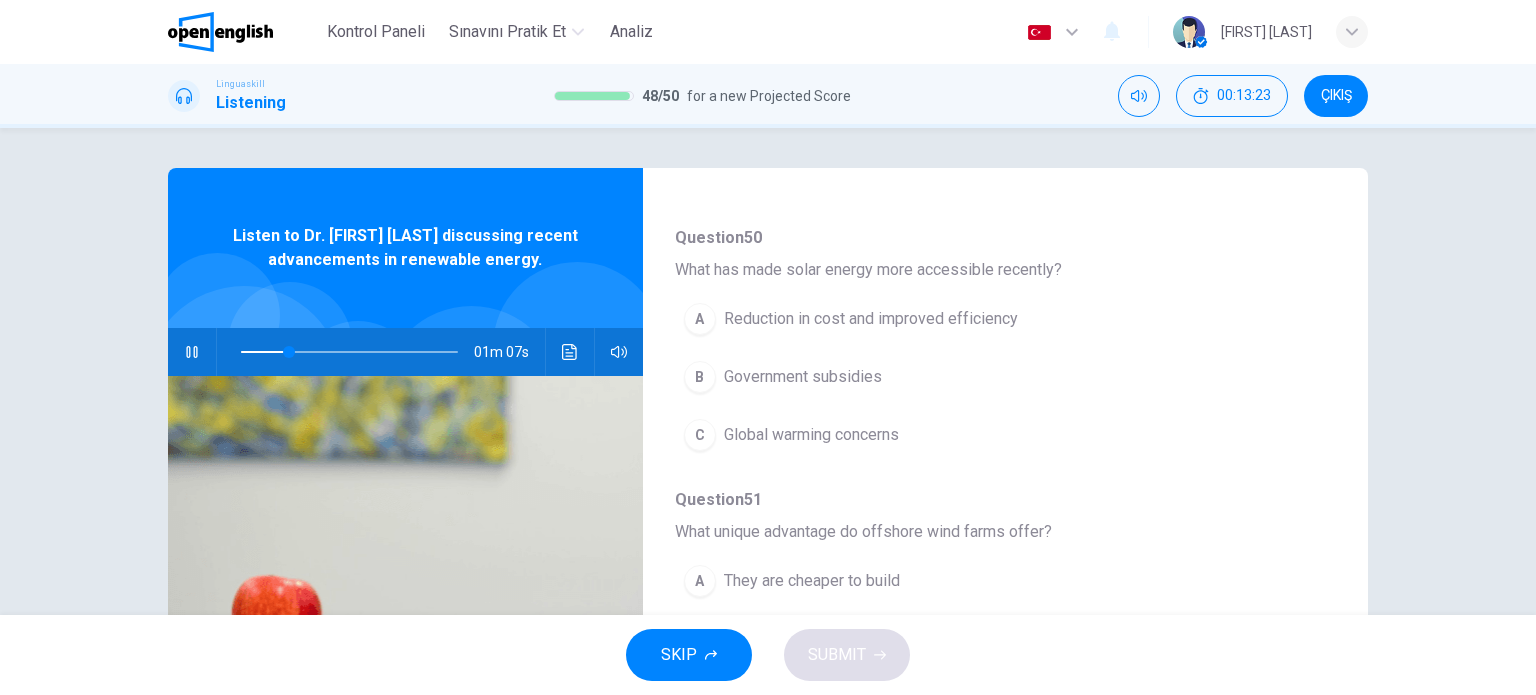scroll, scrollTop: 500, scrollLeft: 0, axis: vertical 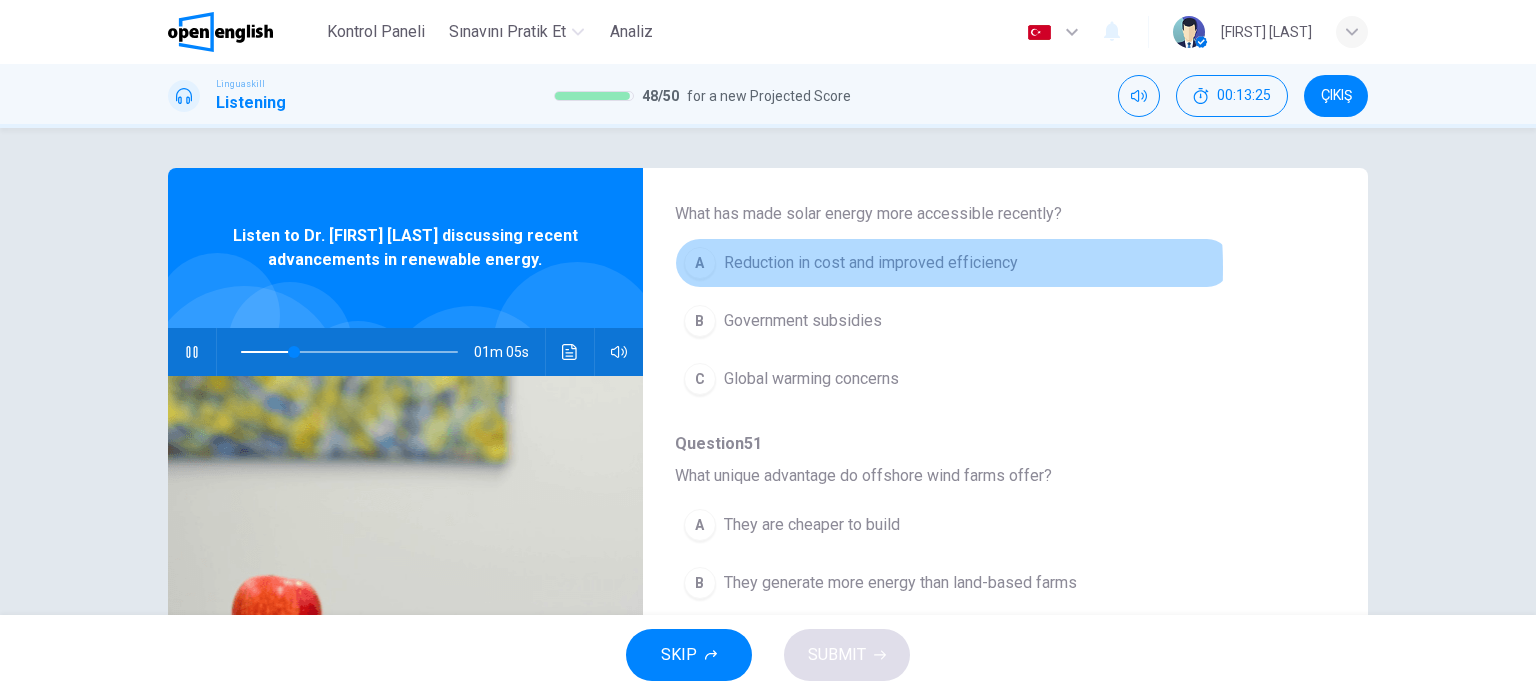 click on "Reduction in cost and improved efficiency" at bounding box center (871, 263) 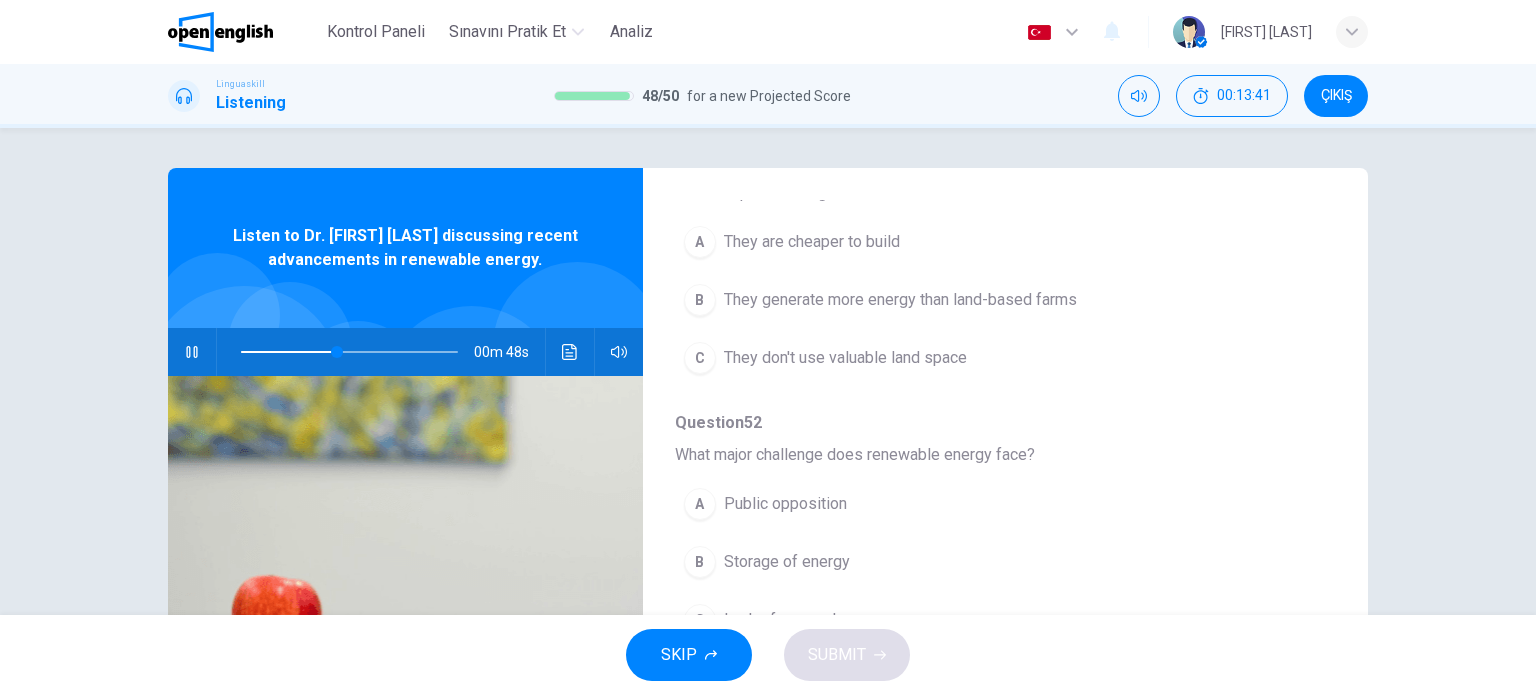 scroll, scrollTop: 780, scrollLeft: 0, axis: vertical 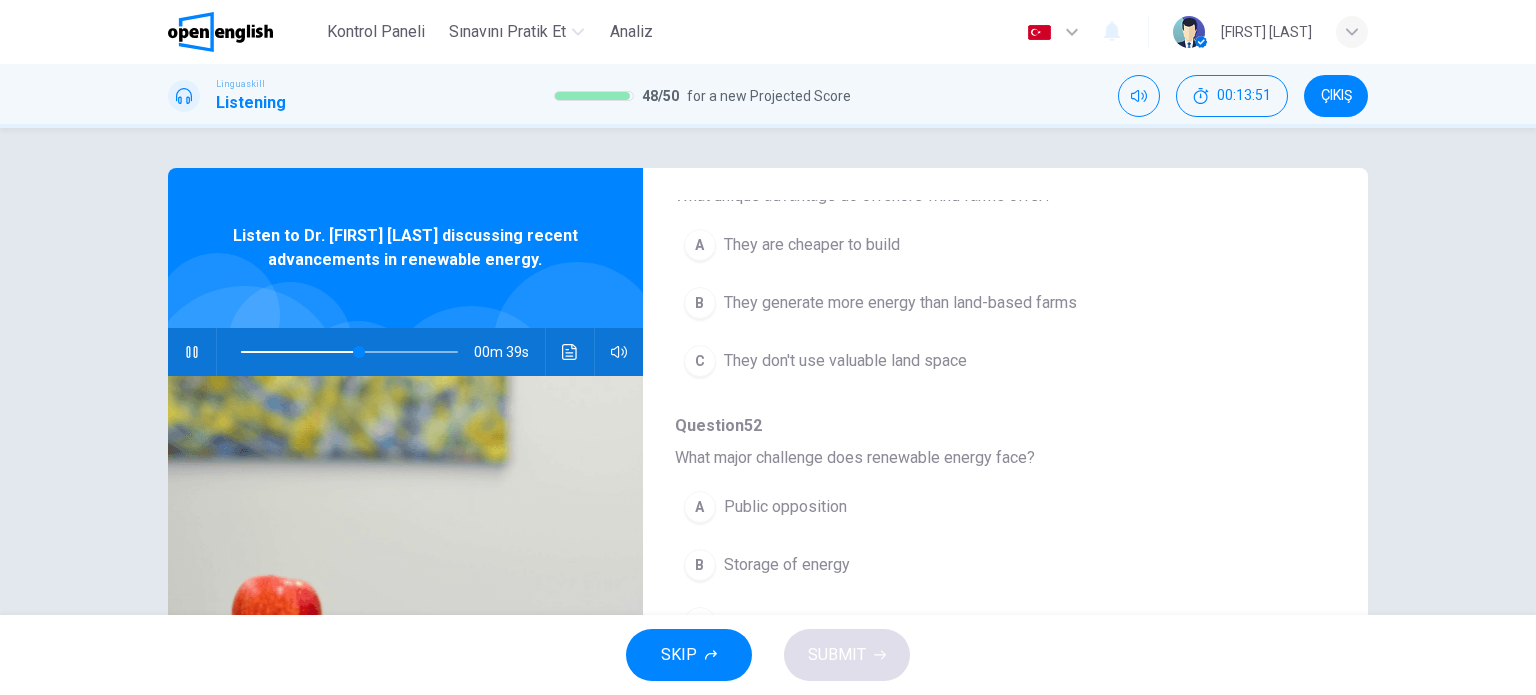 click on "They generate more energy than land-based farms" at bounding box center (900, 303) 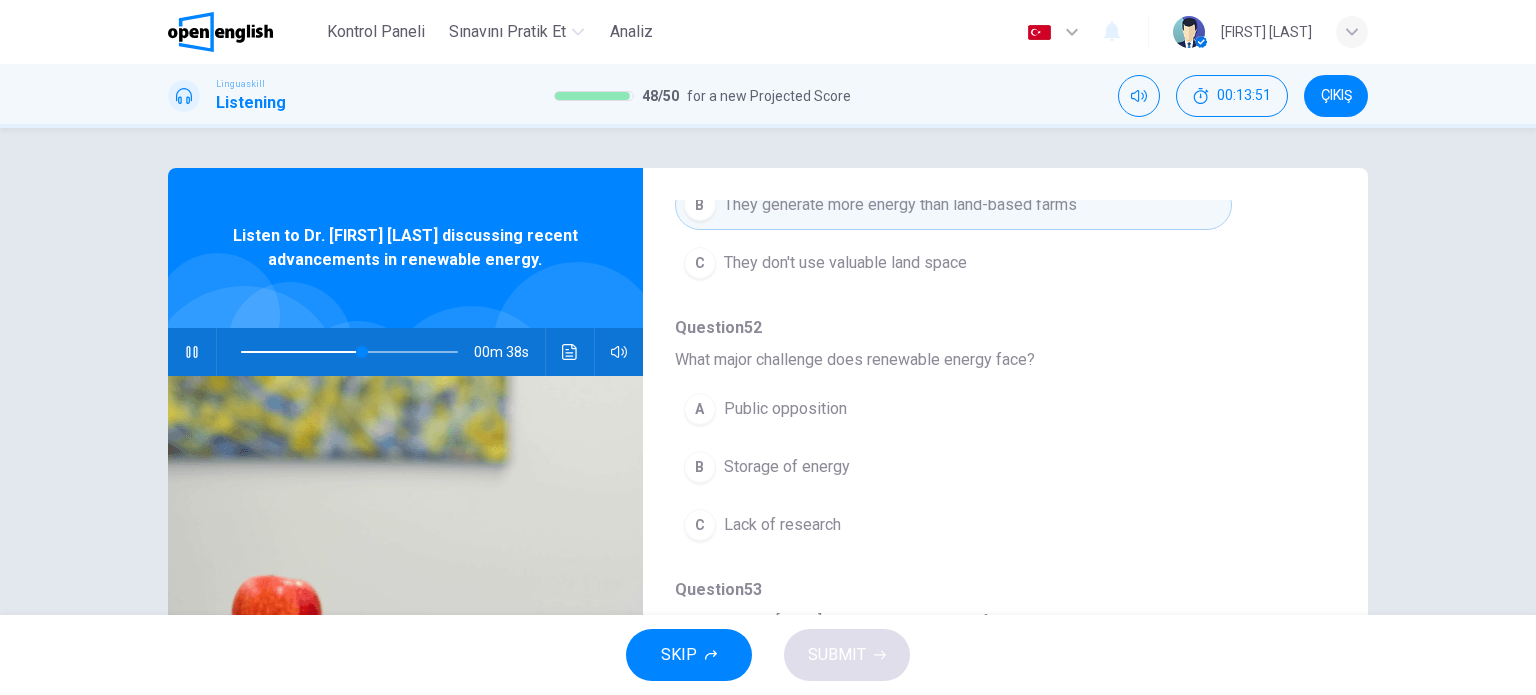 scroll, scrollTop: 880, scrollLeft: 0, axis: vertical 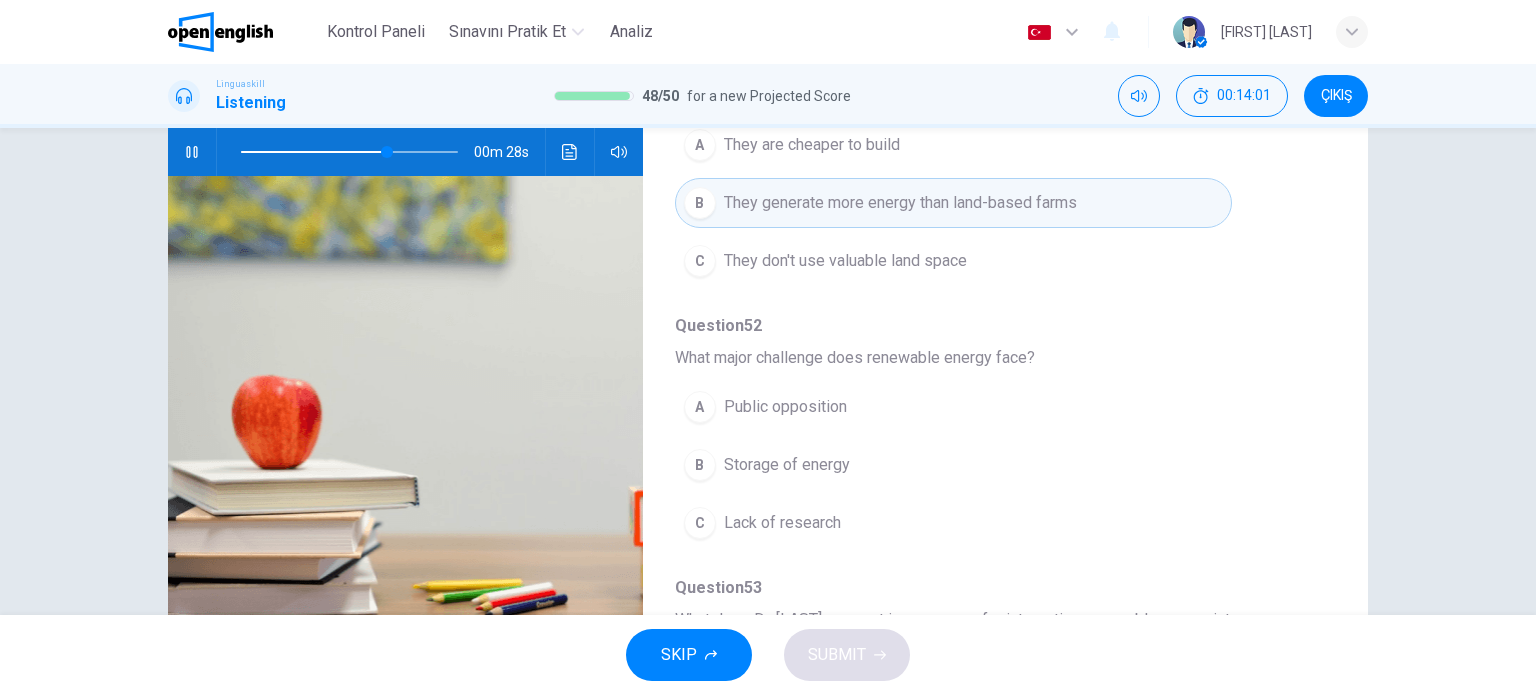 click on "Storage of energy" at bounding box center [787, 465] 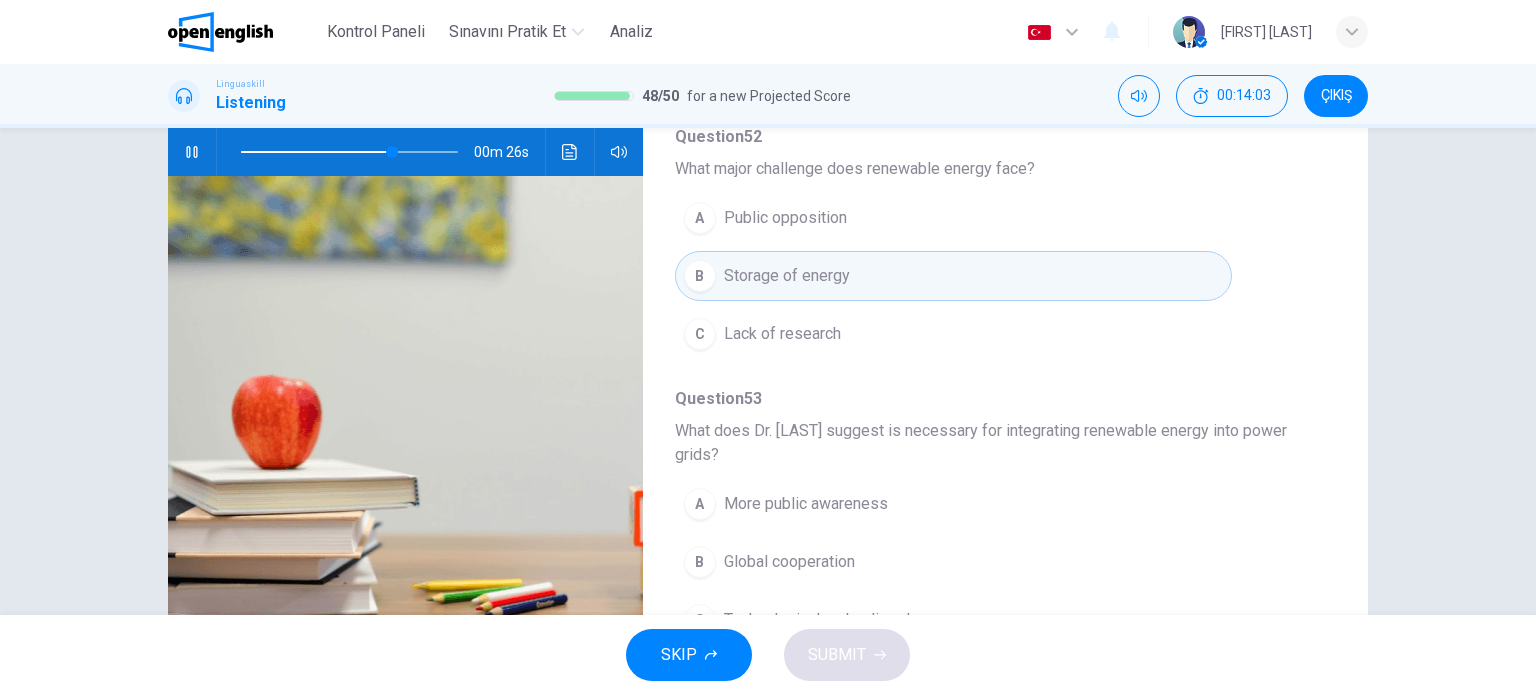 scroll, scrollTop: 880, scrollLeft: 0, axis: vertical 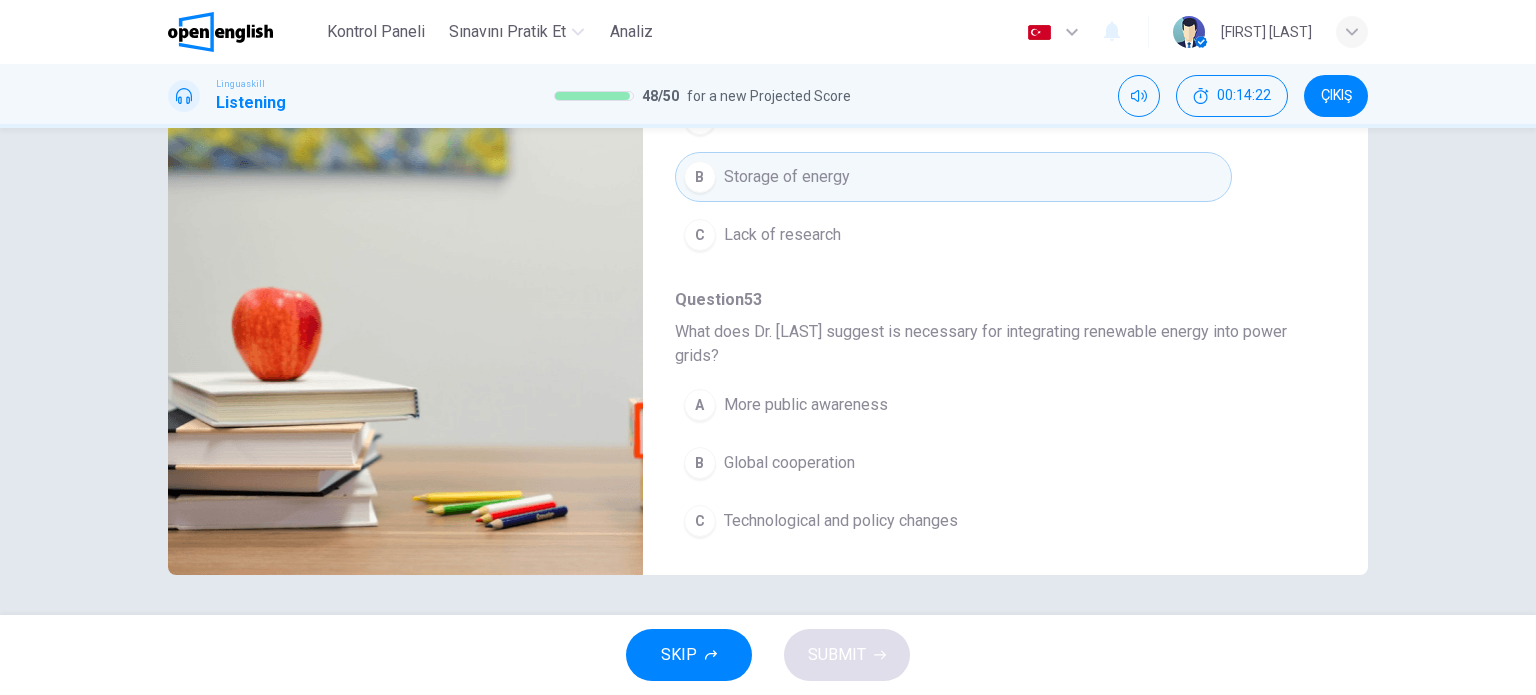 click on "C Technological and policy changes" at bounding box center (953, 521) 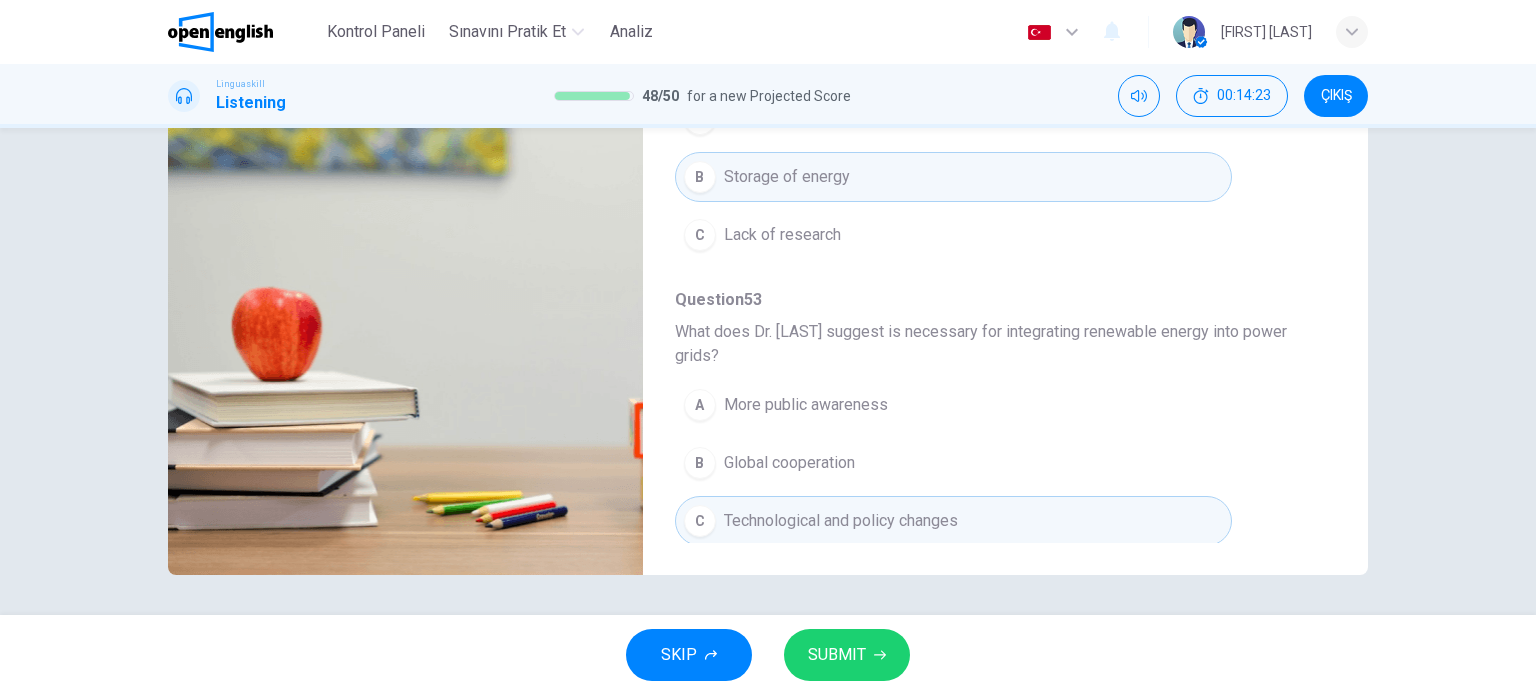 click on "SUBMIT" at bounding box center [837, 655] 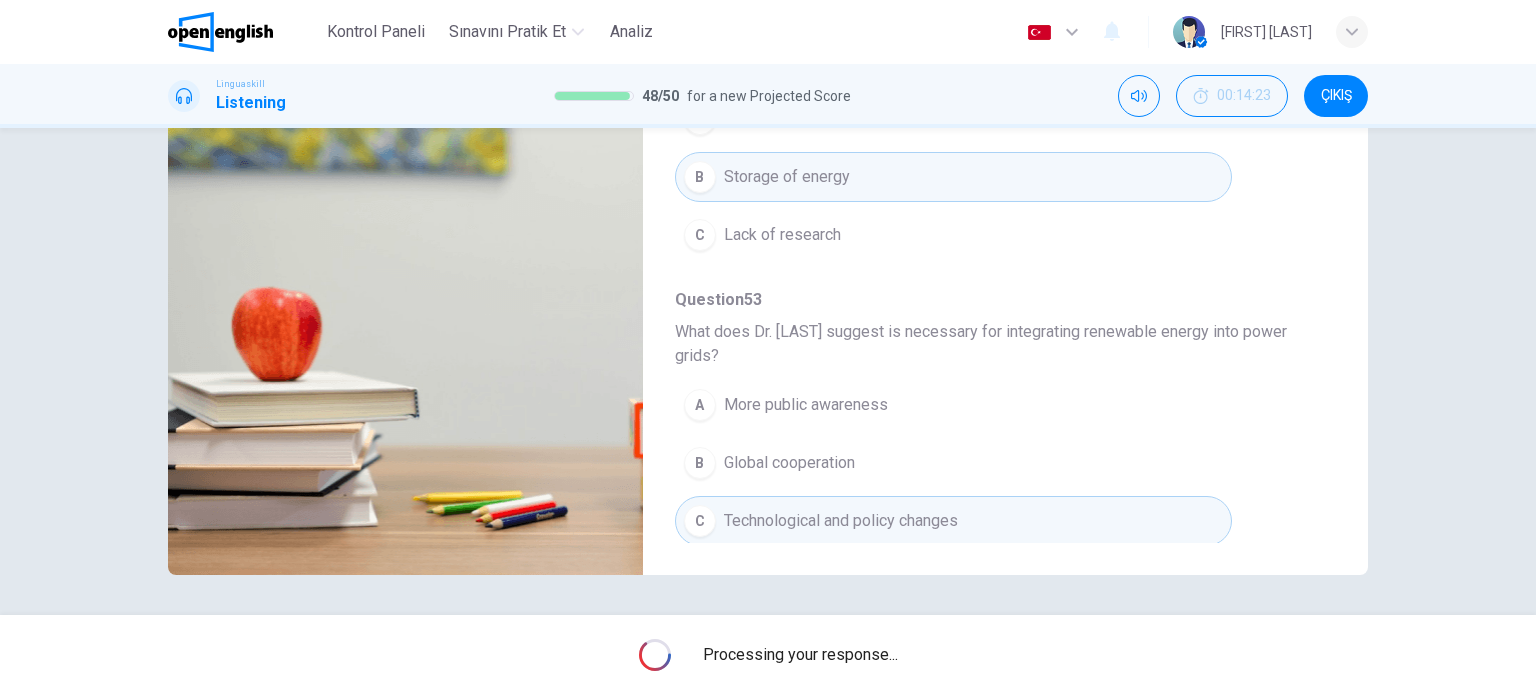 type on "**" 